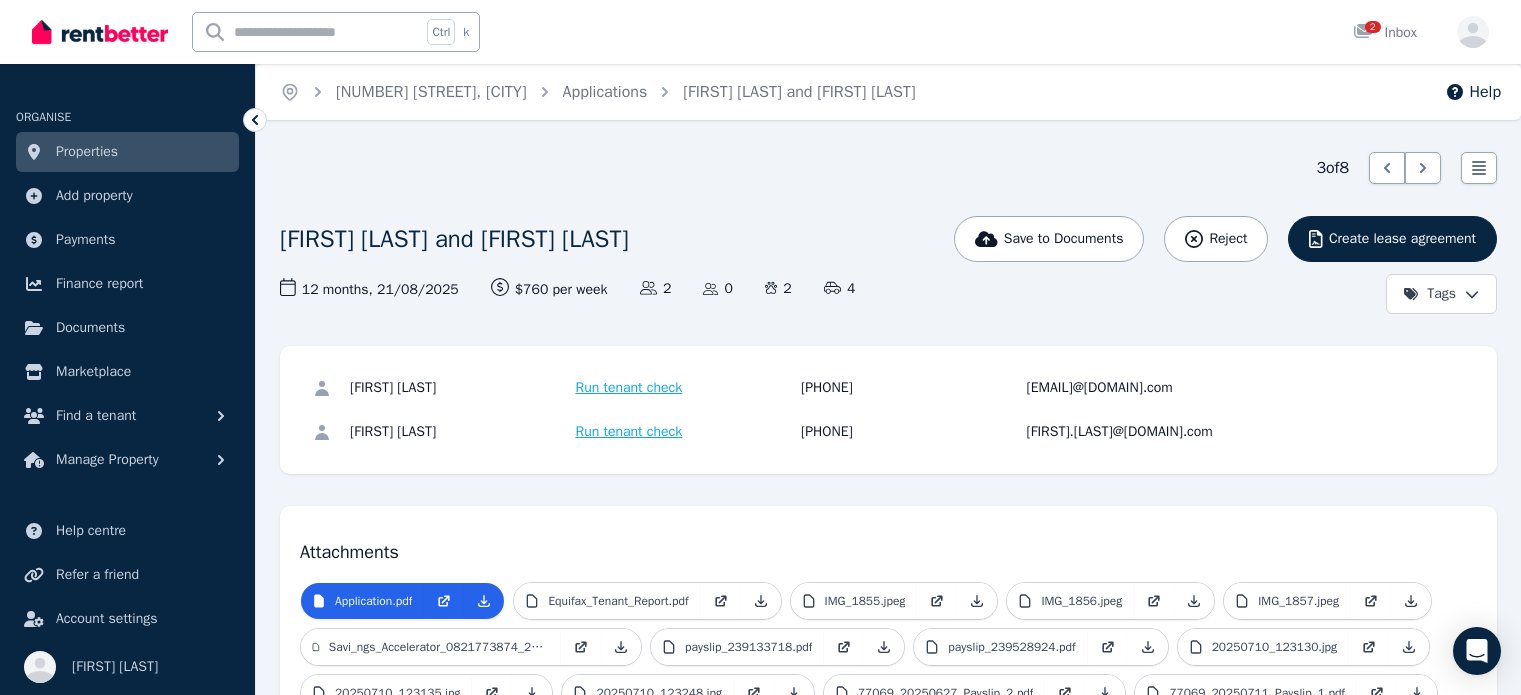 scroll, scrollTop: 0, scrollLeft: 0, axis: both 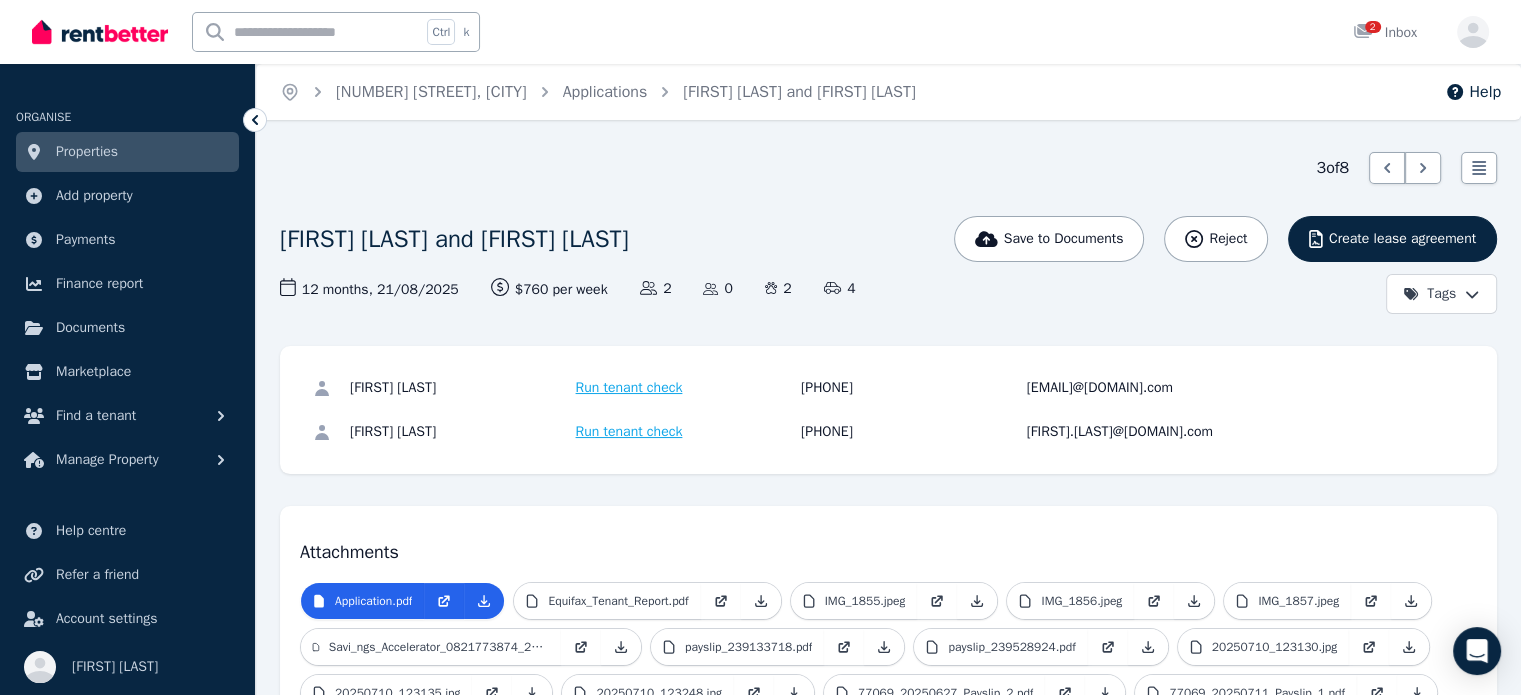 click on "Attachments  Application.pdf Equifax_Tenant_Report.pdf IMG_1855.jpeg IMG_1856.jpeg IMG_1857.jpeg Savi_ngs_Accelerator_0821773874_2025_07_01_2025_07_08.pdf payslip_239133718.pdf payslip_239528924.pdf 20250710_123130.jpg 20250710_123135.jpg 20250710_123248.jpg 77069_20250627_Payslip_2.pdf 77069_20250711_Payslip_1.pdf" at bounding box center (888, 12198) 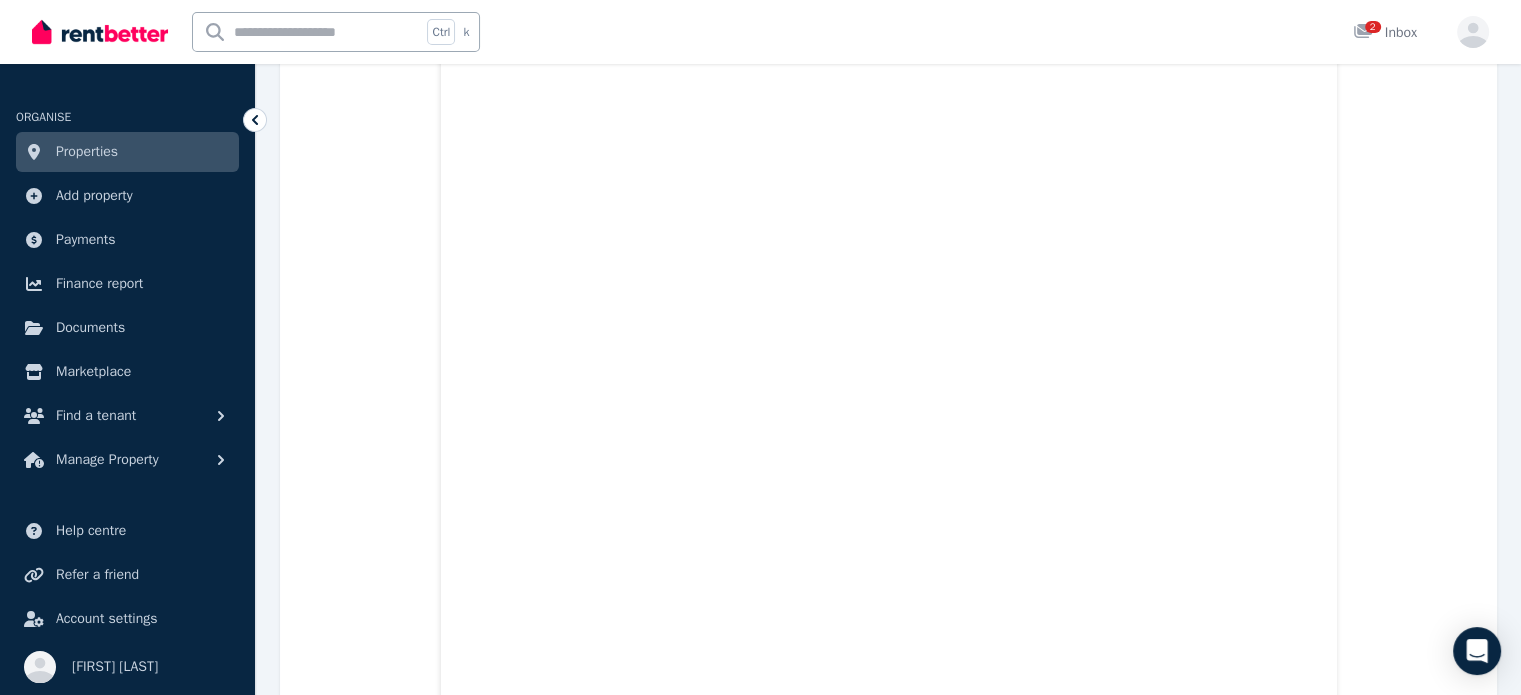 scroll, scrollTop: 2080, scrollLeft: 0, axis: vertical 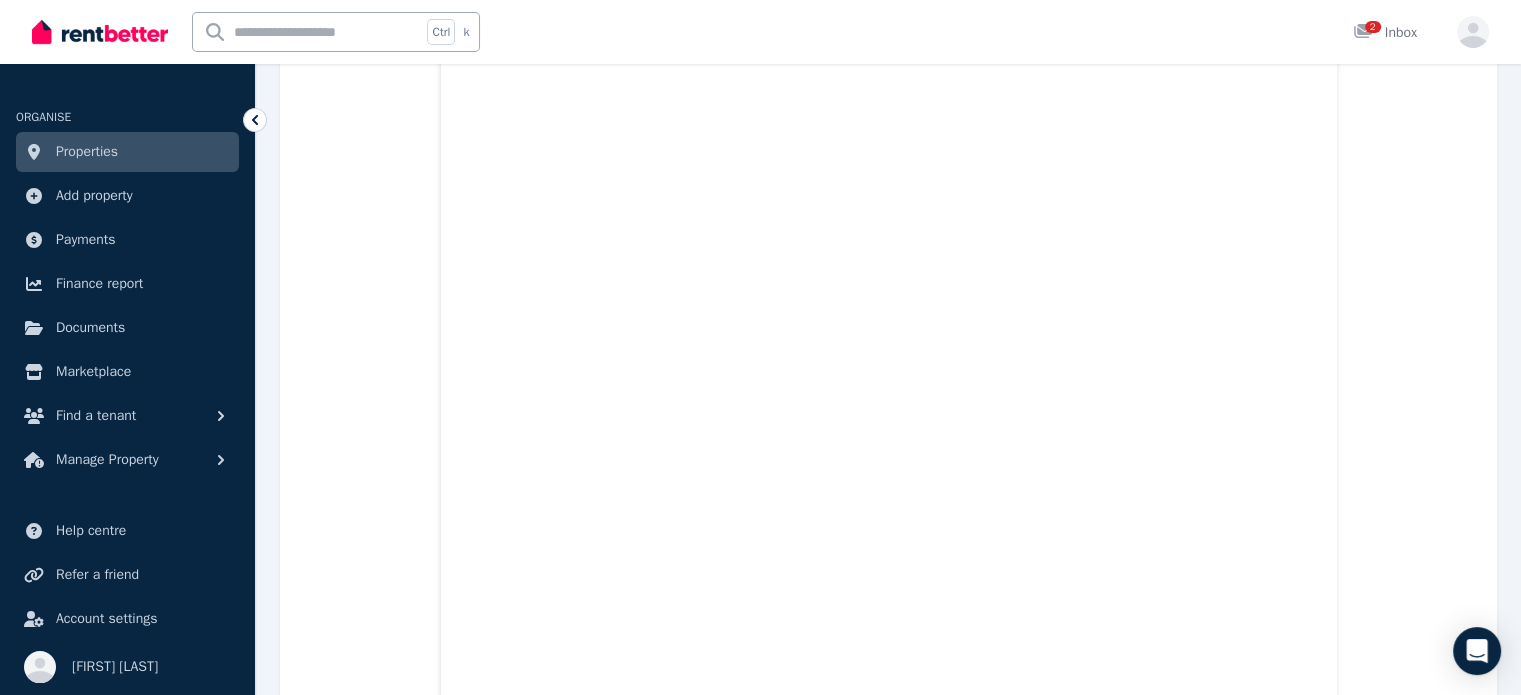 click on "Application.pdf Equifax_Tenant_Report.pdf IMG_1855.jpeg IMG_1856.jpeg IMG_1857.jpeg Savi_ngs_Accelerator_[NUMBER]_[DATE]_[DATE].pdf payslip_[NUMBER].pdf payslip_[NUMBER].pdf [DATE].jpg [DATE].jpg [DATE].jpg [NUMBER]_20250627_Payslip_2.pdf [NUMBER]_20250711_Payslip_1.pdf" at bounding box center (888, 10146) 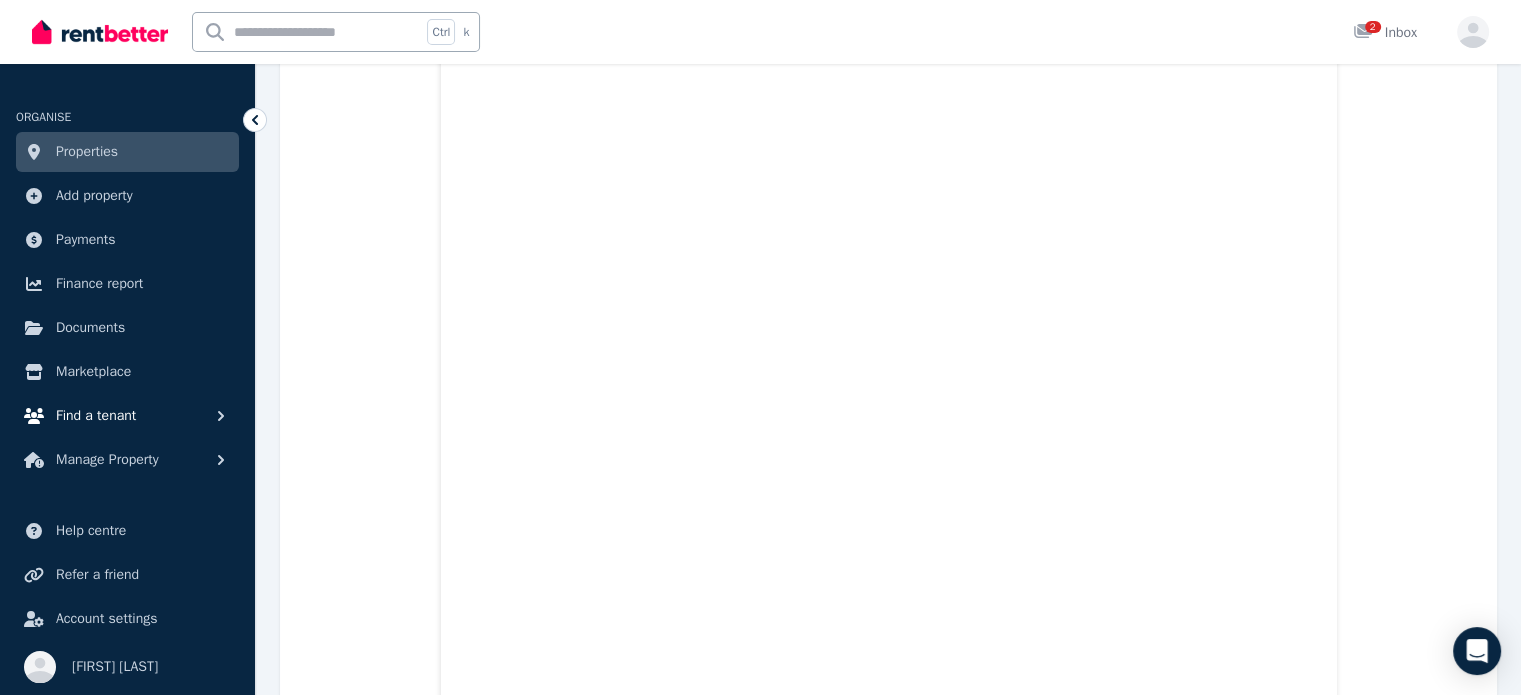 click on "Find a tenant" at bounding box center (96, 416) 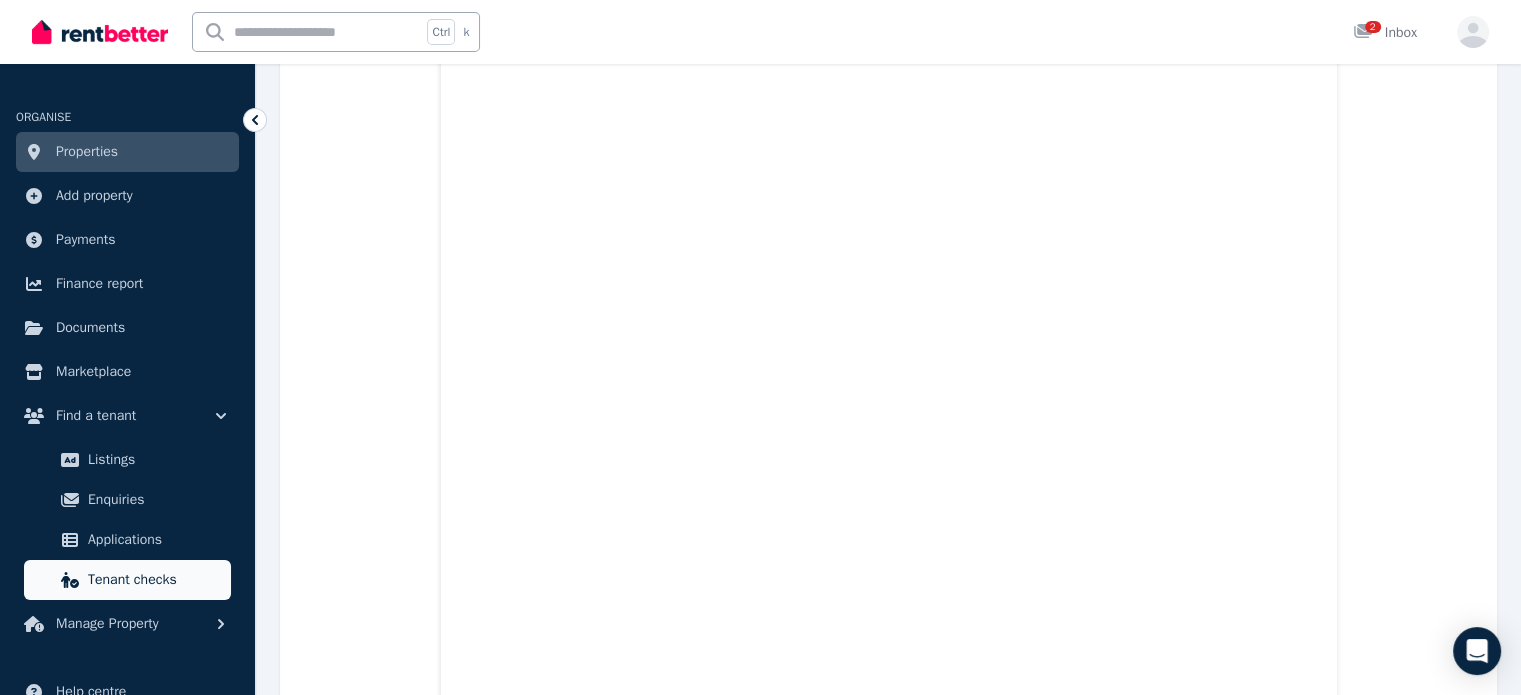click on "Tenant checks" at bounding box center [155, 580] 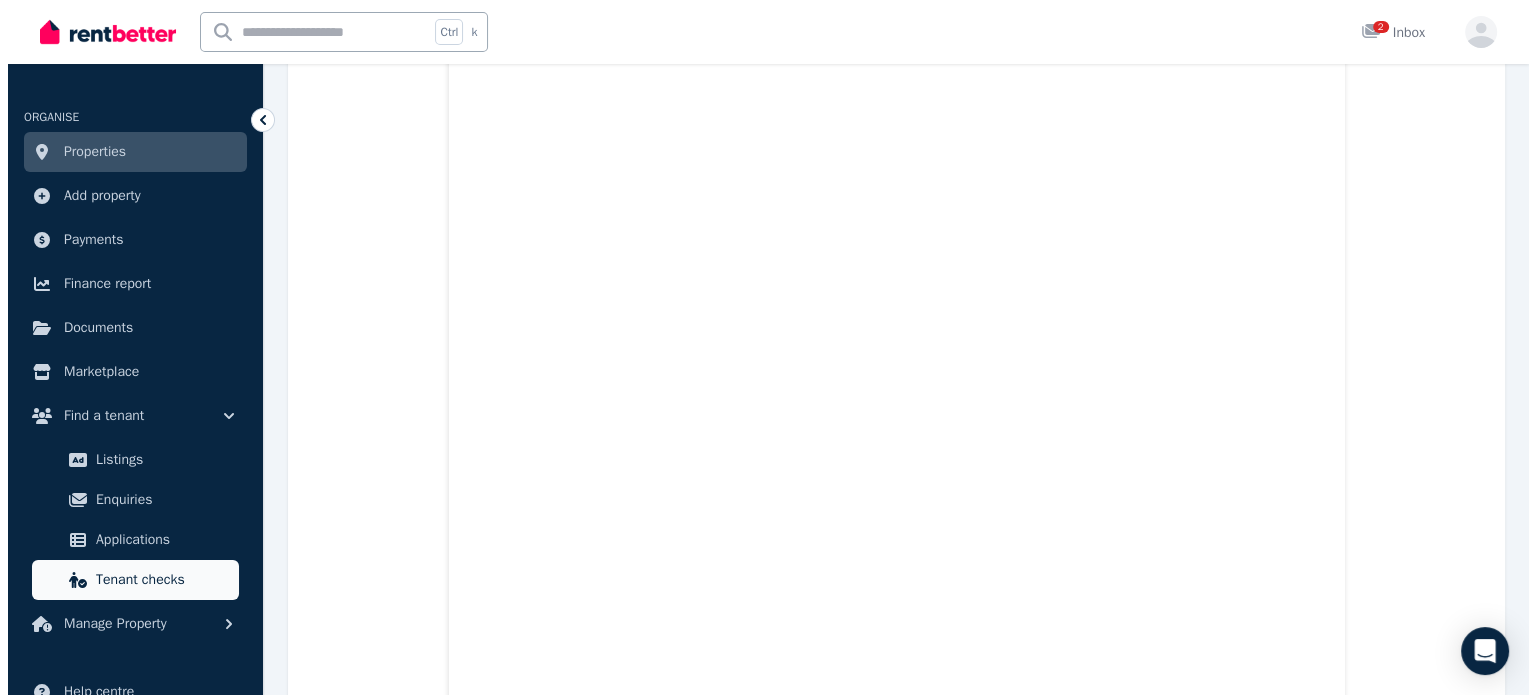 scroll, scrollTop: 0, scrollLeft: 0, axis: both 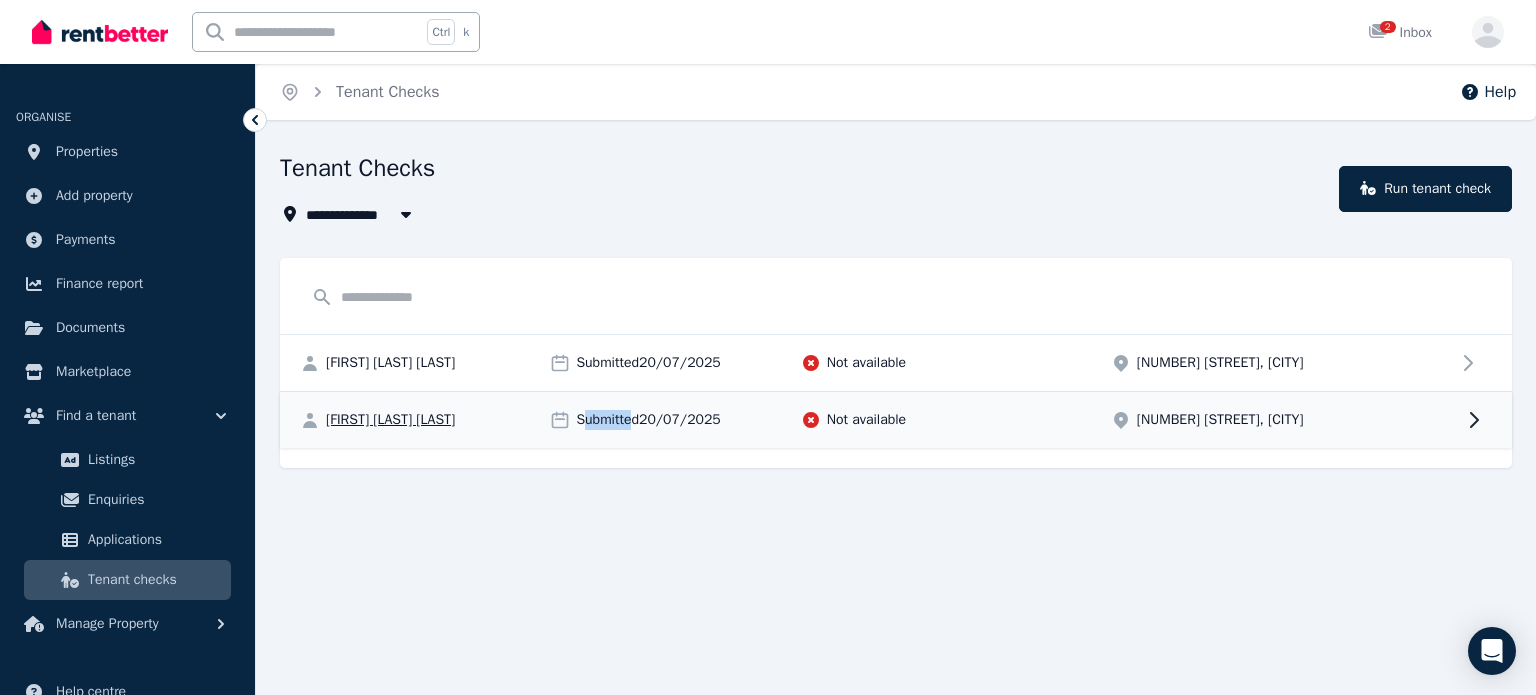 click on "**********" at bounding box center [768, 347] 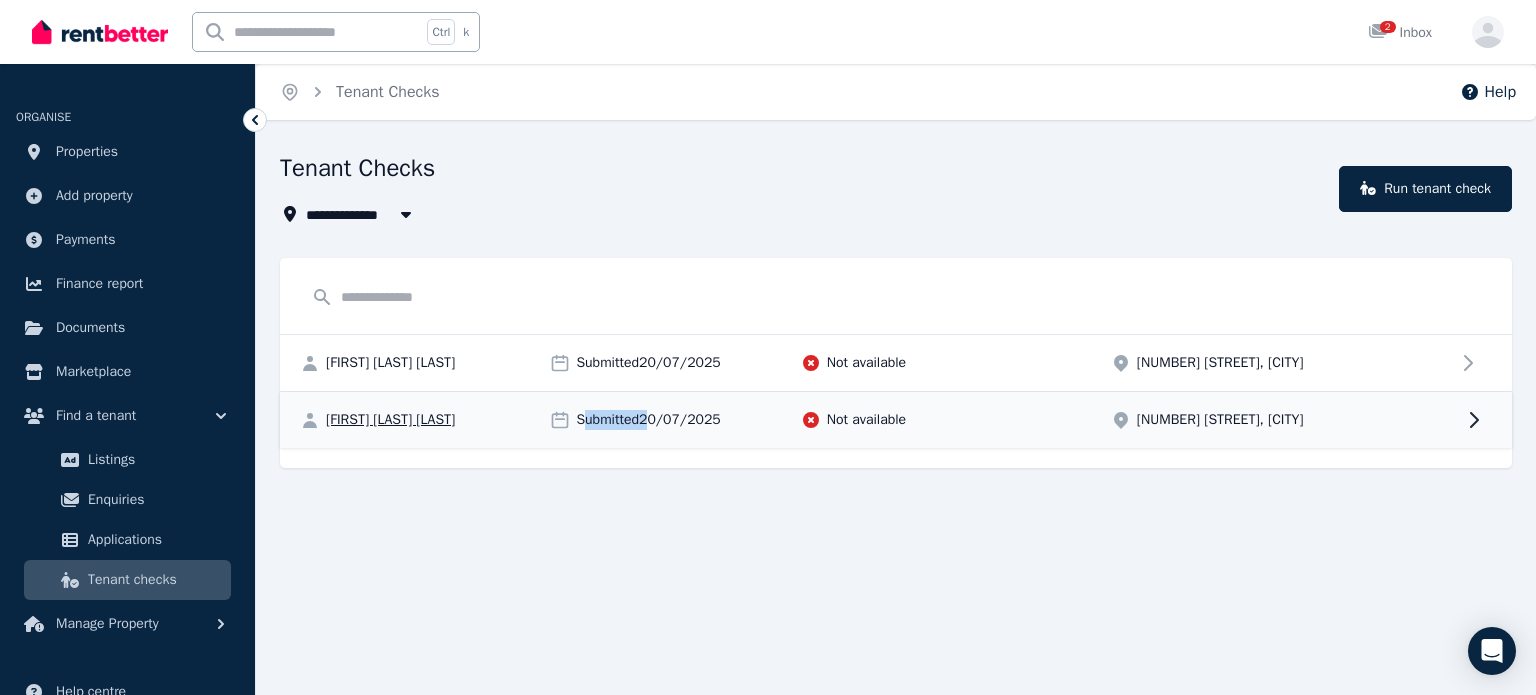 click on "[FIRST] [LAST] [LAST] Submitted  [DATE] Not available [NUMBER] [STREET], [SUBURB]" at bounding box center (896, 420) 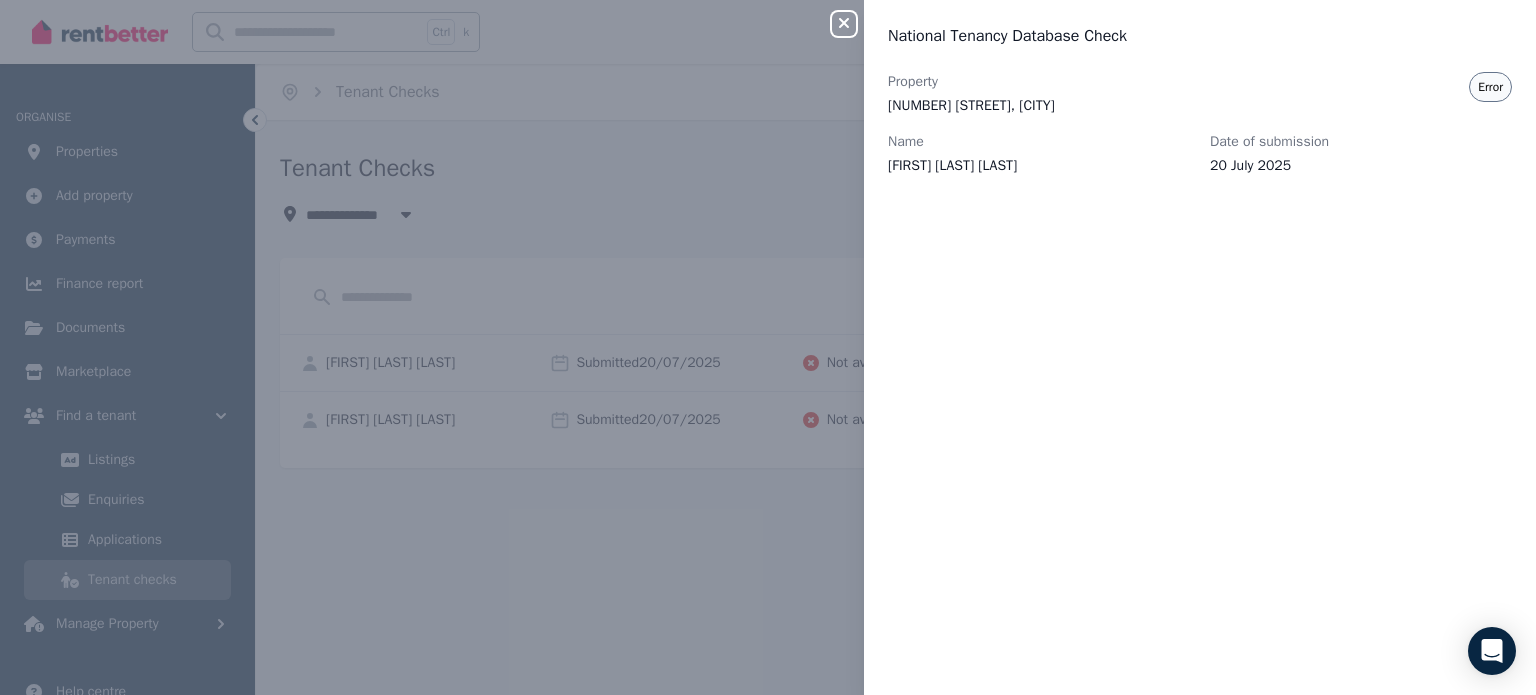 click on "Close panel National Tenancy Database Check Property 51 Harding Blvd, Mount Warren Park Name [FIRST] [LAST] Bonilla Date of submission 20 July 2025 Error" at bounding box center (768, 347) 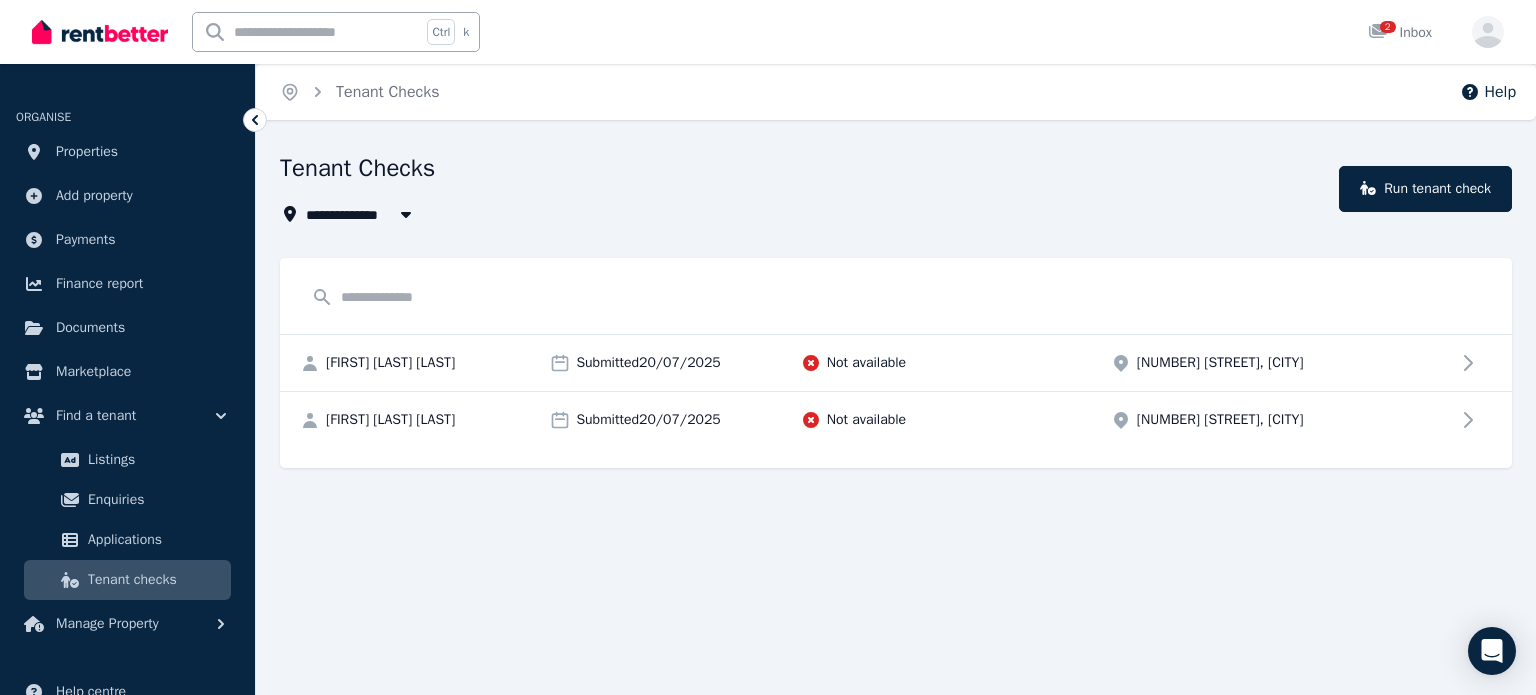 click on "**********" at bounding box center (896, 328) 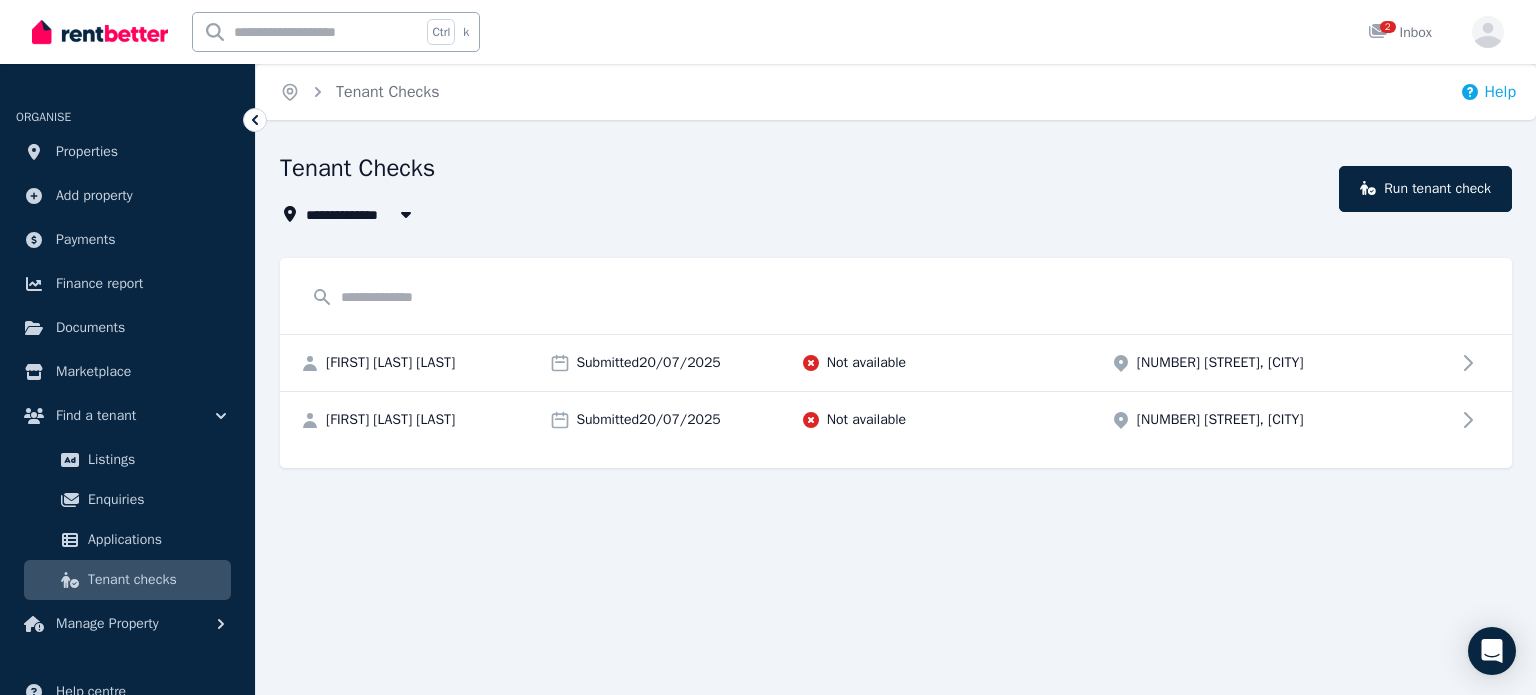 click on "Help" at bounding box center [1488, 92] 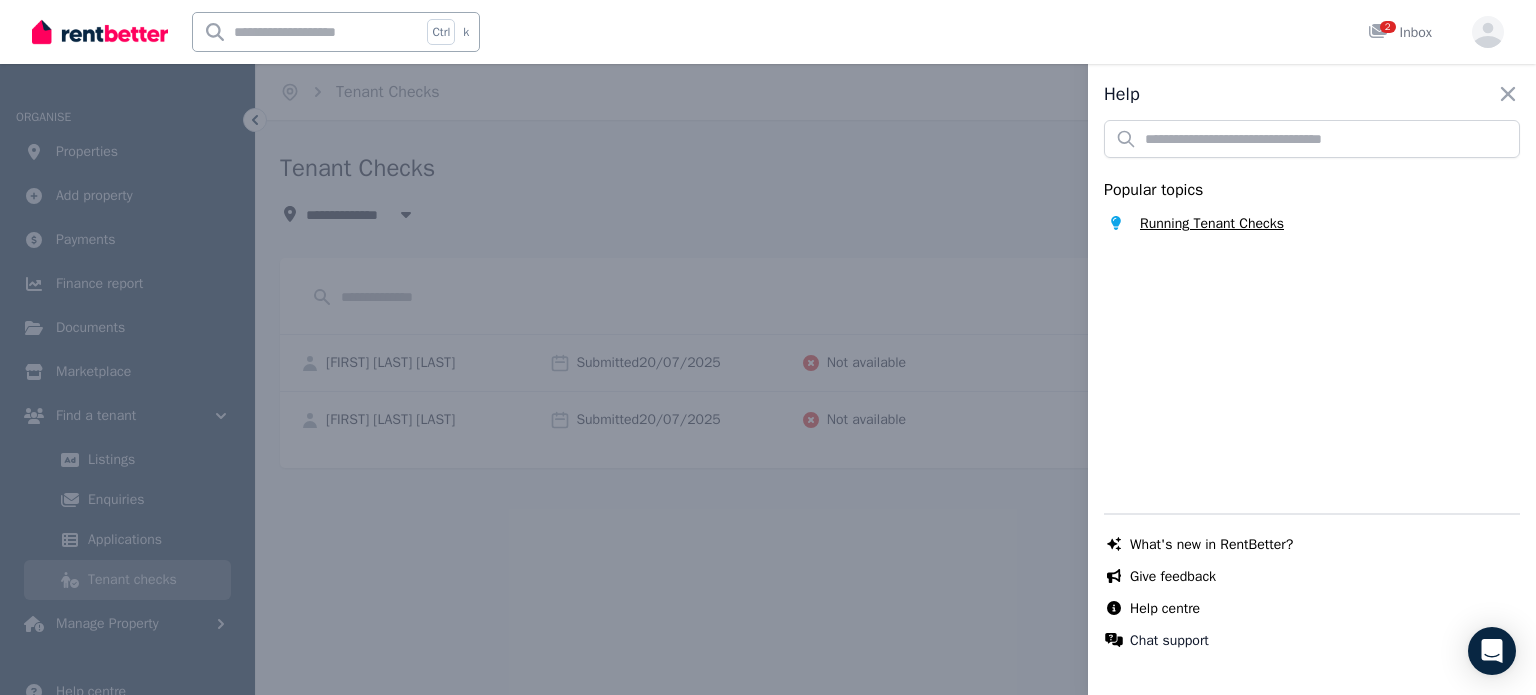 click on "Running Tenant Checks" at bounding box center [1212, 224] 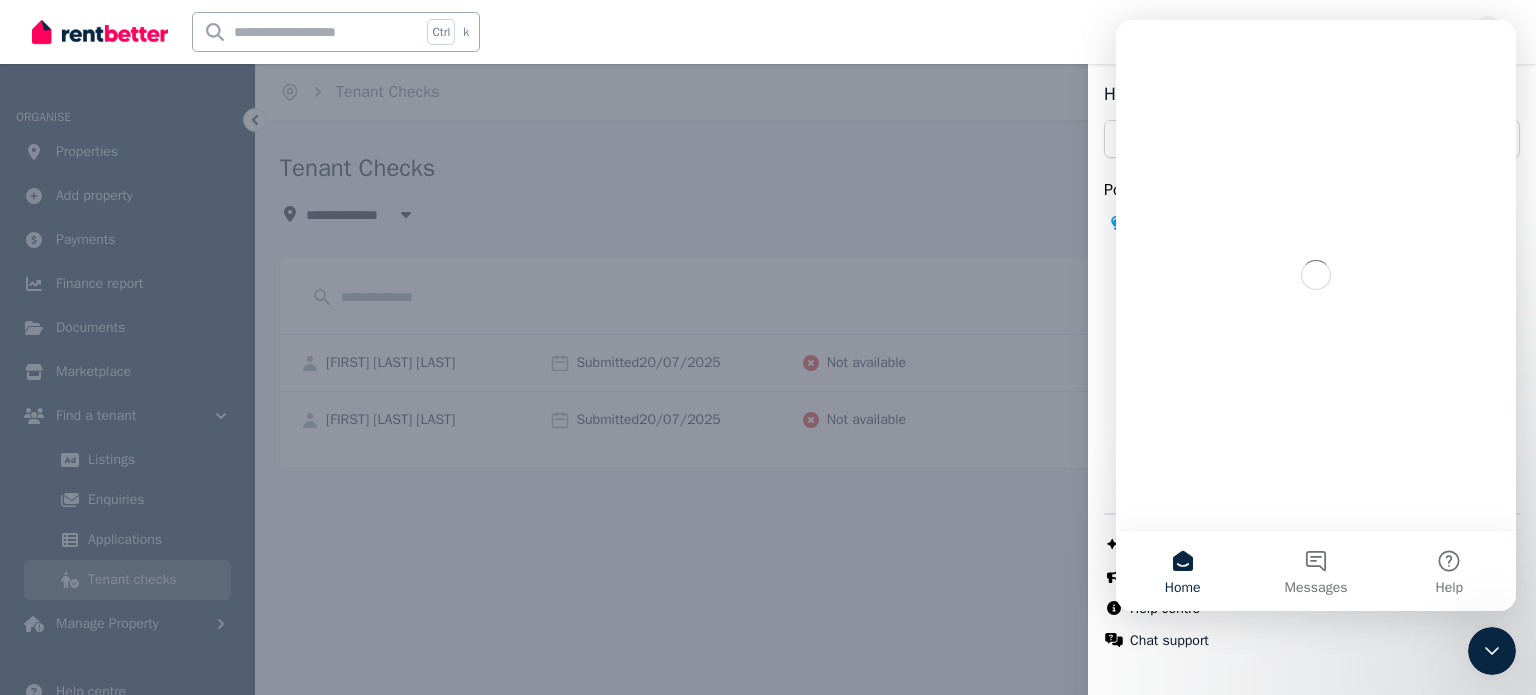 scroll, scrollTop: 0, scrollLeft: 0, axis: both 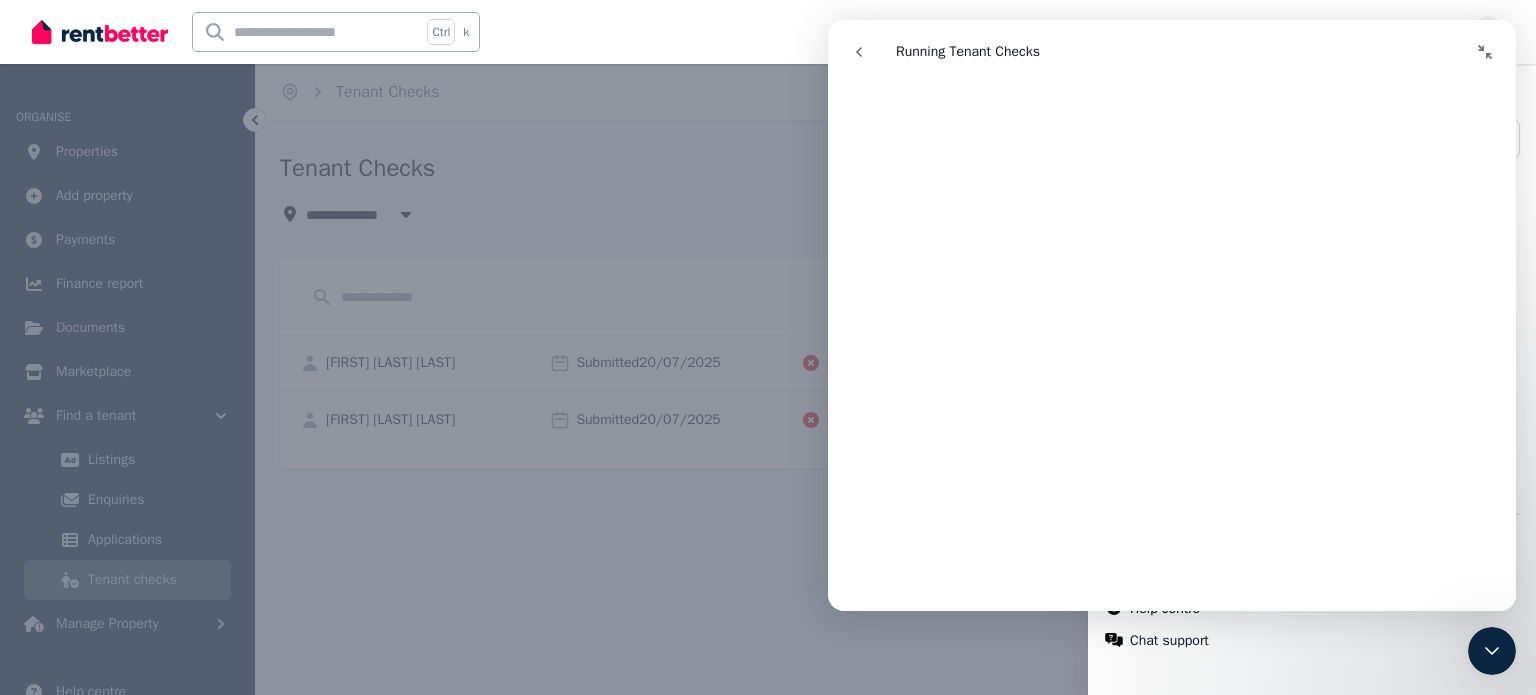 drag, startPoint x: 1510, startPoint y: 145, endPoint x: 2363, endPoint y: 368, distance: 881.6677 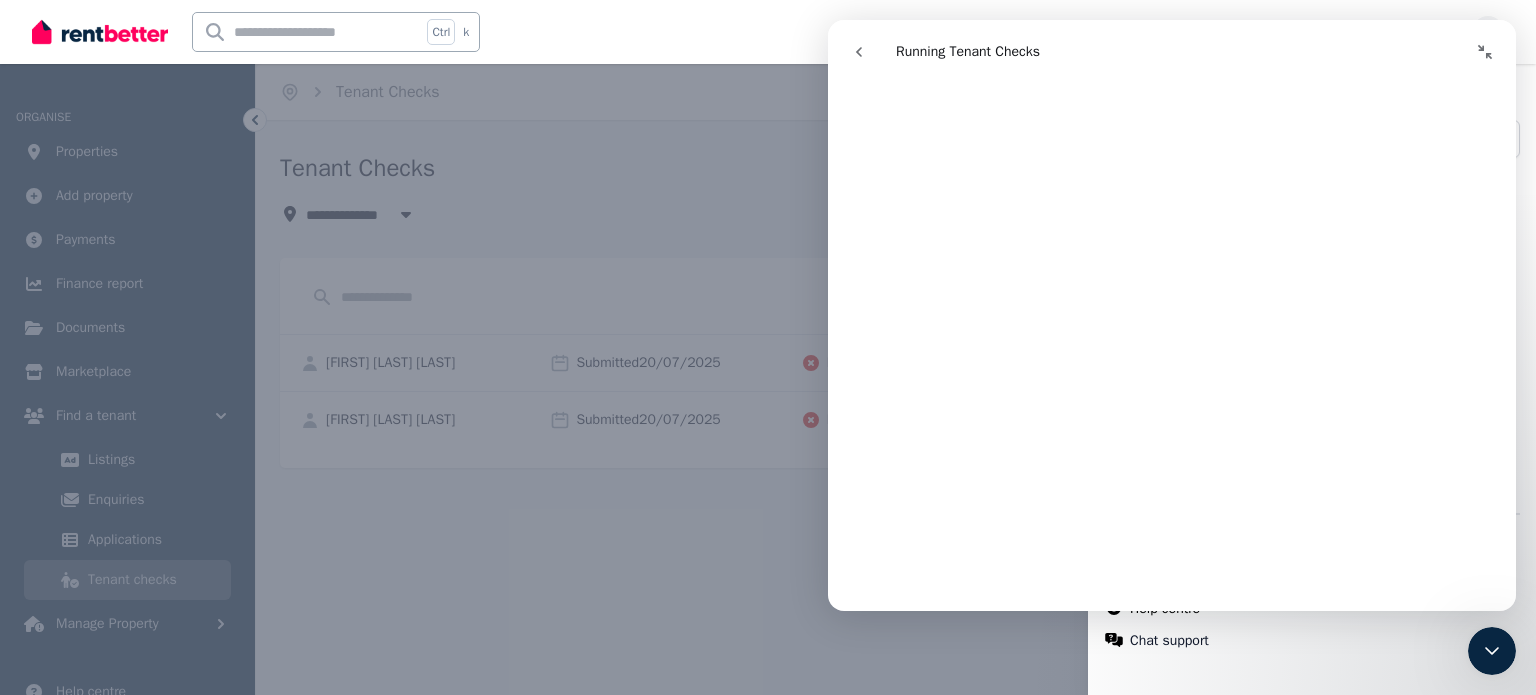 scroll, scrollTop: 1596, scrollLeft: 0, axis: vertical 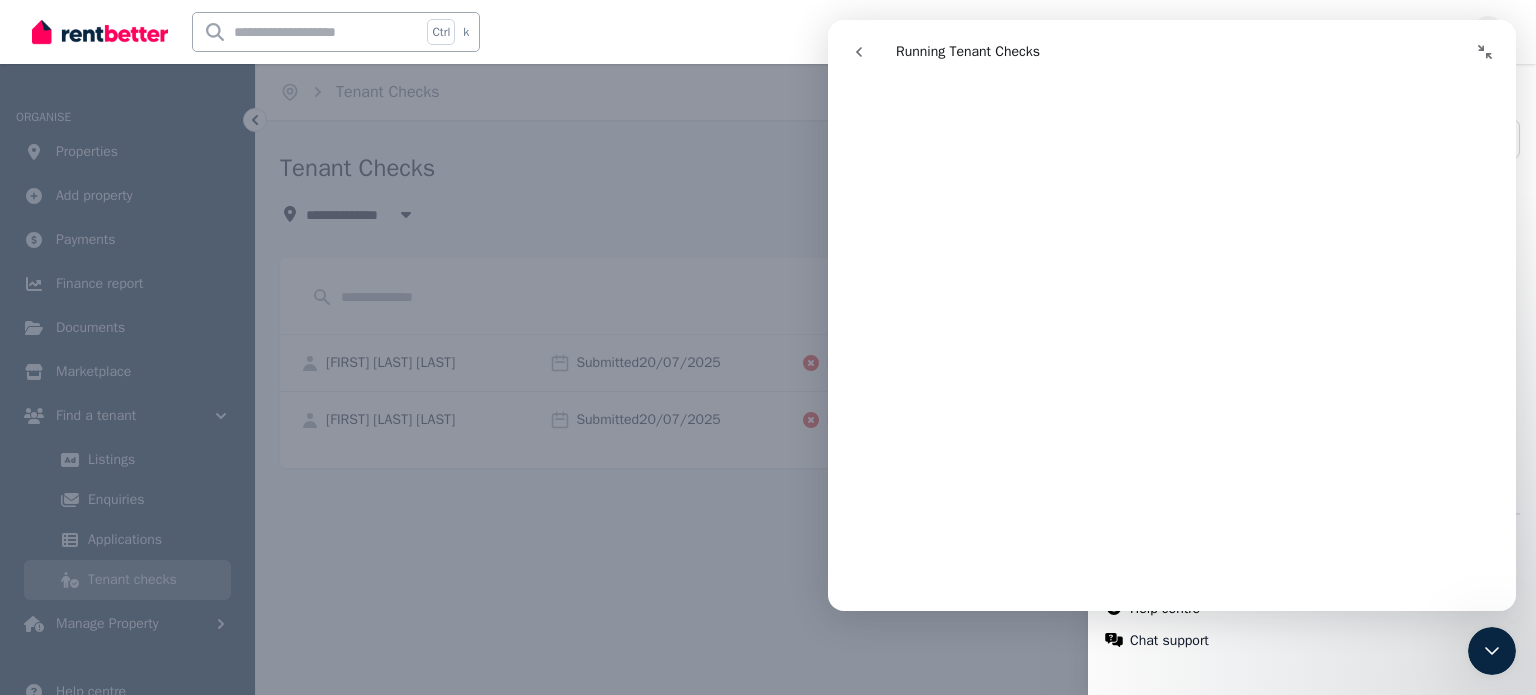 drag, startPoint x: 1509, startPoint y: 367, endPoint x: 2348, endPoint y: 503, distance: 849.9512 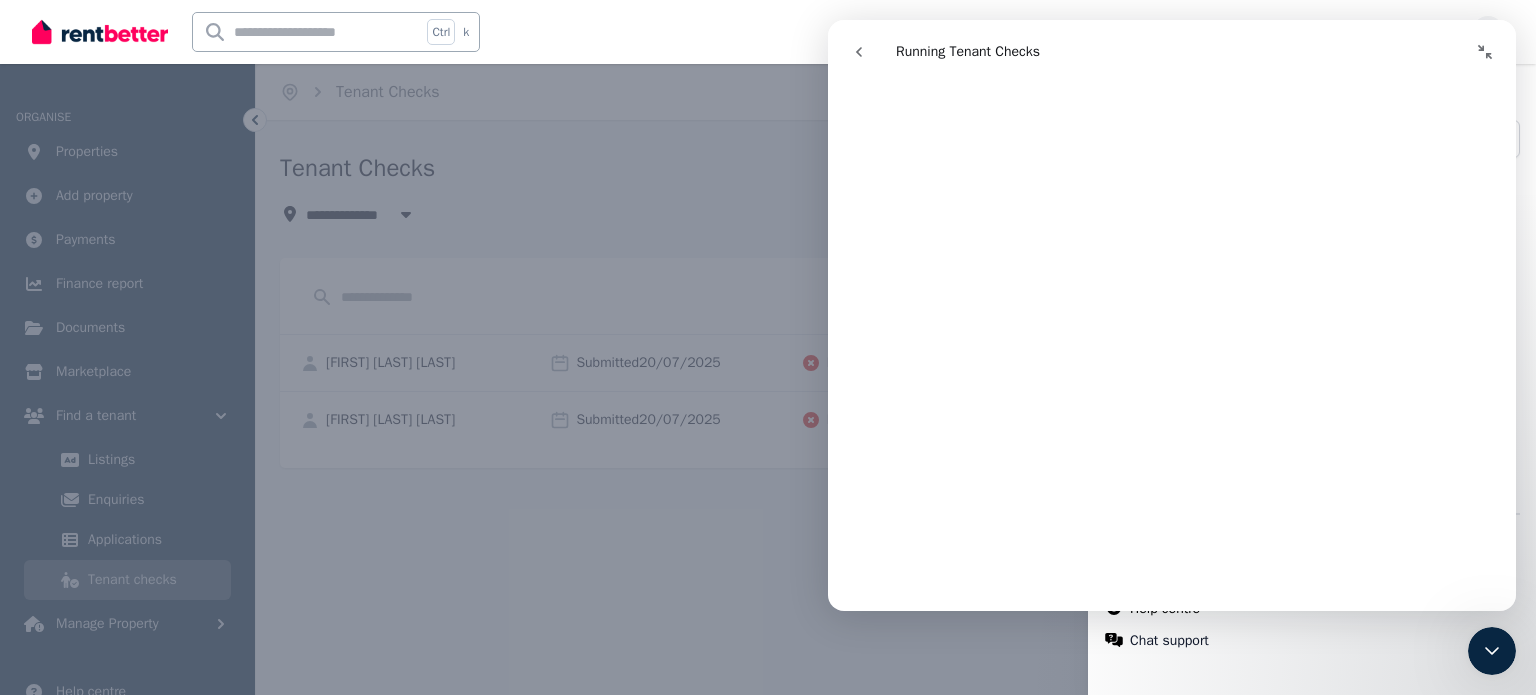 drag, startPoint x: 2348, startPoint y: 503, endPoint x: 1507, endPoint y: 495, distance: 841.038 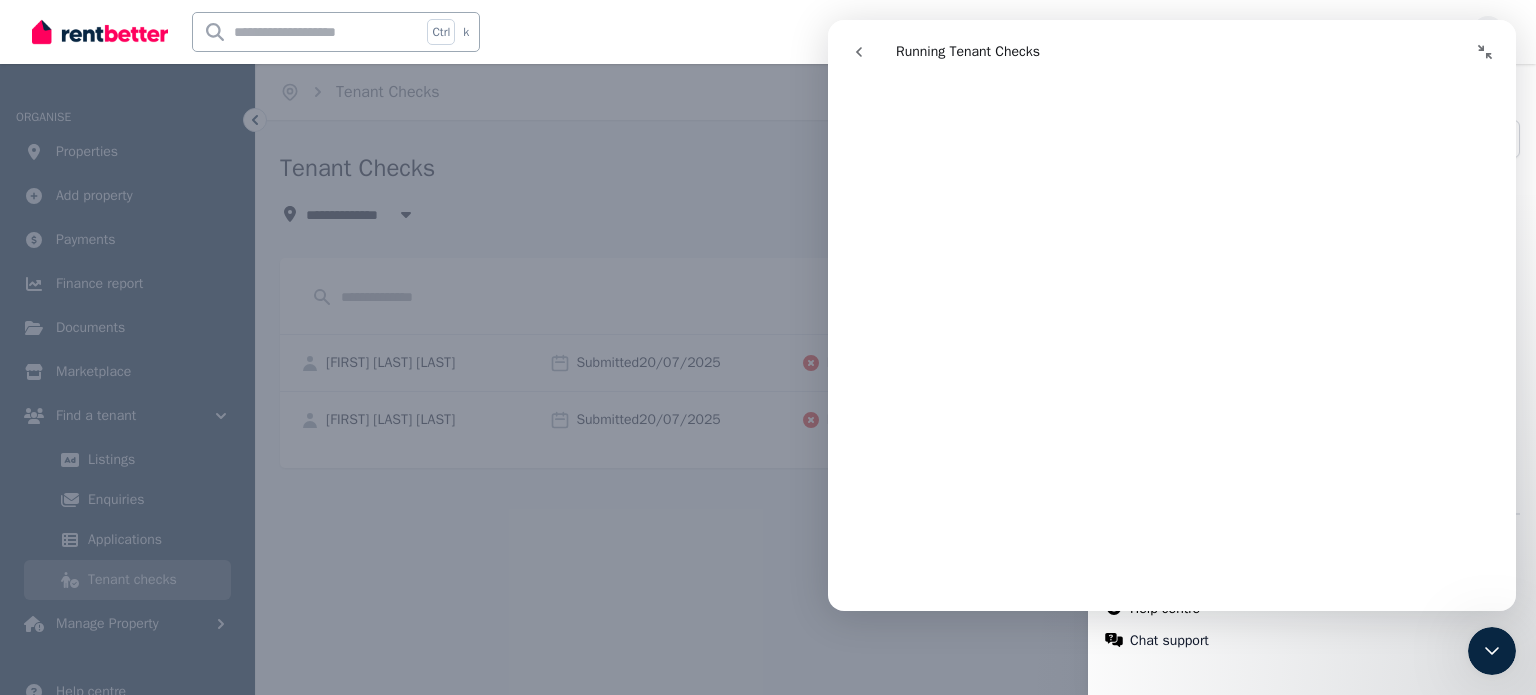 click 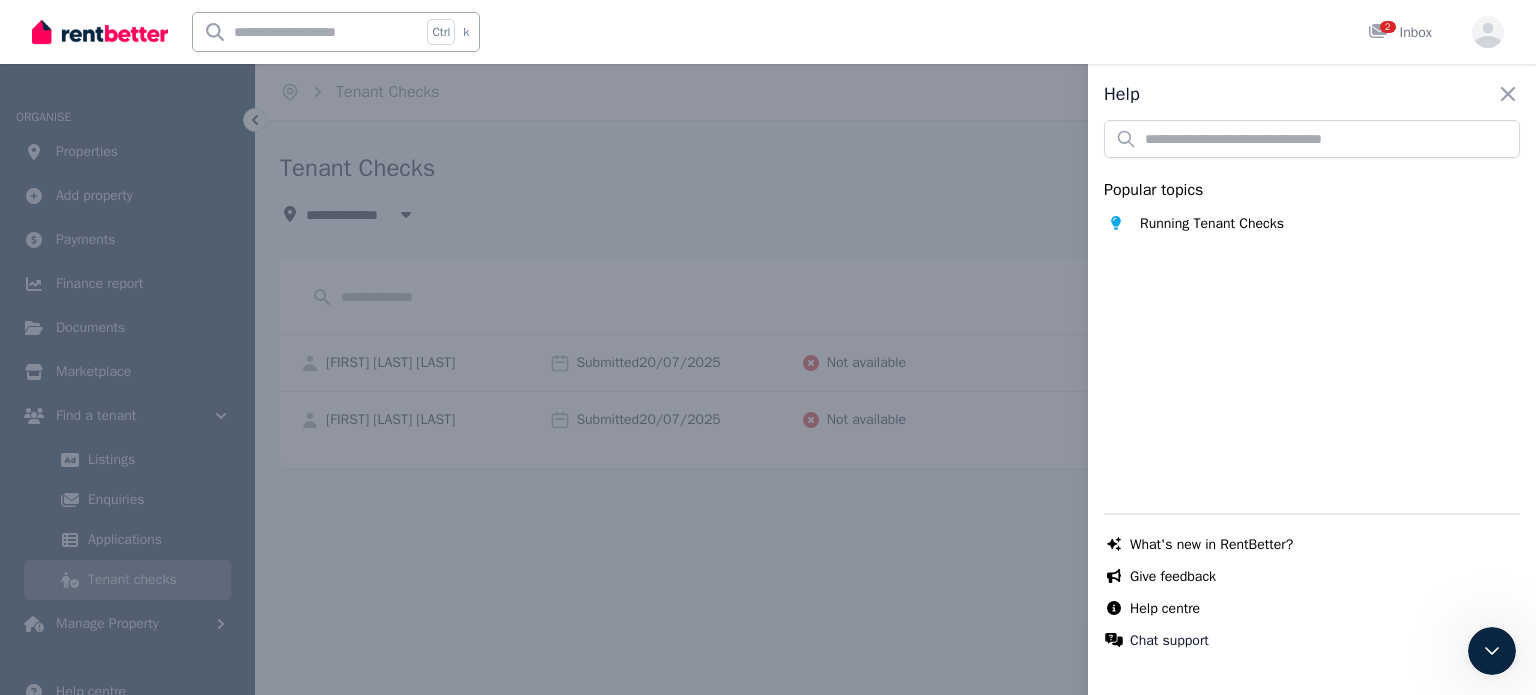 scroll, scrollTop: 0, scrollLeft: 0, axis: both 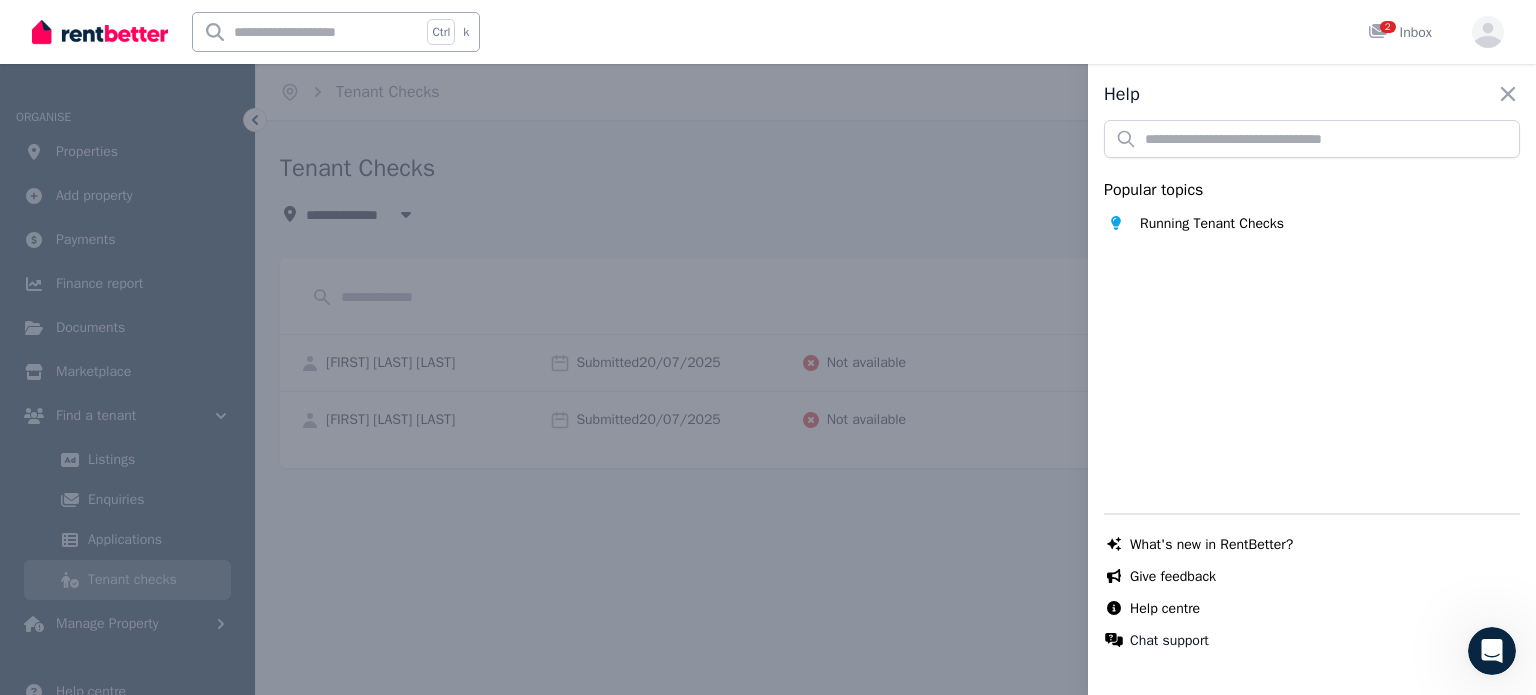click 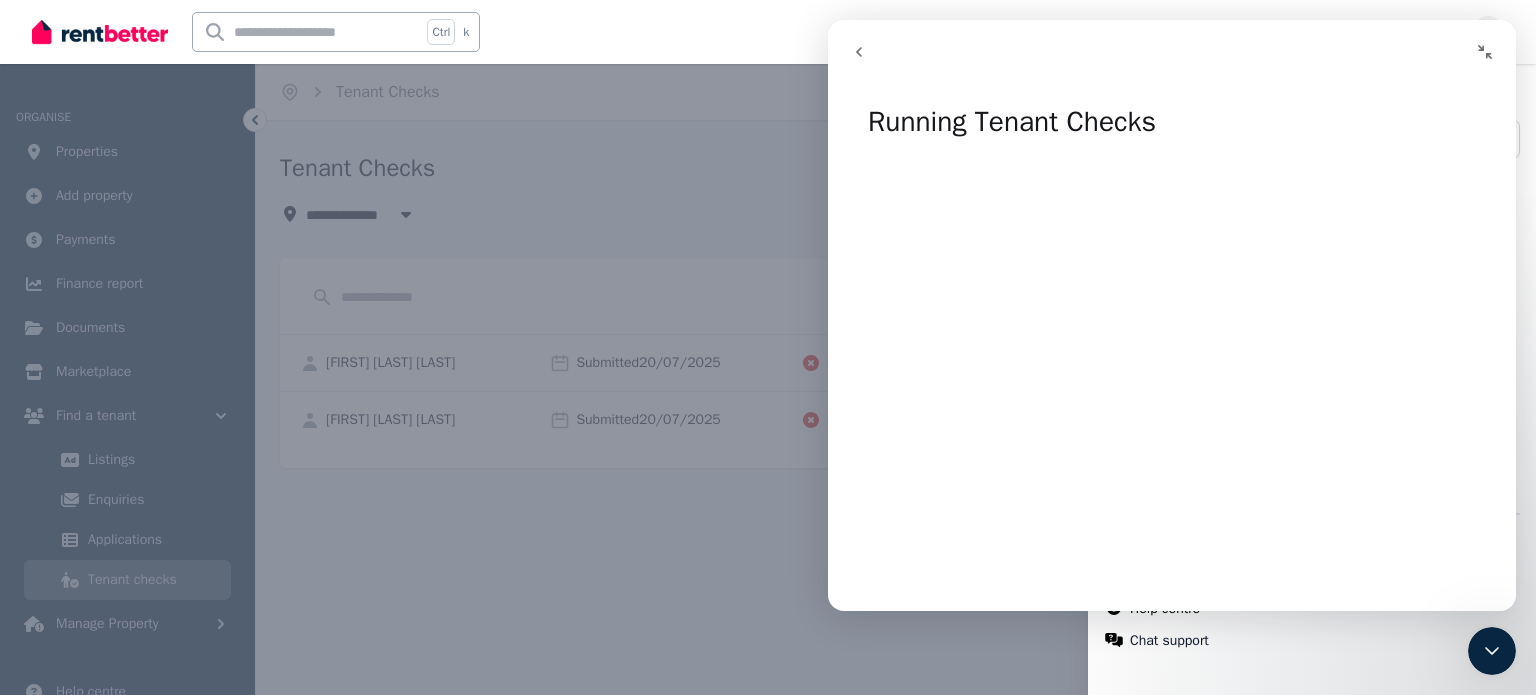 click 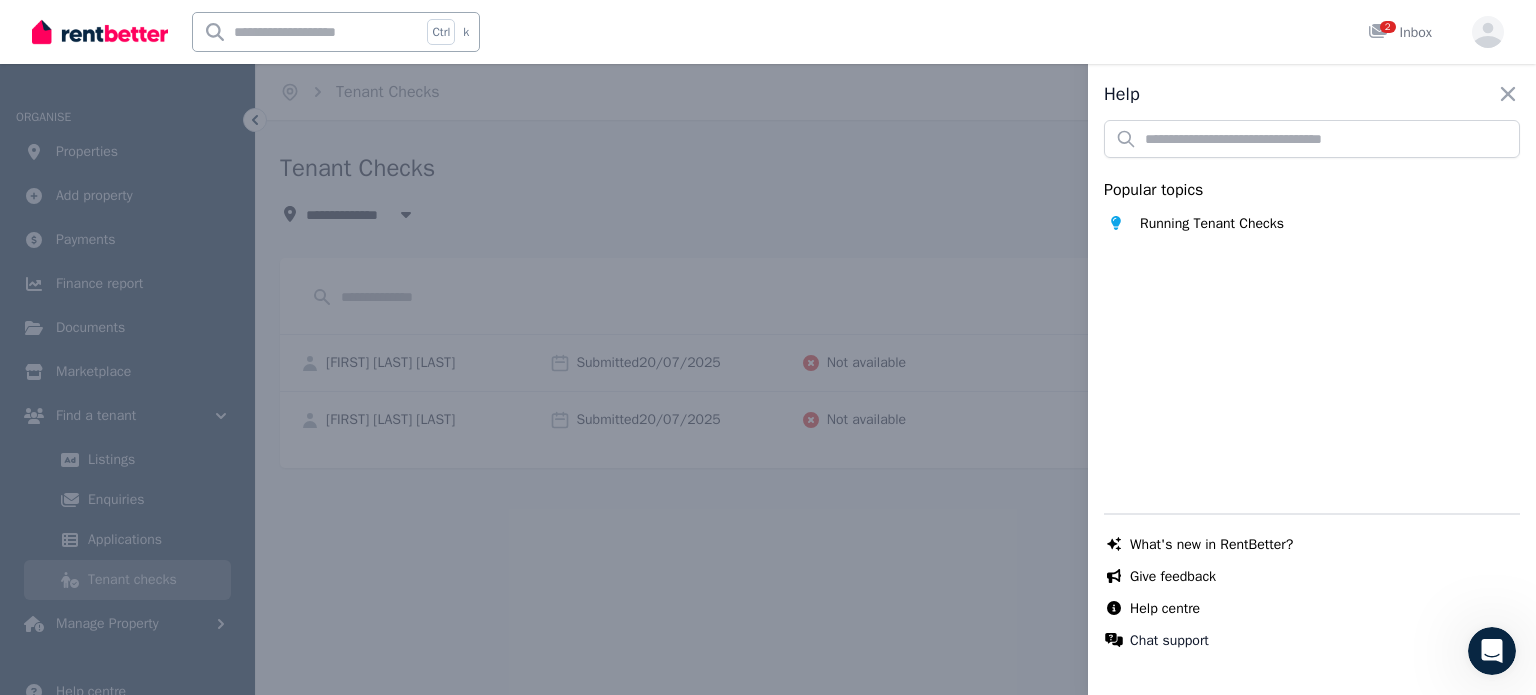 click at bounding box center (1492, 651) 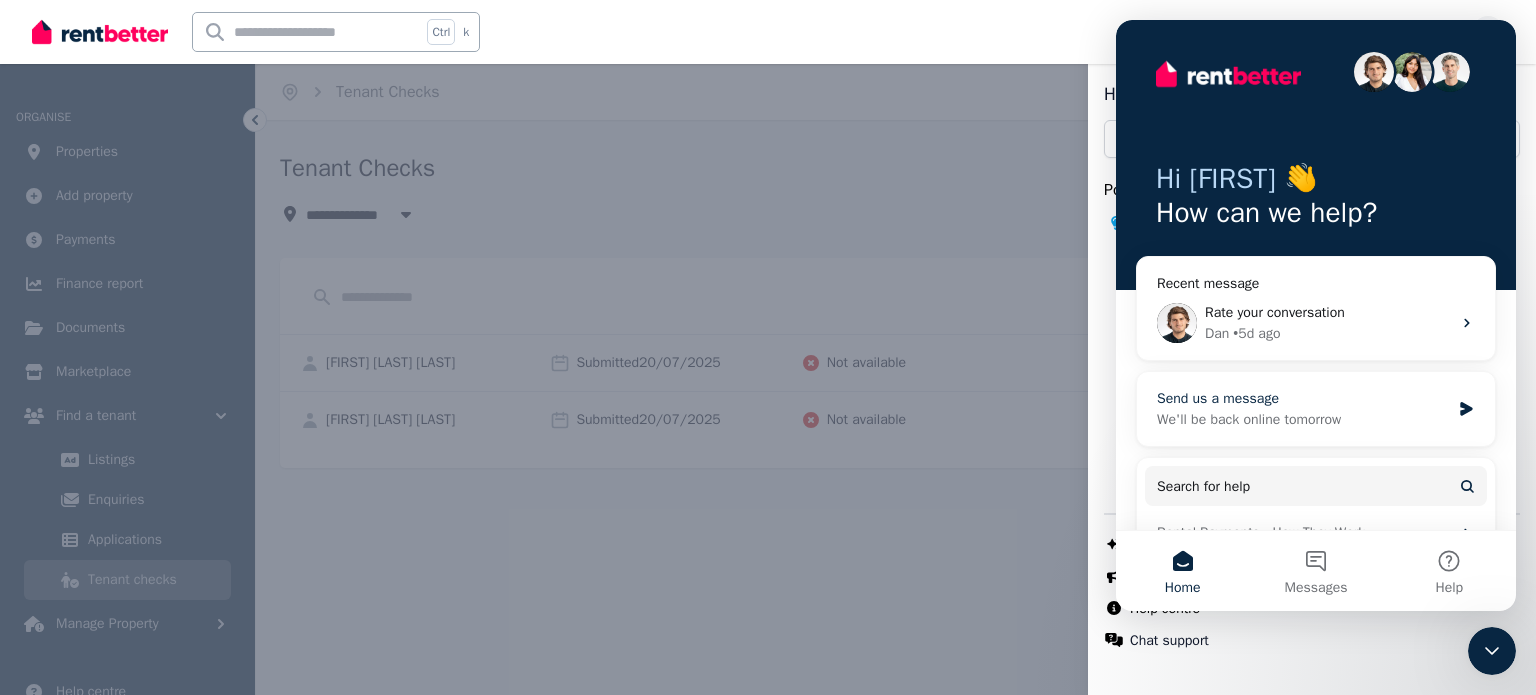 click on "We'll be back online tomorrow" at bounding box center (1303, 419) 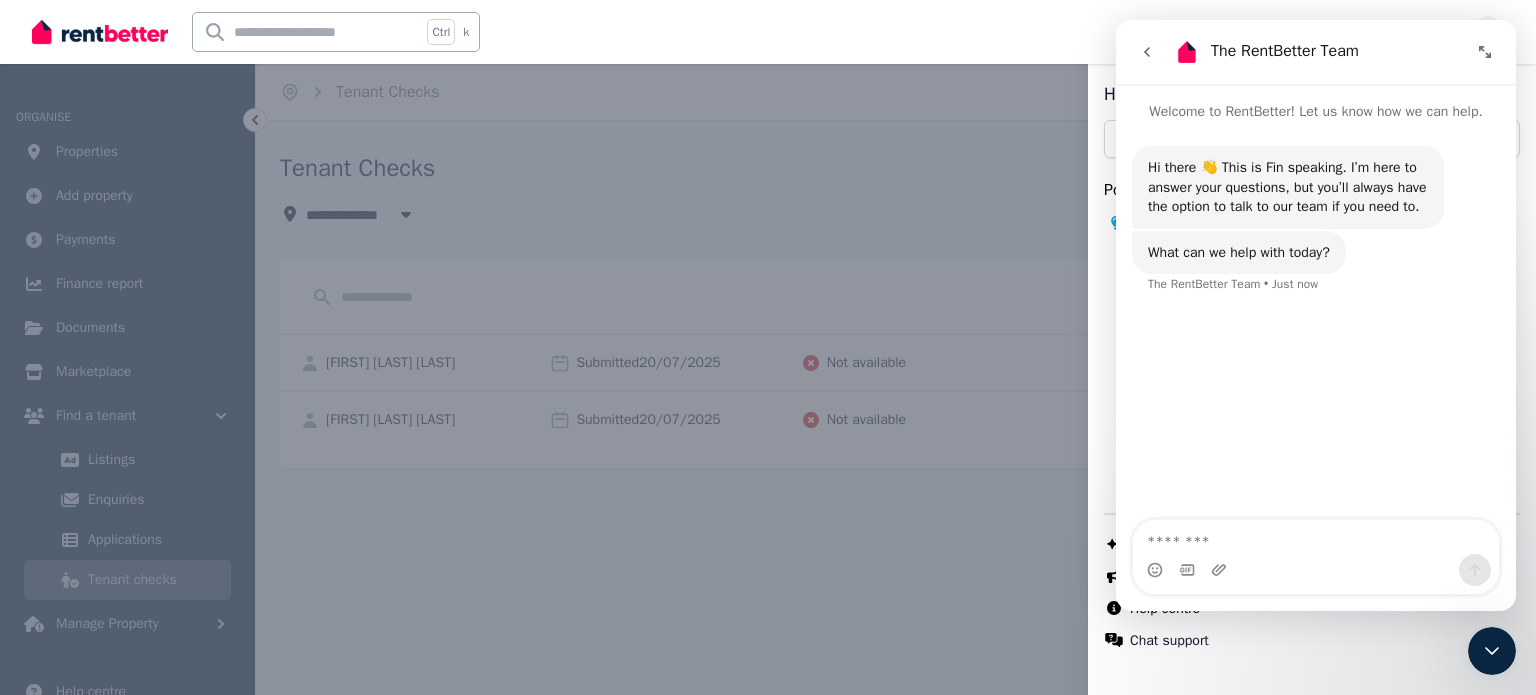 click at bounding box center [1316, 537] 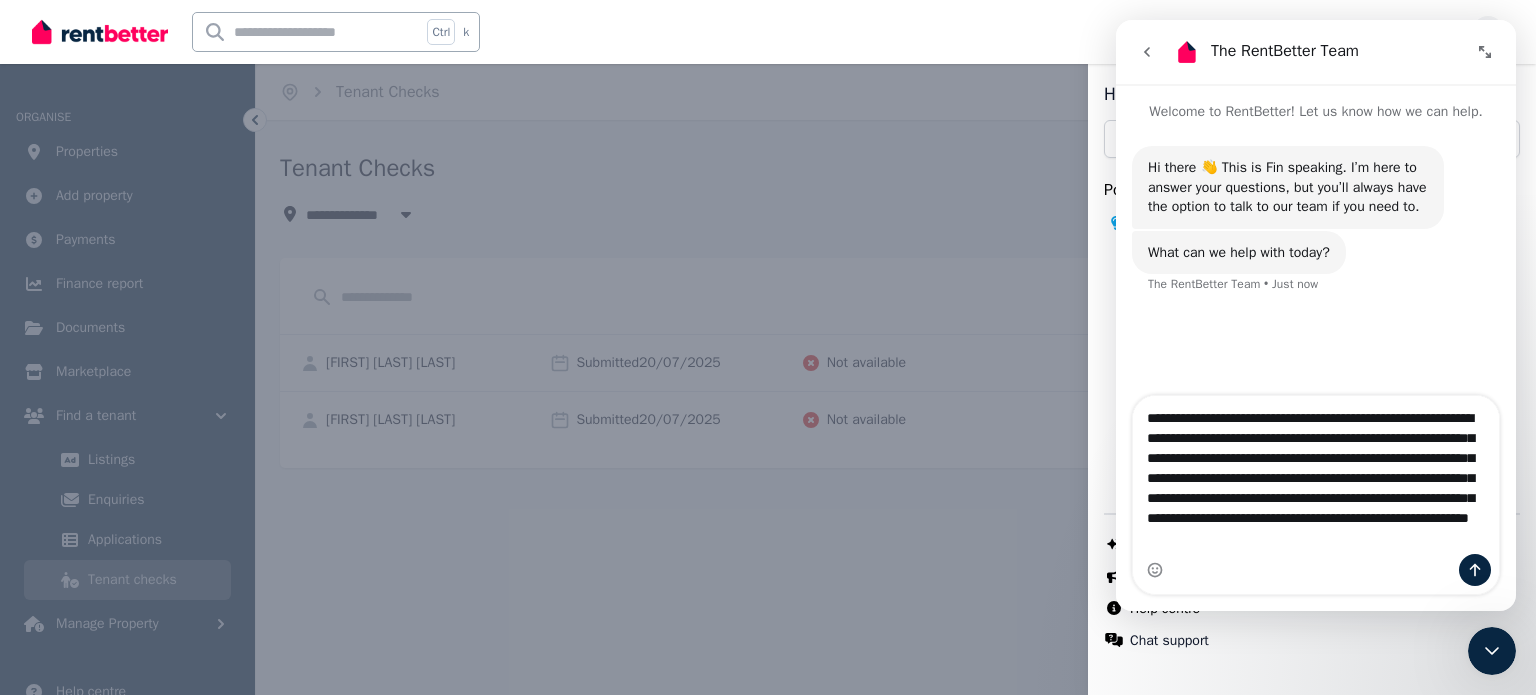scroll, scrollTop: 13, scrollLeft: 0, axis: vertical 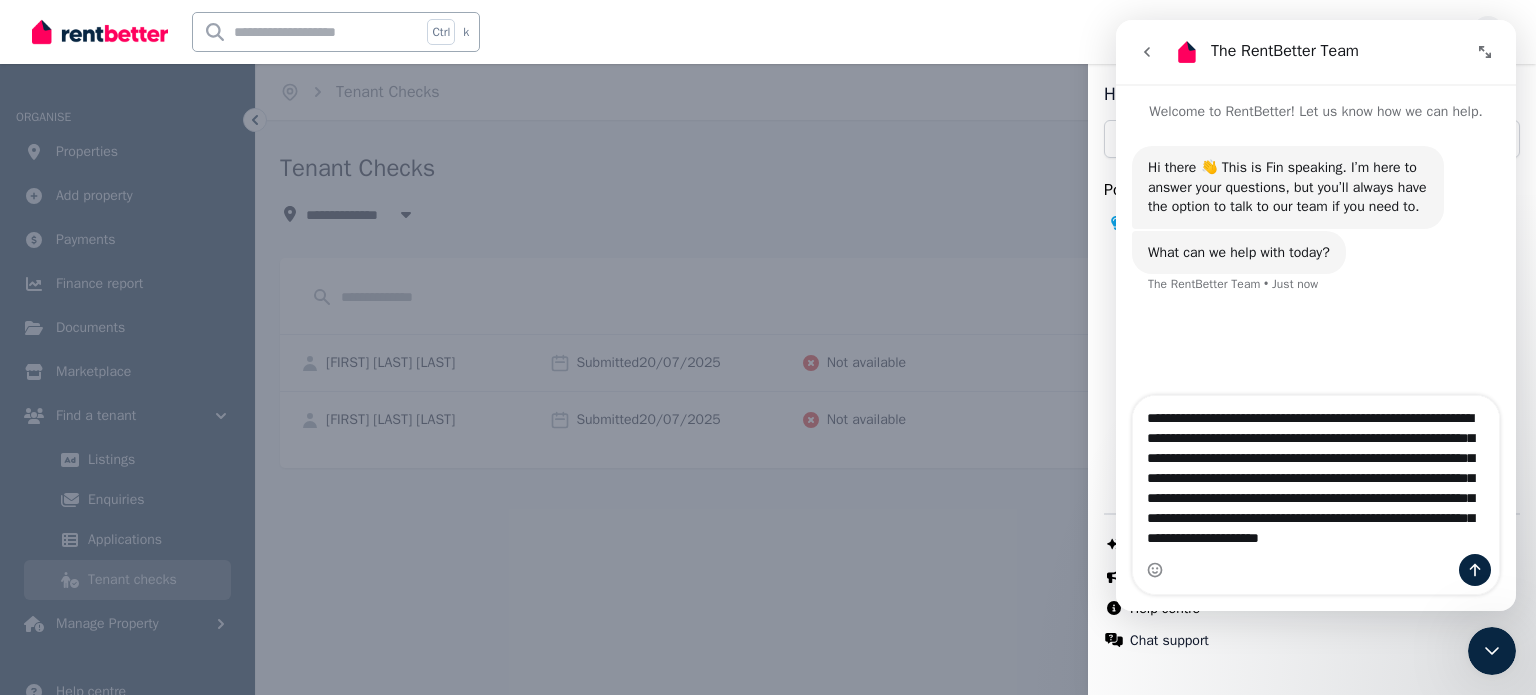 type on "**********" 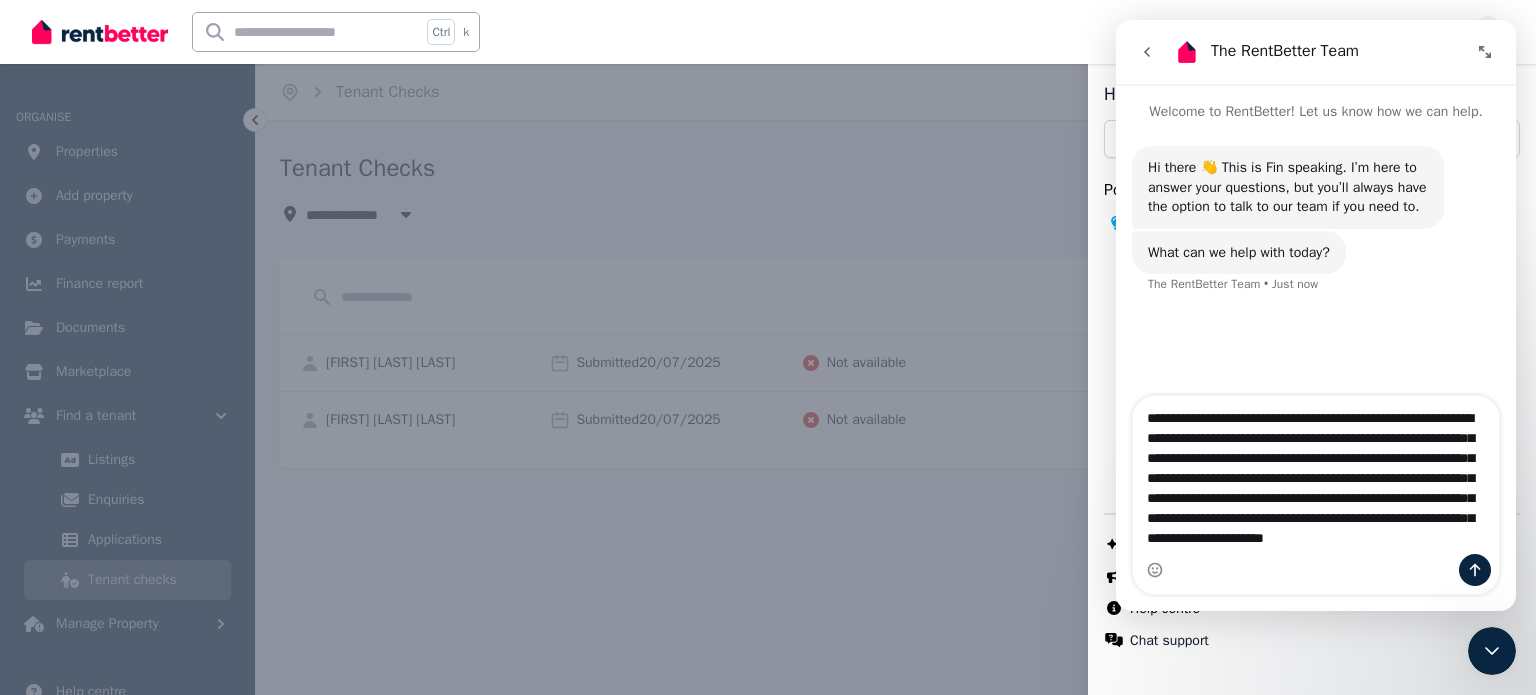 type 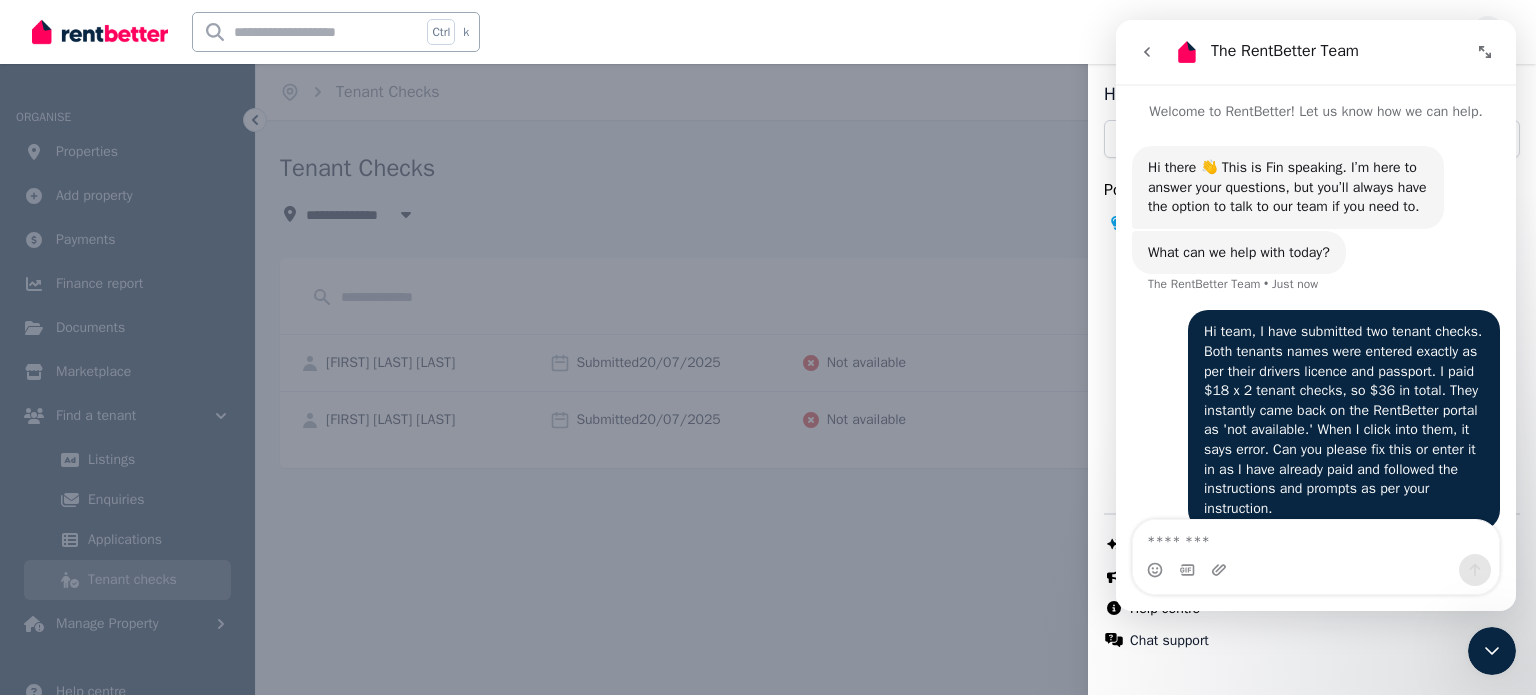 scroll, scrollTop: 0, scrollLeft: 0, axis: both 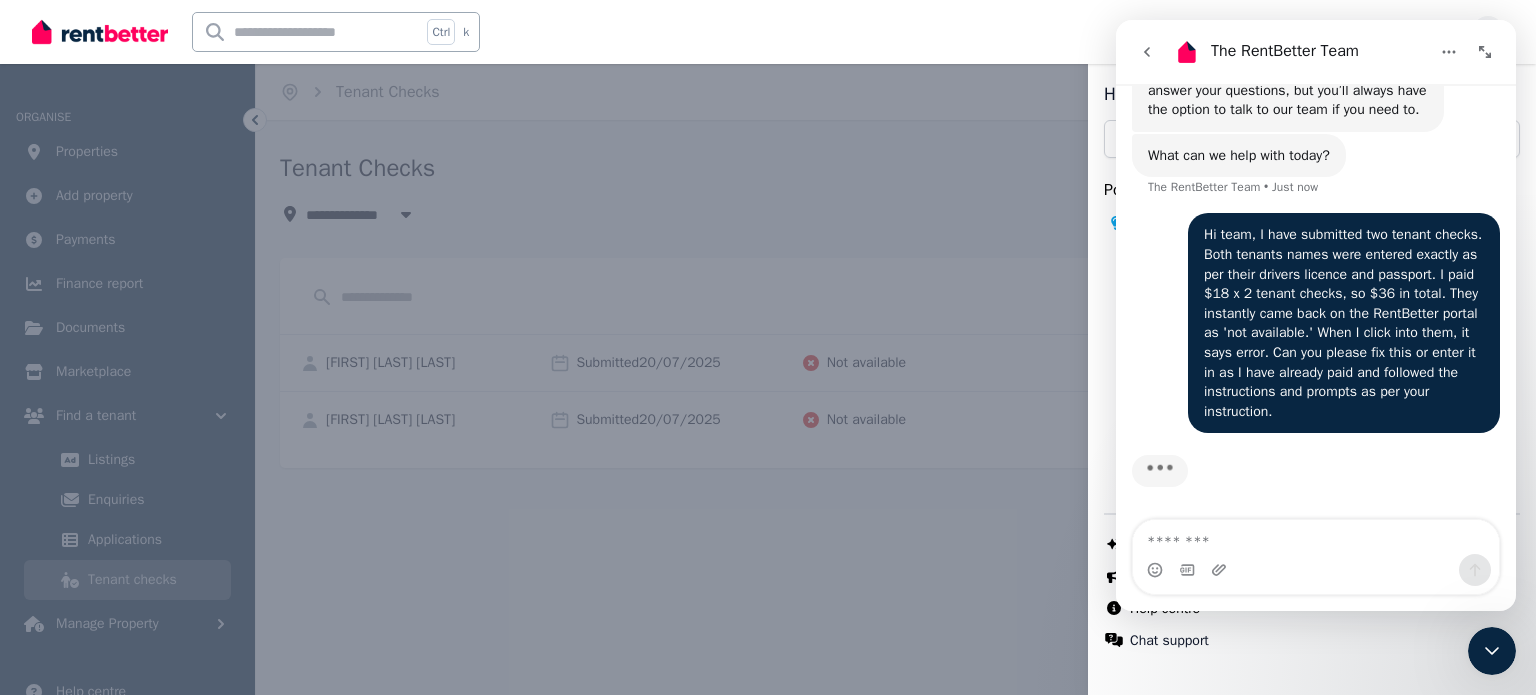 click on "Help Close panel Popular topics Running Tenant Checks Chat with us live What's new in RentBetter? Give feedback Help centre Chat support" at bounding box center [768, 347] 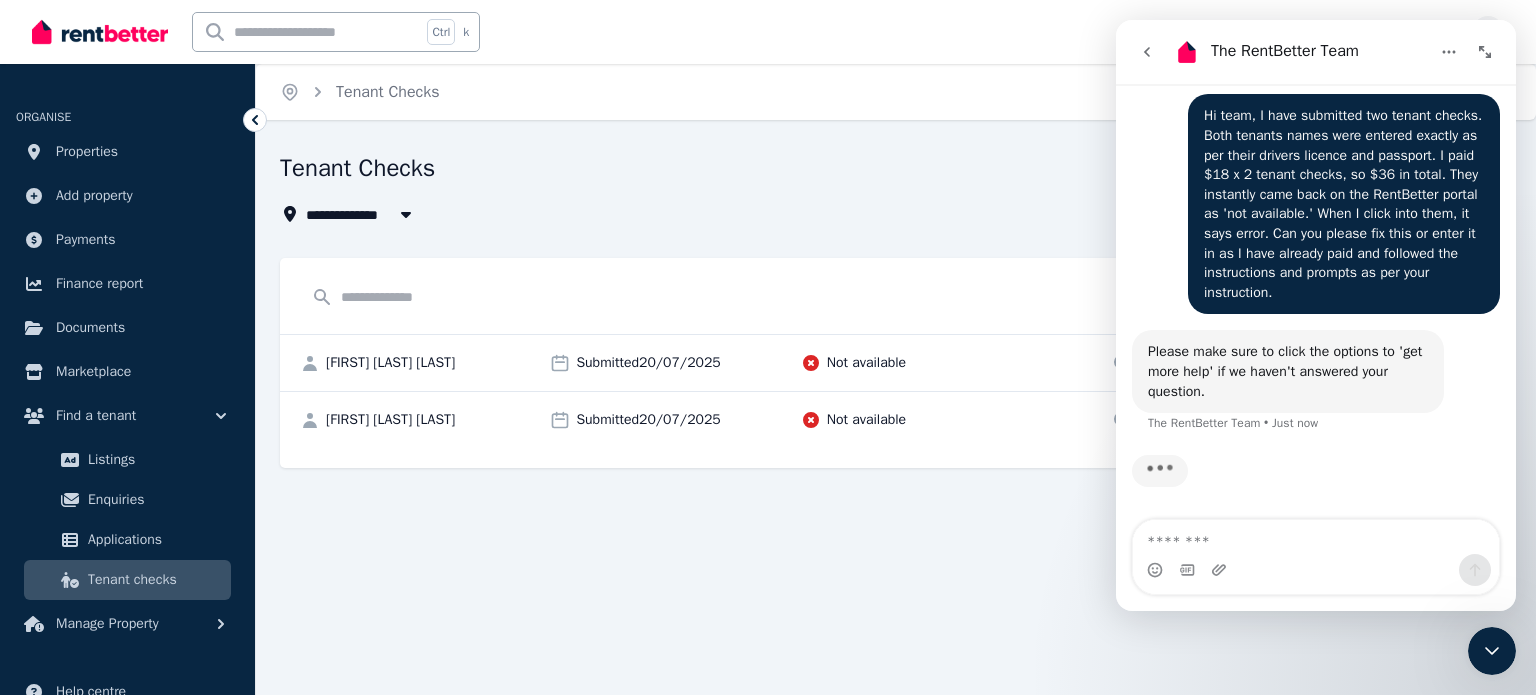 scroll, scrollTop: 214, scrollLeft: 0, axis: vertical 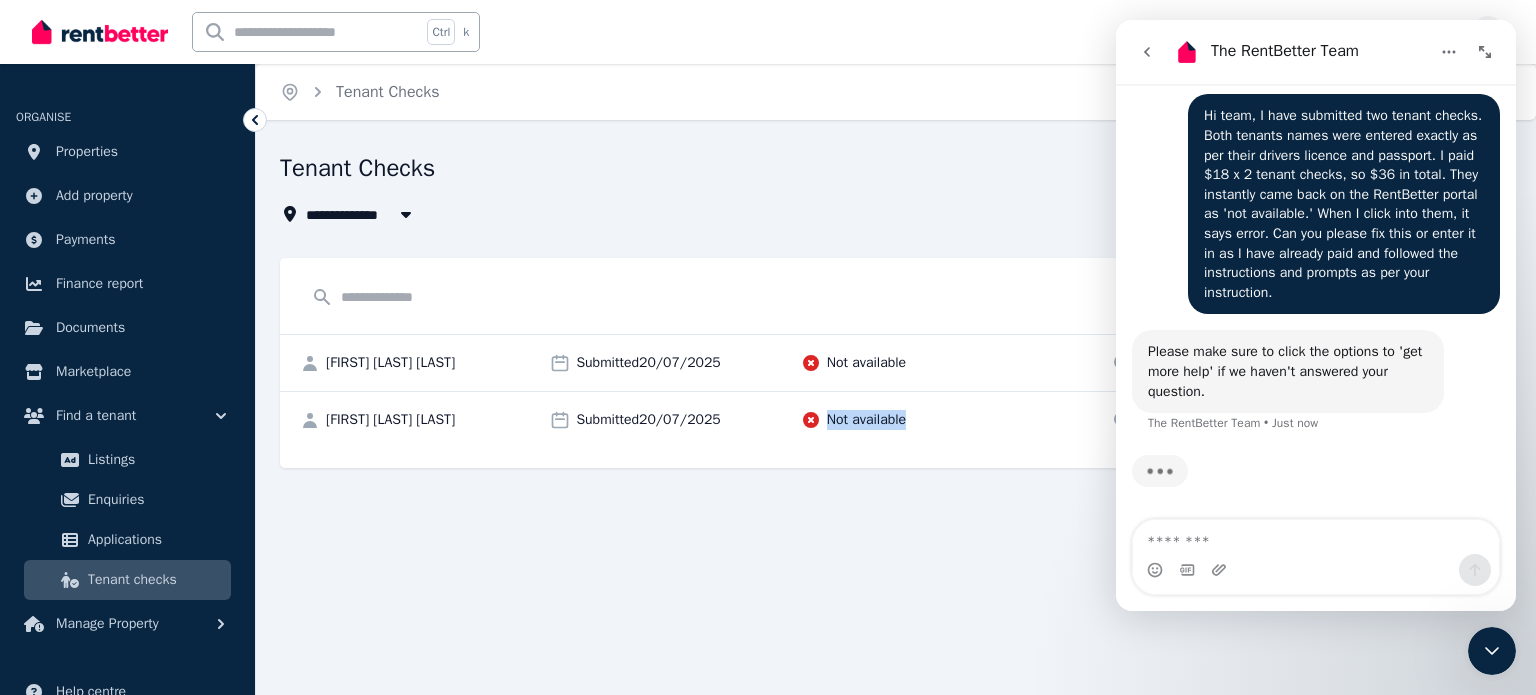 drag, startPoint x: 832, startPoint y: 559, endPoint x: 942, endPoint y: 543, distance: 111.15755 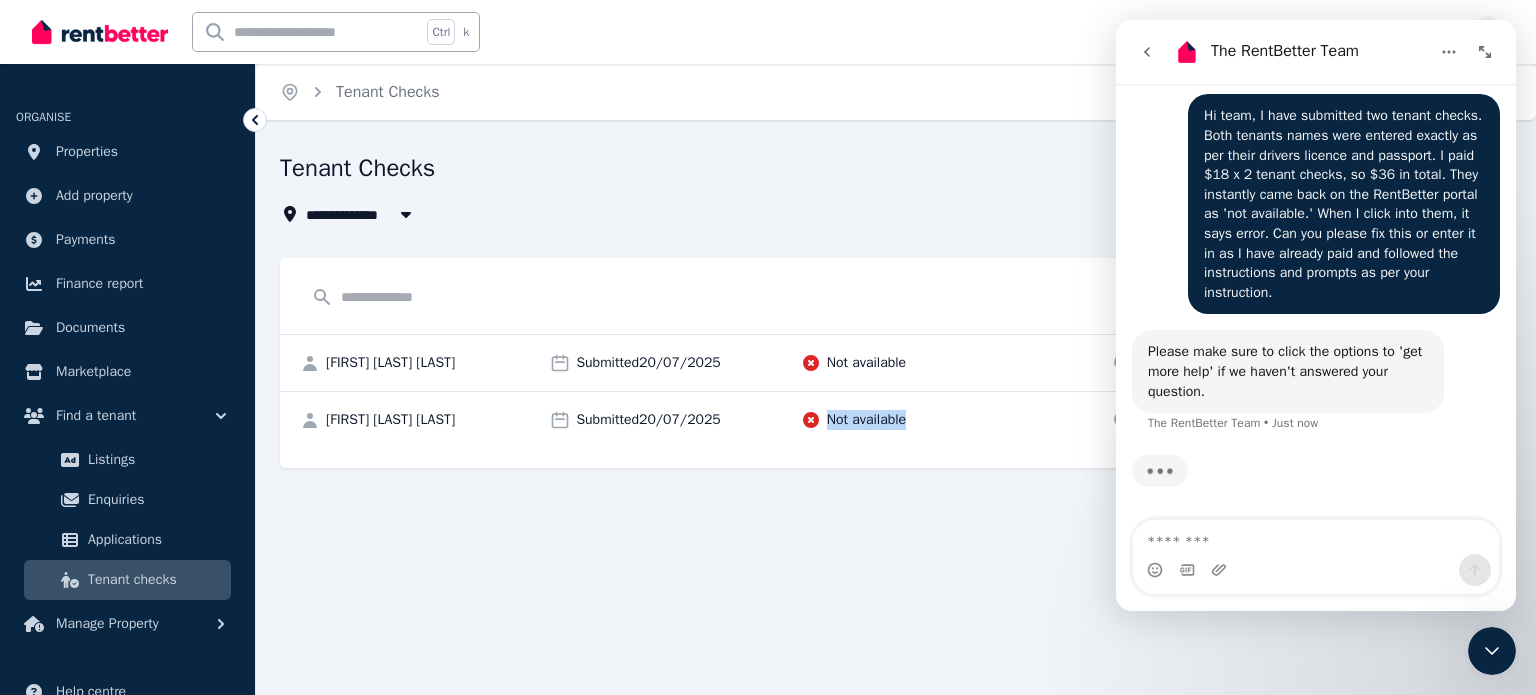 click on "**********" at bounding box center [768, 347] 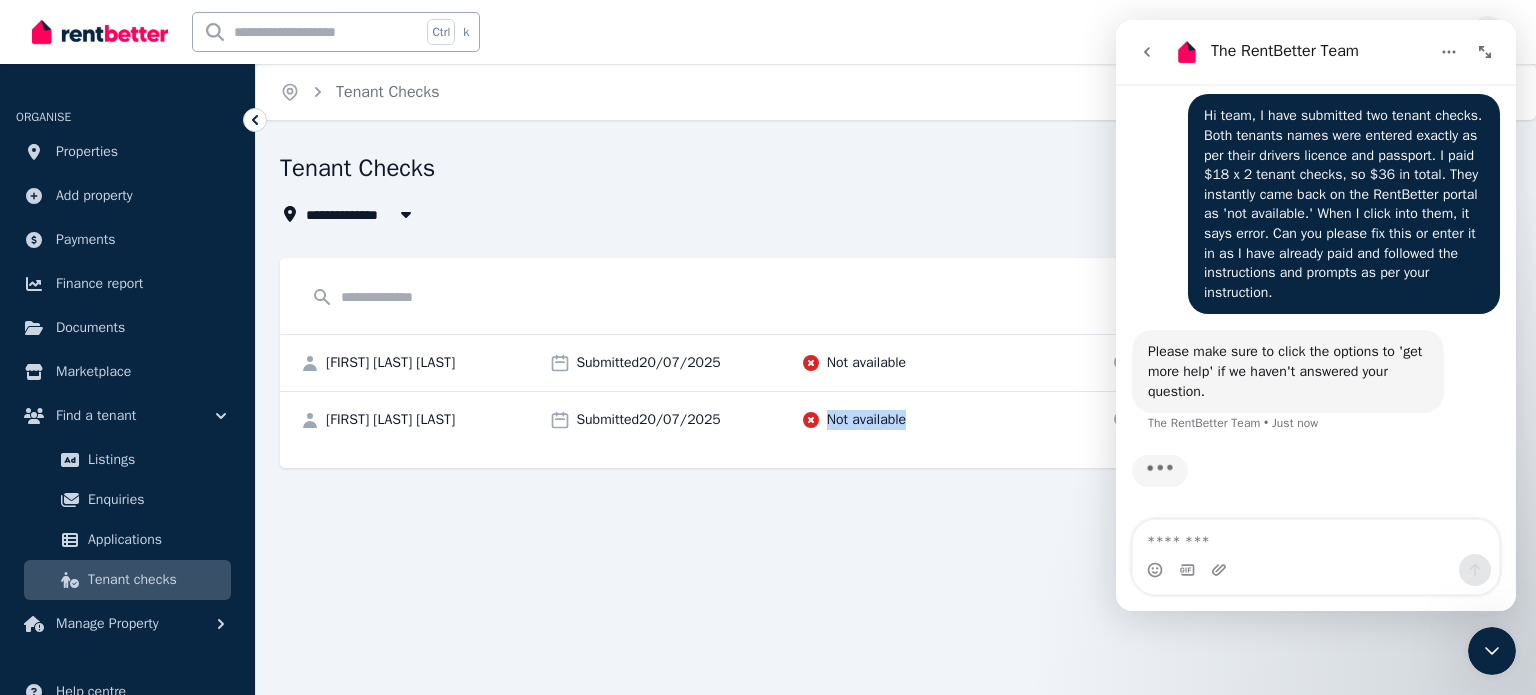 click on "**********" at bounding box center (768, 347) 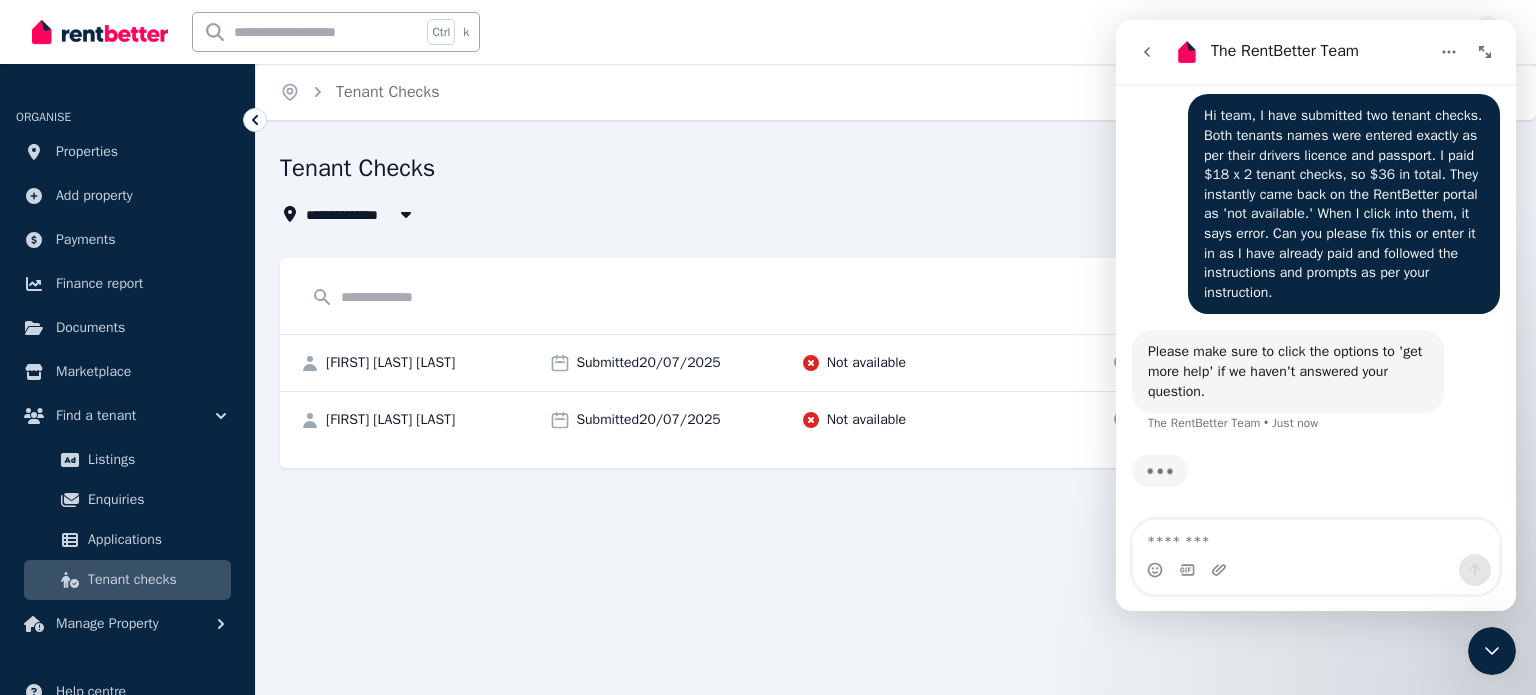 scroll, scrollTop: 209, scrollLeft: 0, axis: vertical 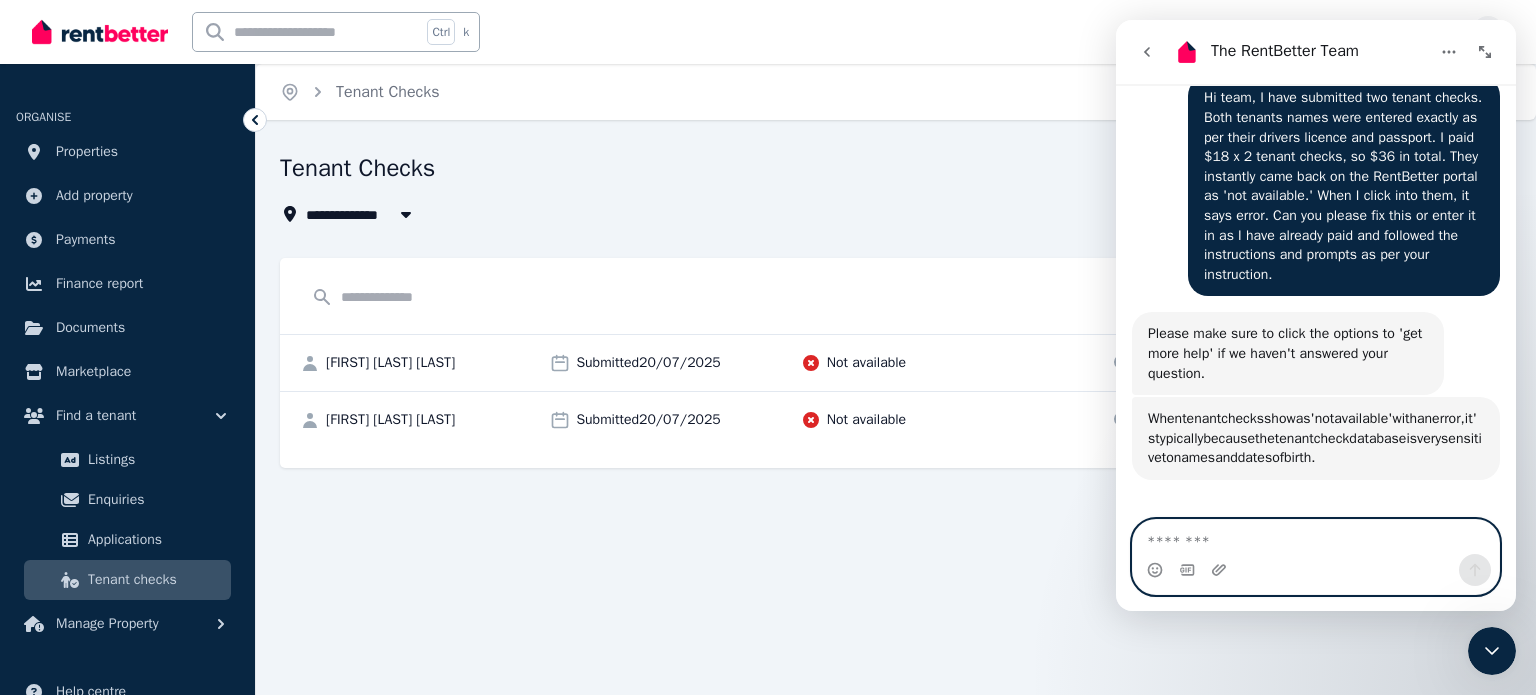 click at bounding box center (1316, 537) 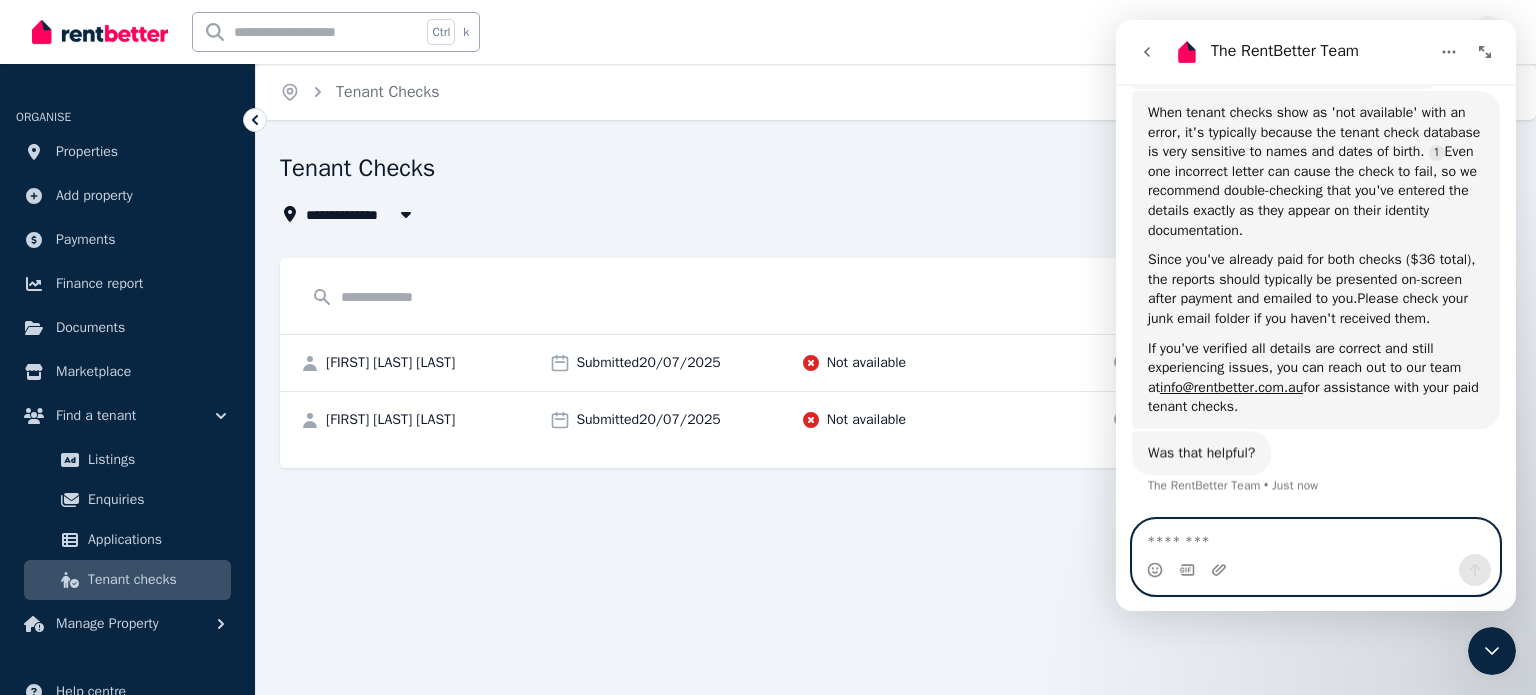 scroll, scrollTop: 532, scrollLeft: 0, axis: vertical 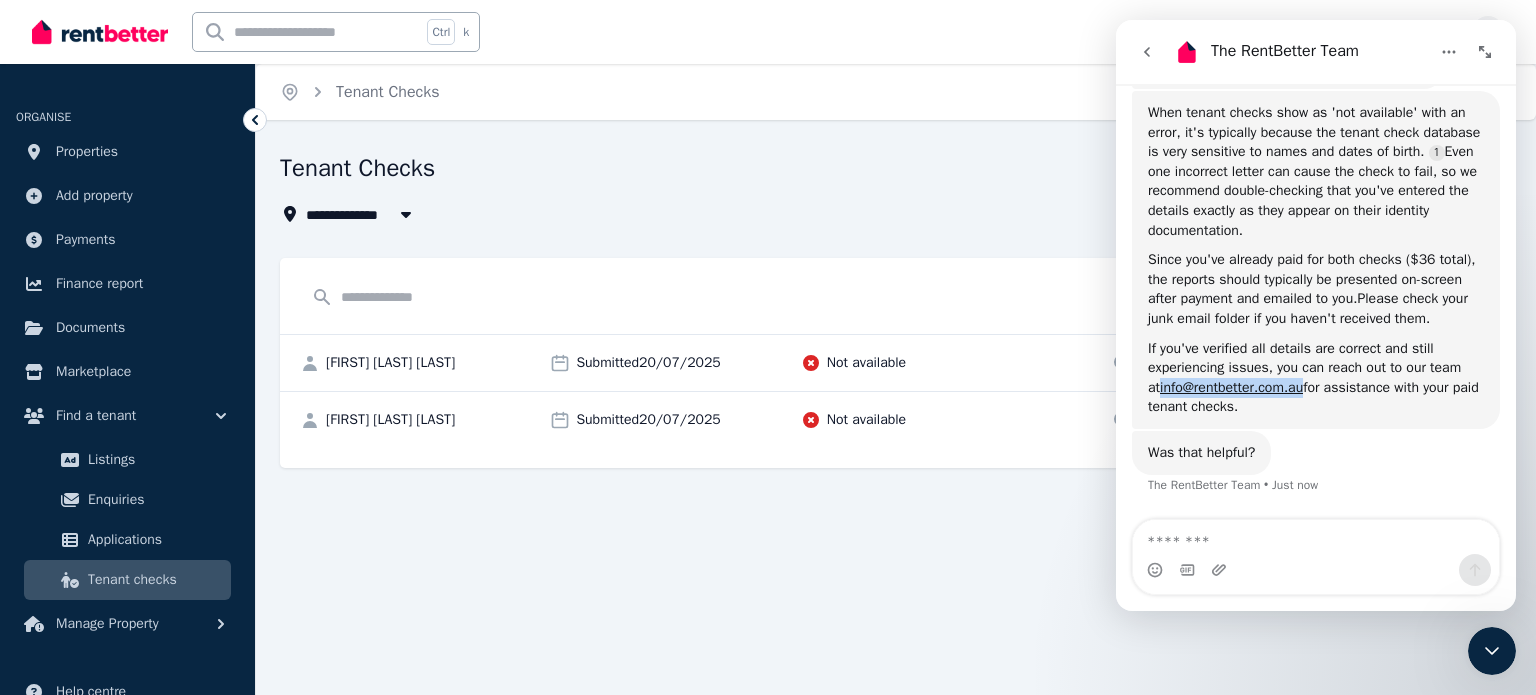 drag, startPoint x: 1160, startPoint y: 394, endPoint x: 1311, endPoint y: 395, distance: 151.00331 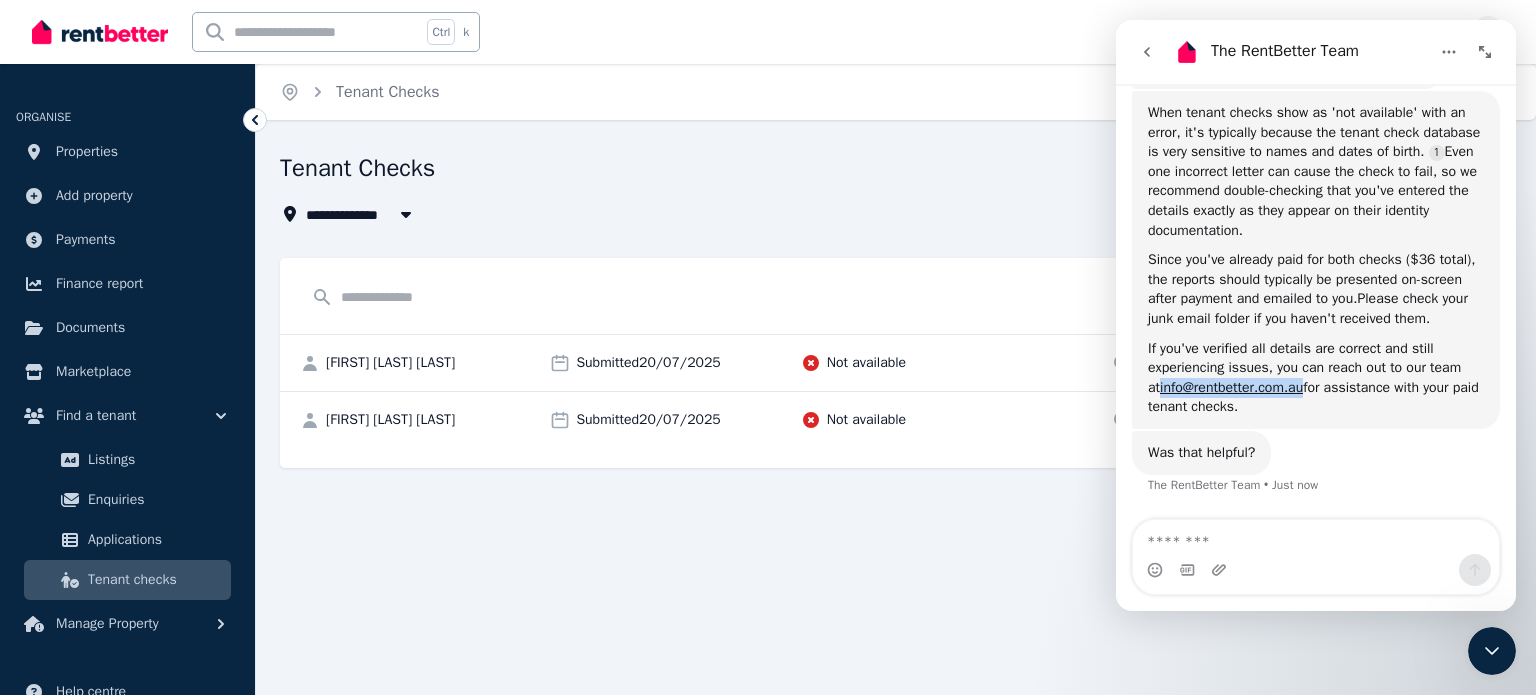 click on "If you've verified all details are correct and still experiencing issues, you can reach out to our team at  info@example.com  for assistance with your paid tenant checks." at bounding box center (1316, 378) 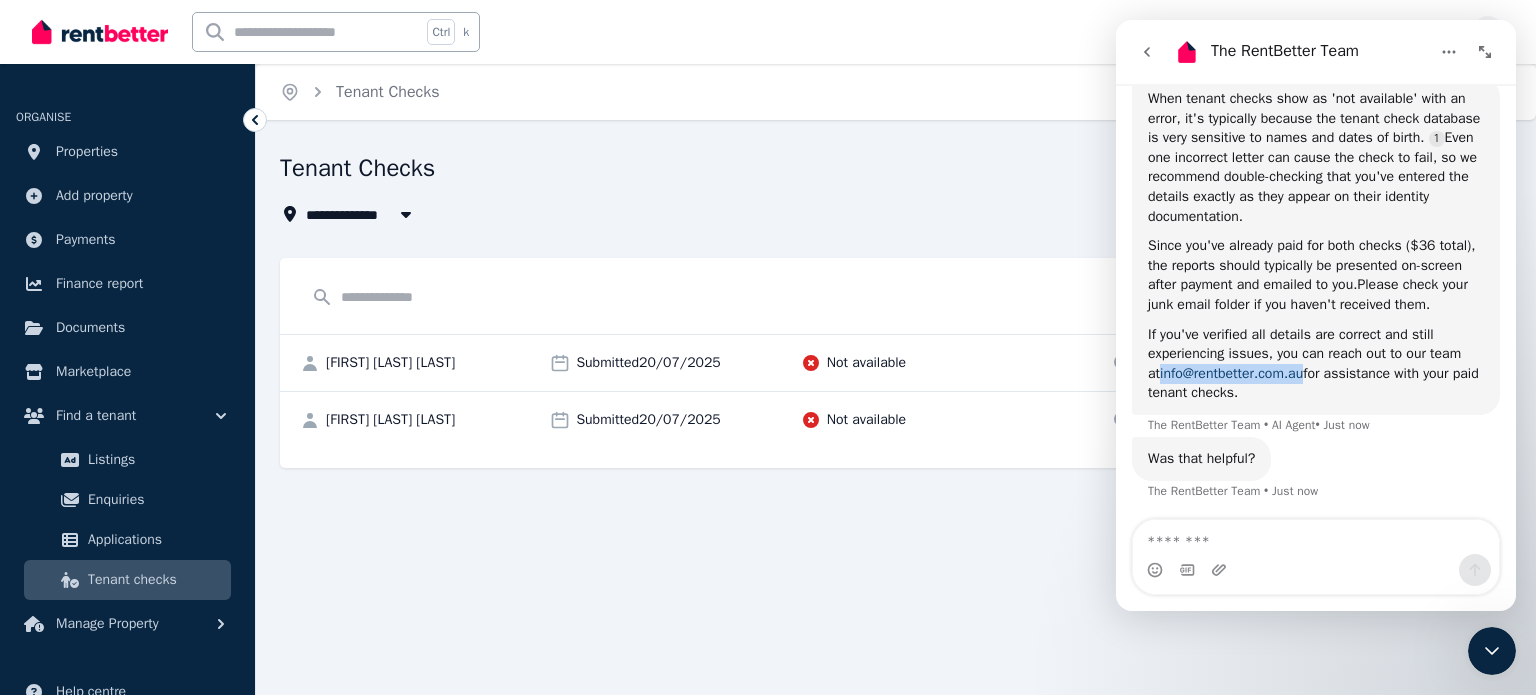scroll, scrollTop: 3, scrollLeft: 0, axis: vertical 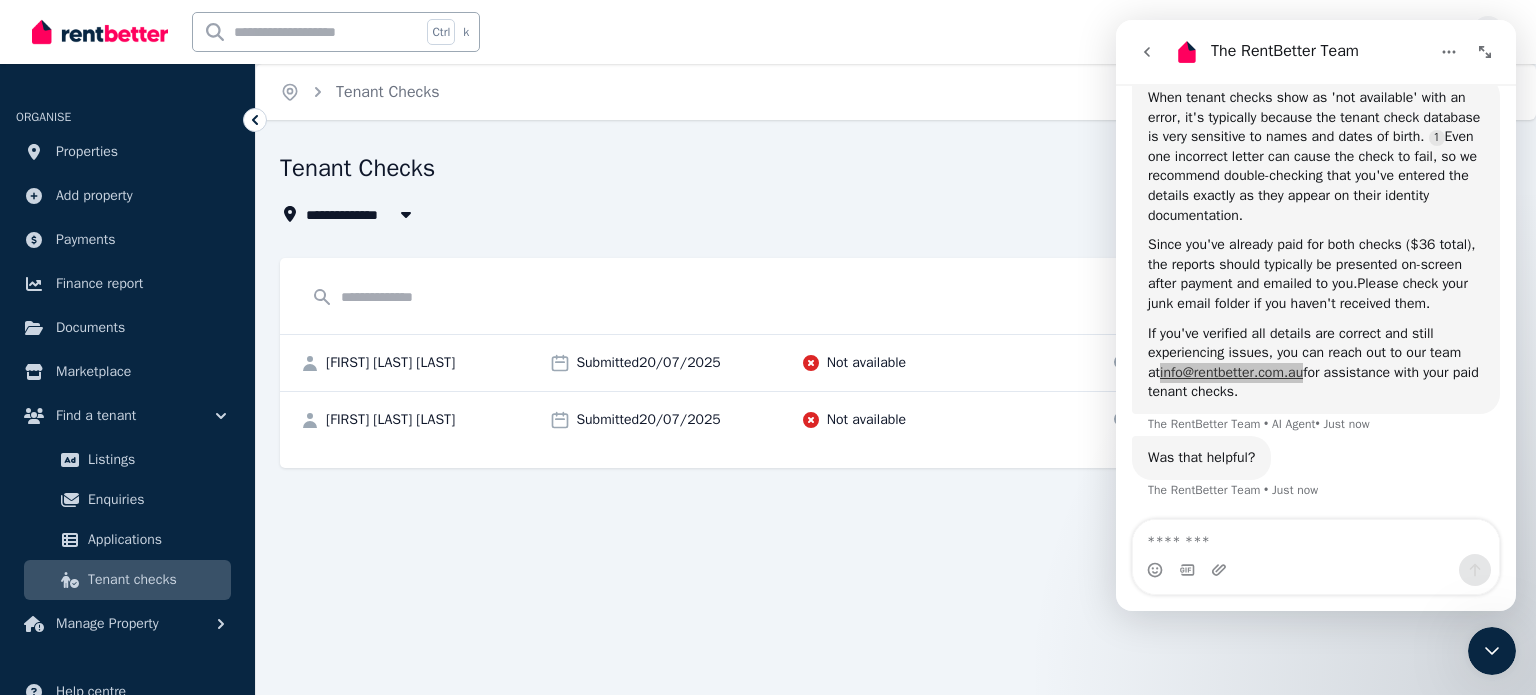 click on "**********" at bounding box center (803, 214) 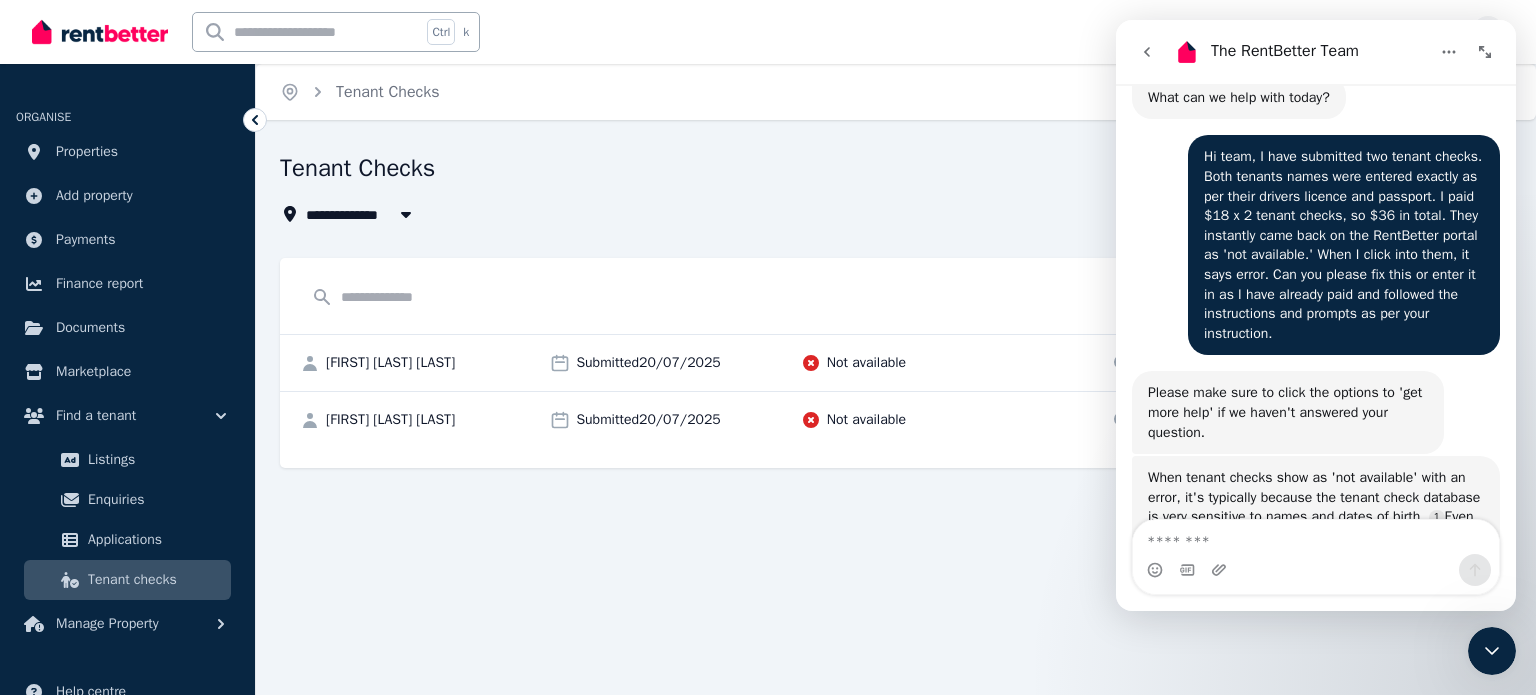 scroll, scrollTop: 111, scrollLeft: 0, axis: vertical 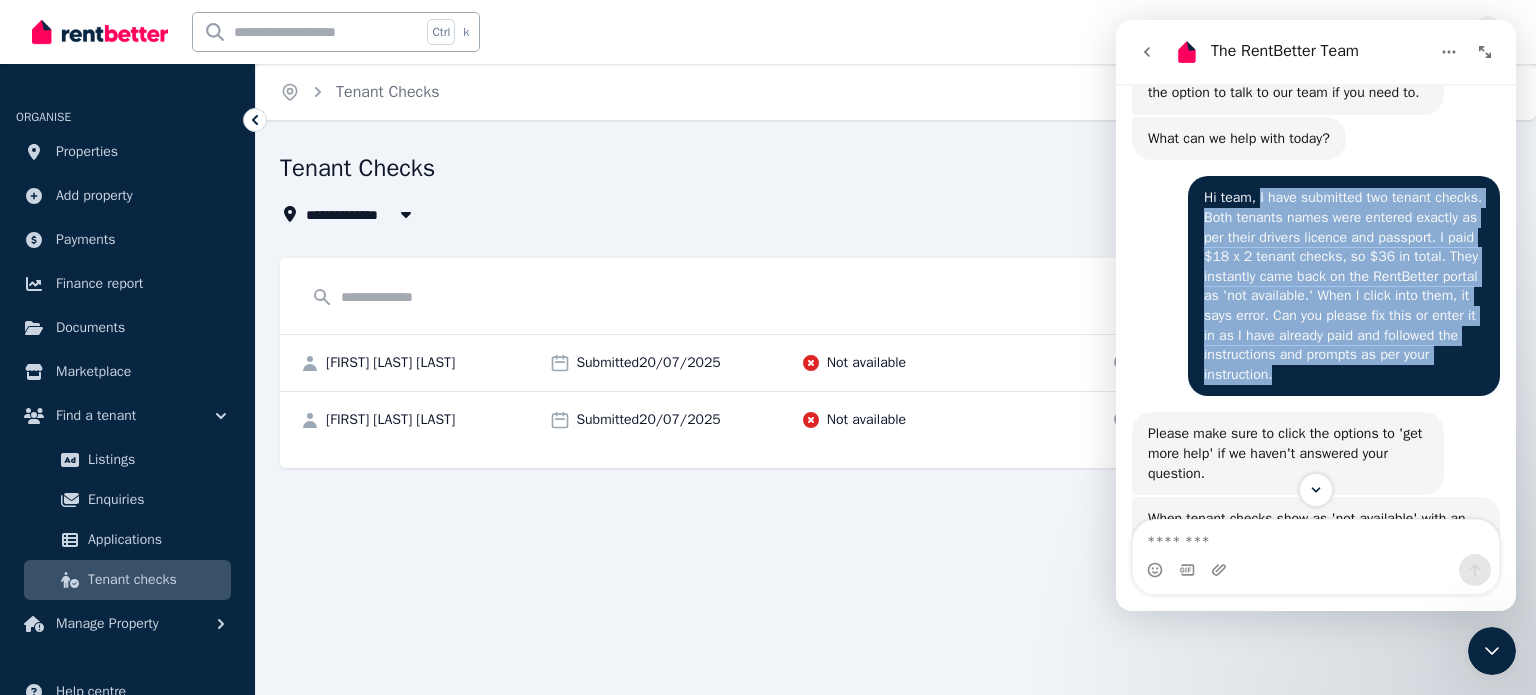 drag, startPoint x: 1247, startPoint y: 211, endPoint x: 1280, endPoint y: 393, distance: 184.96756 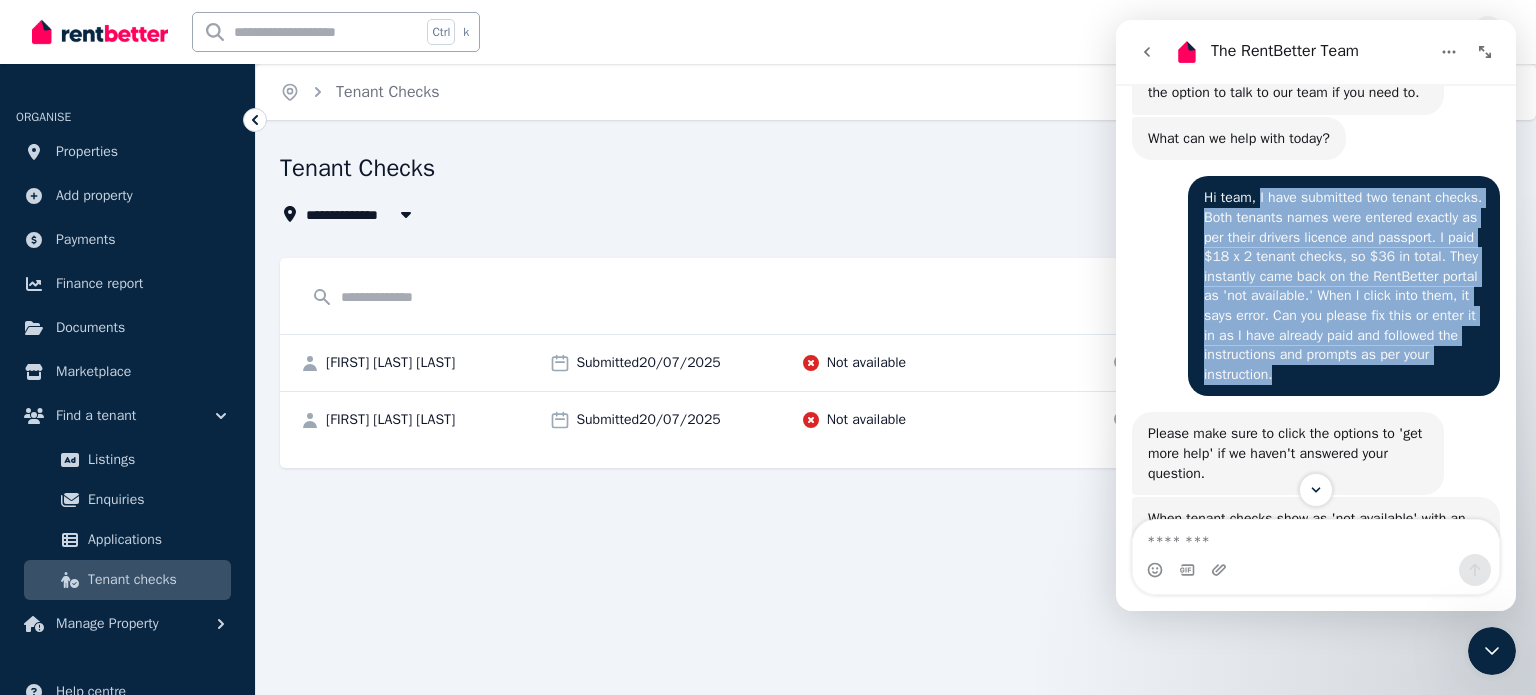click on "Hi team, I have submitted two tenant checks. Both tenants names were entered exactly as per their drivers licence and passport. I paid $18 x 2 tenant checks, so $36 in total. They instantly came back on the RentBetter portal as 'not available.' When I click into them, it says error. Can you please fix this or enter it in as I have already paid and followed the instructions and prompts as per your instruction." at bounding box center (1344, 286) 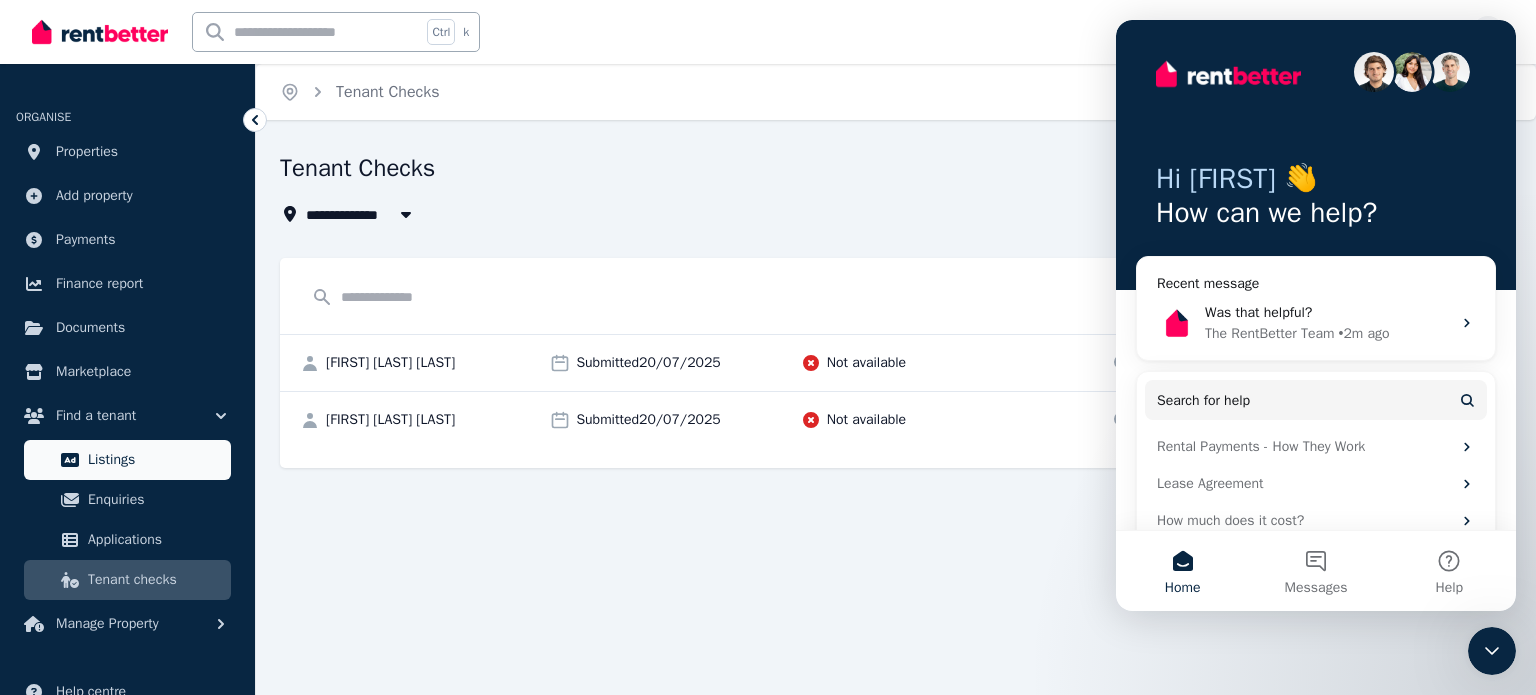 click on "Listings" at bounding box center [127, 460] 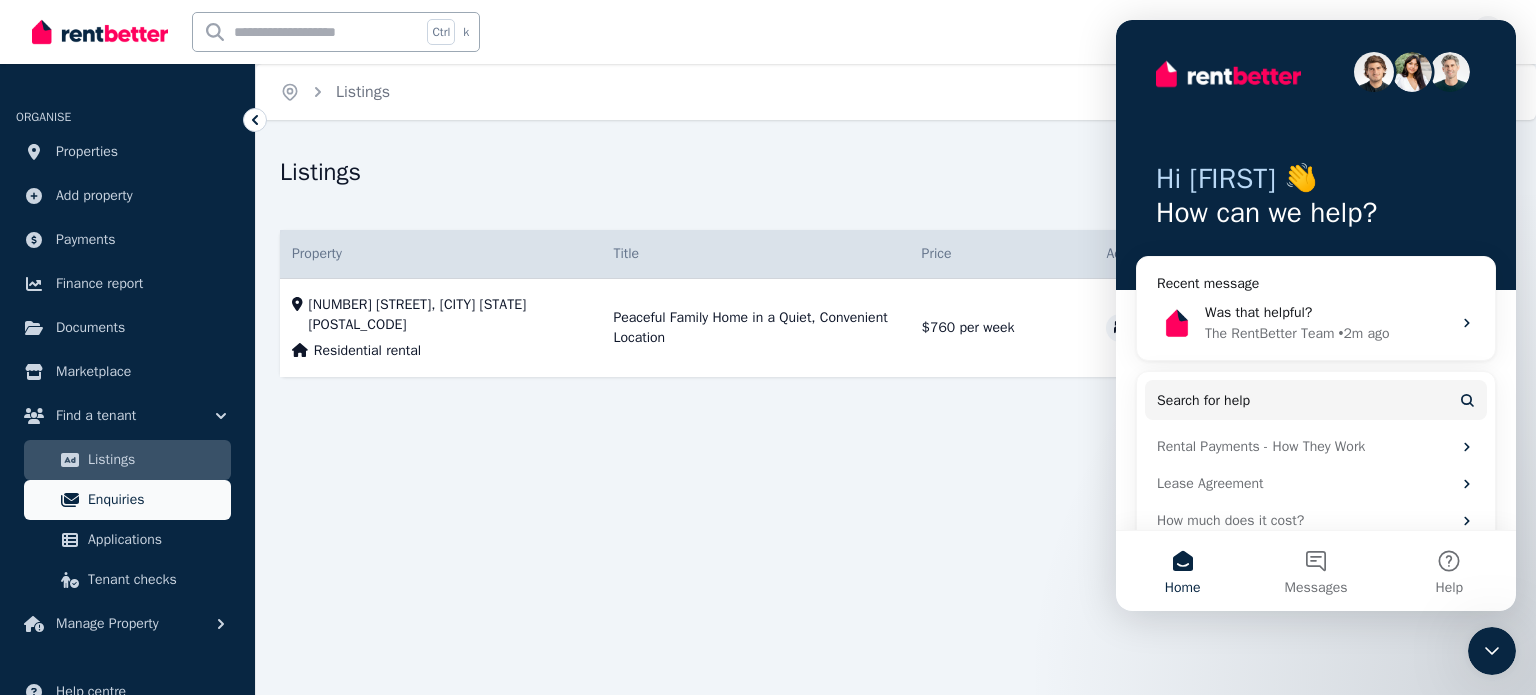 click on "Enquiries" at bounding box center (155, 500) 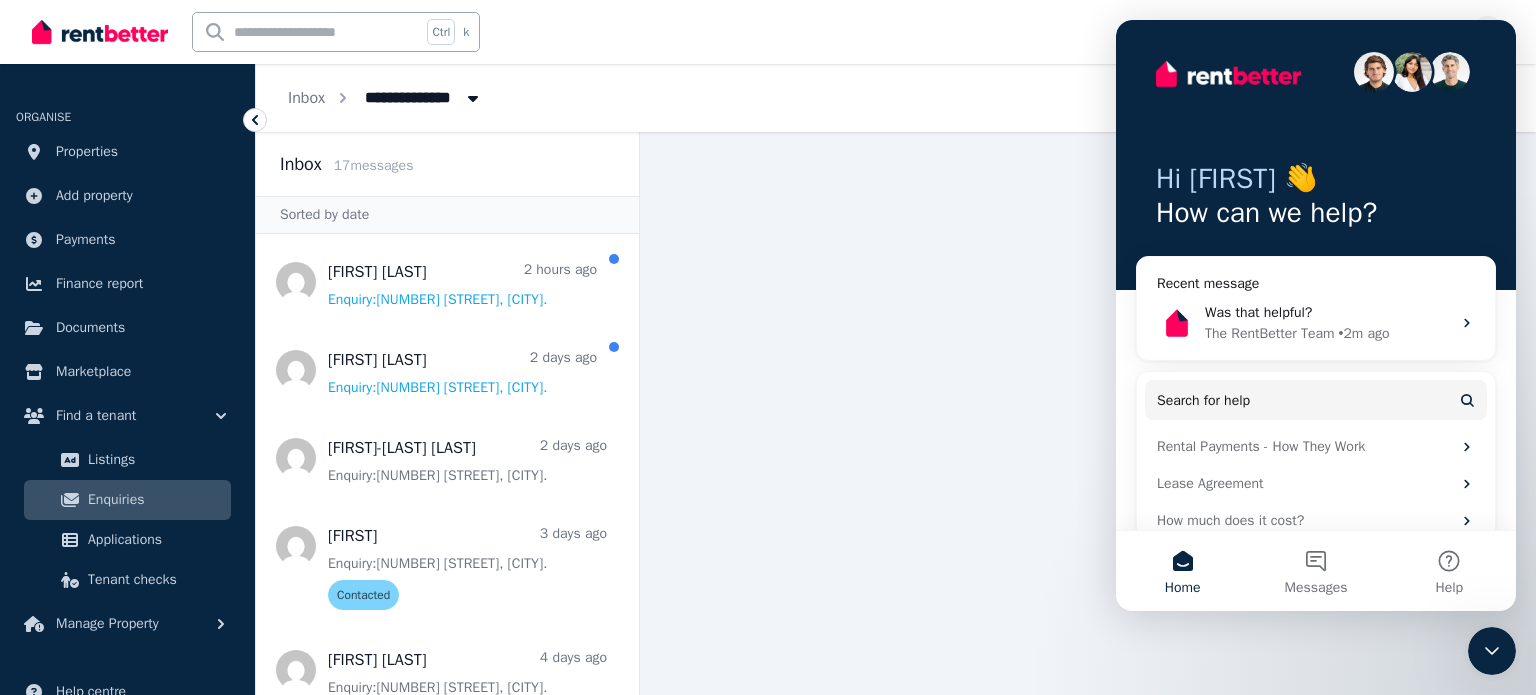 click 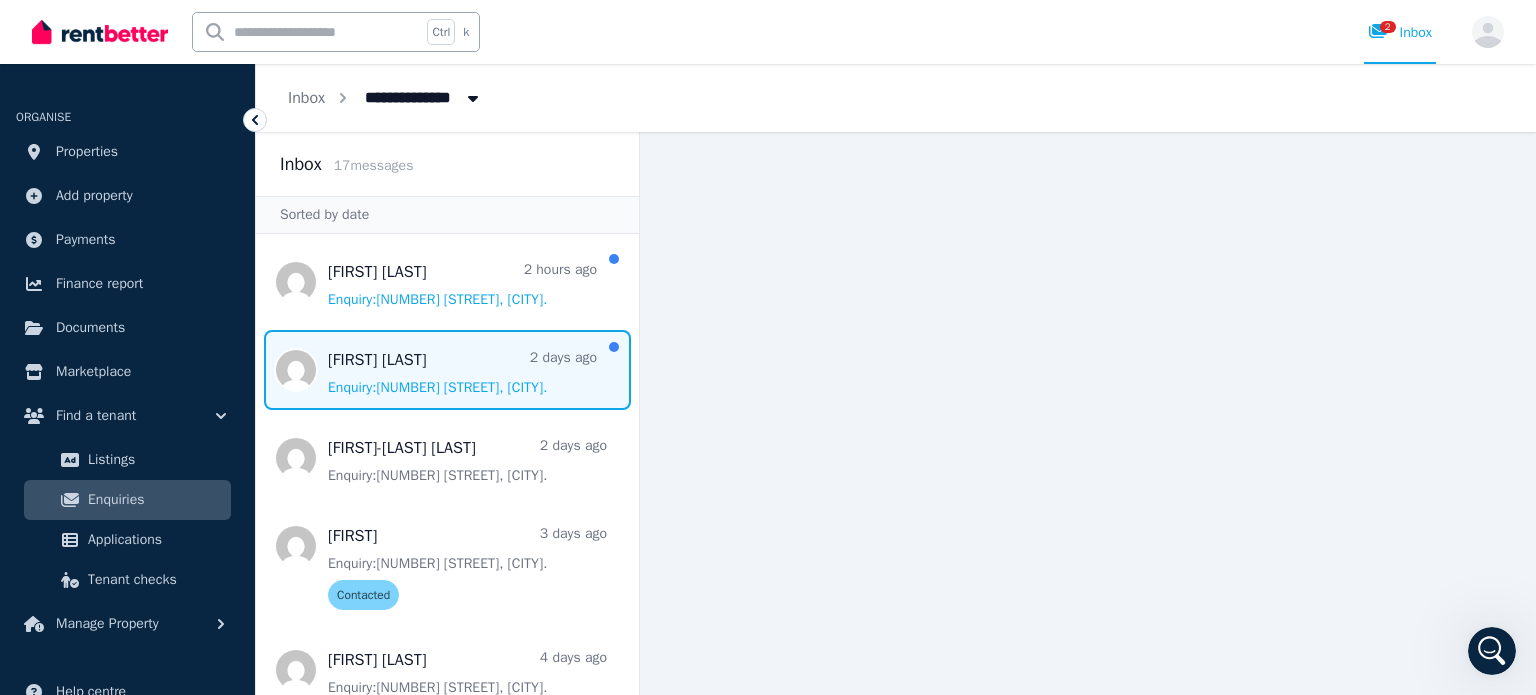click at bounding box center [447, 370] 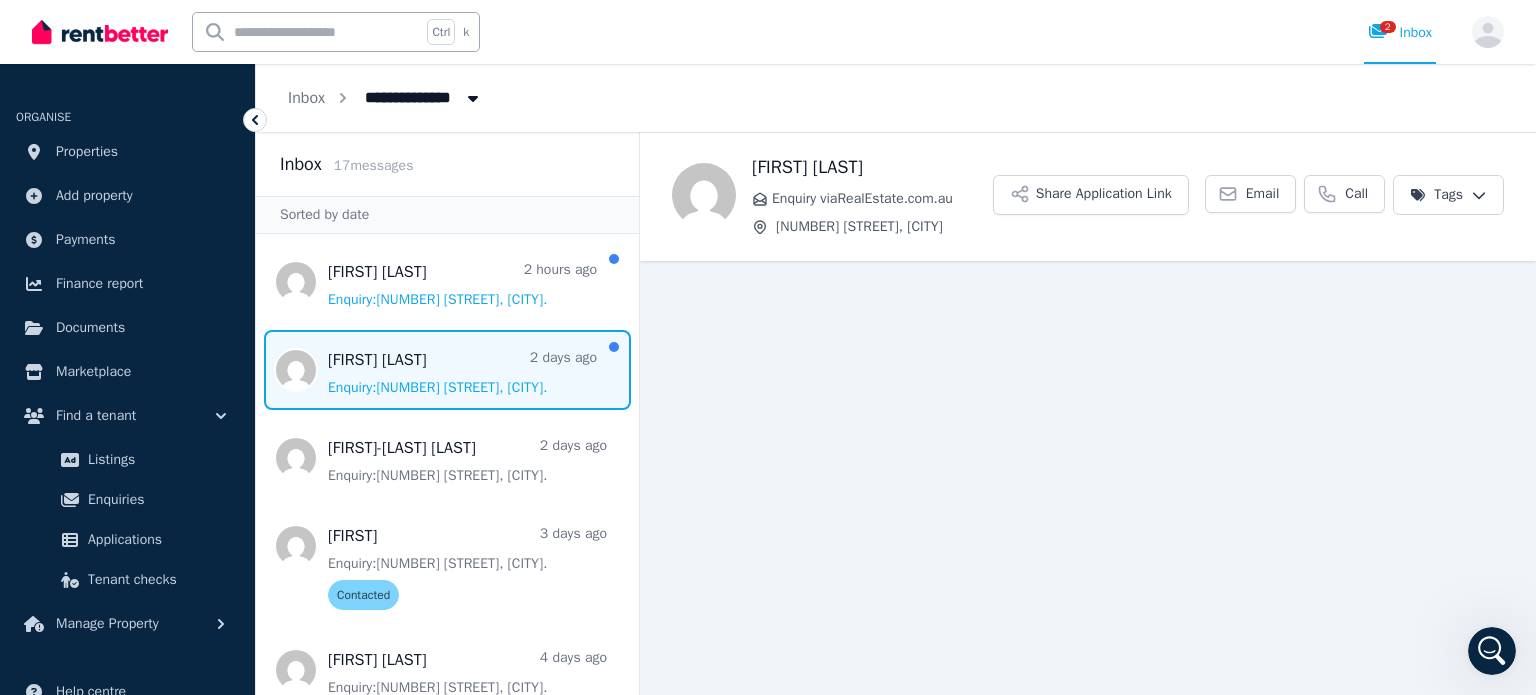 scroll, scrollTop: 90, scrollLeft: 0, axis: vertical 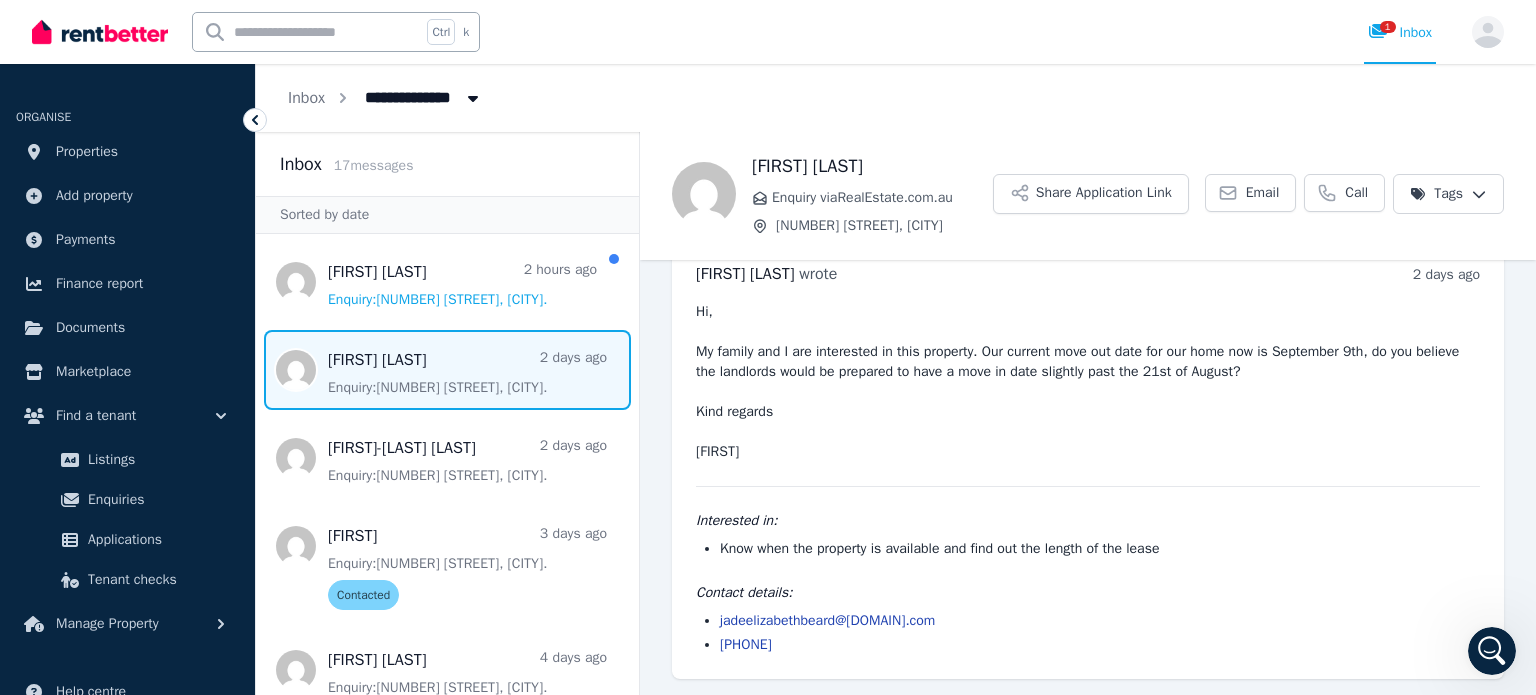 click on "Hi,
My family and I are interested in this property. Our current move out date for our home now is September 9th, do you believe the landlords would be prepared to have a move in date slightly past the 21st of August?
Kind regards
[FIRST]" at bounding box center (1088, 382) 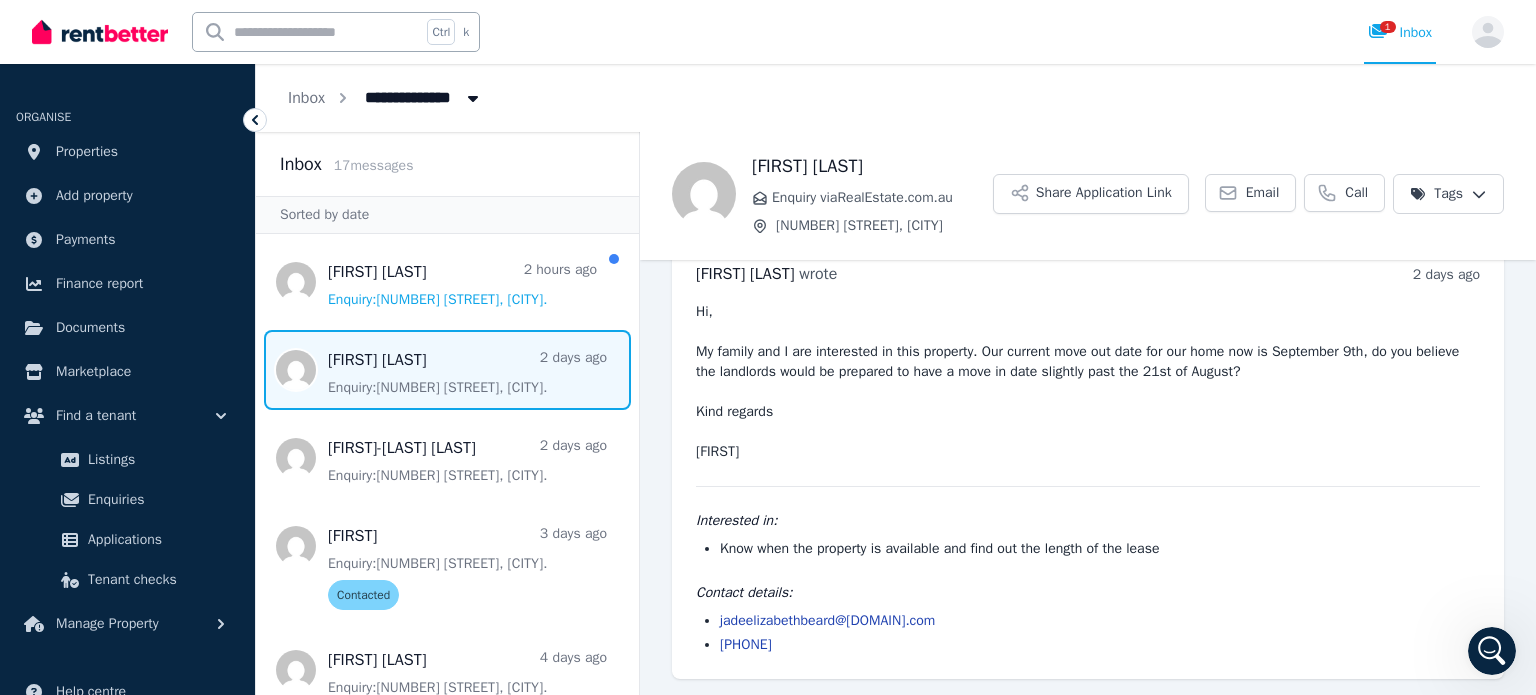 click on "Hi,
My family and I are interested in this property. Our current move out date for our home now is September 9th, do you believe the landlords would be prepared to have a move in date slightly past the 21st of August?
Kind regards
[FIRST]" at bounding box center (1088, 382) 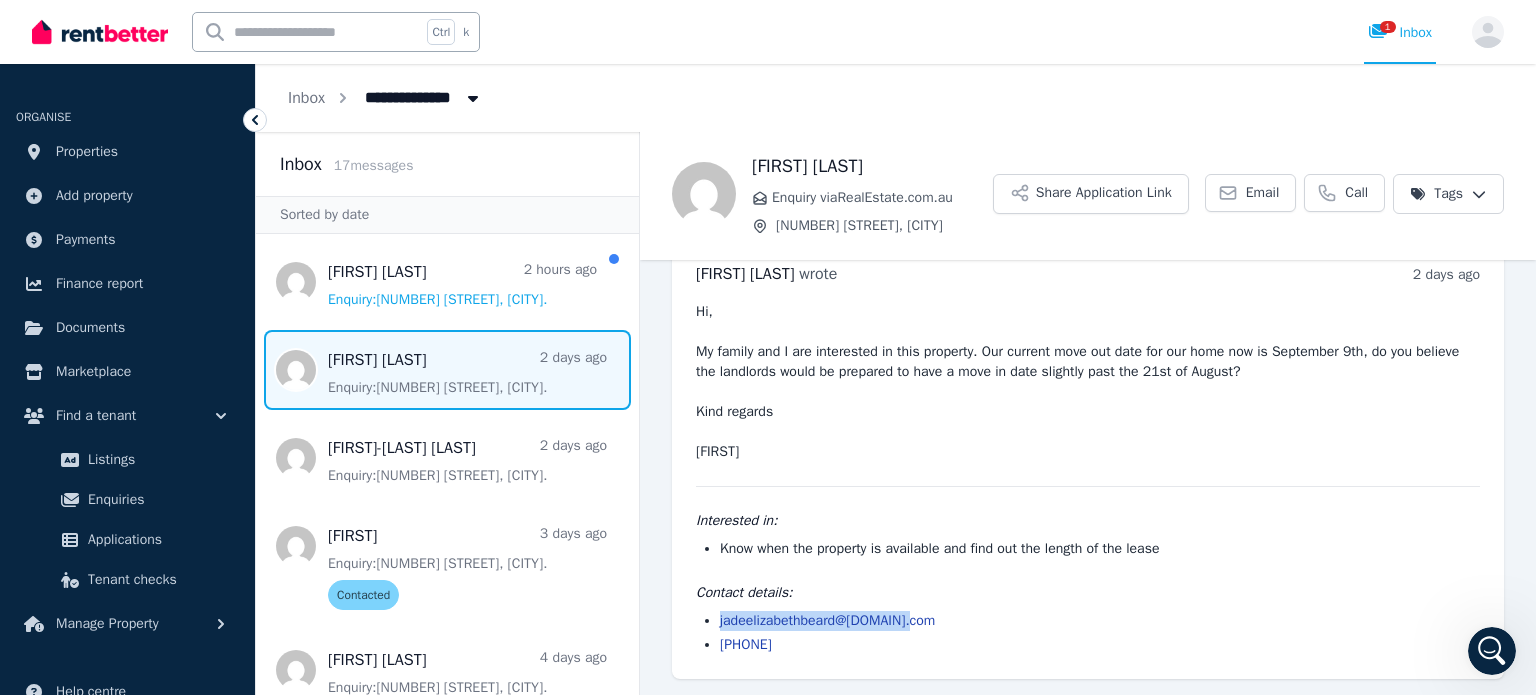 drag, startPoint x: 926, startPoint y: 621, endPoint x: 719, endPoint y: 615, distance: 207.08694 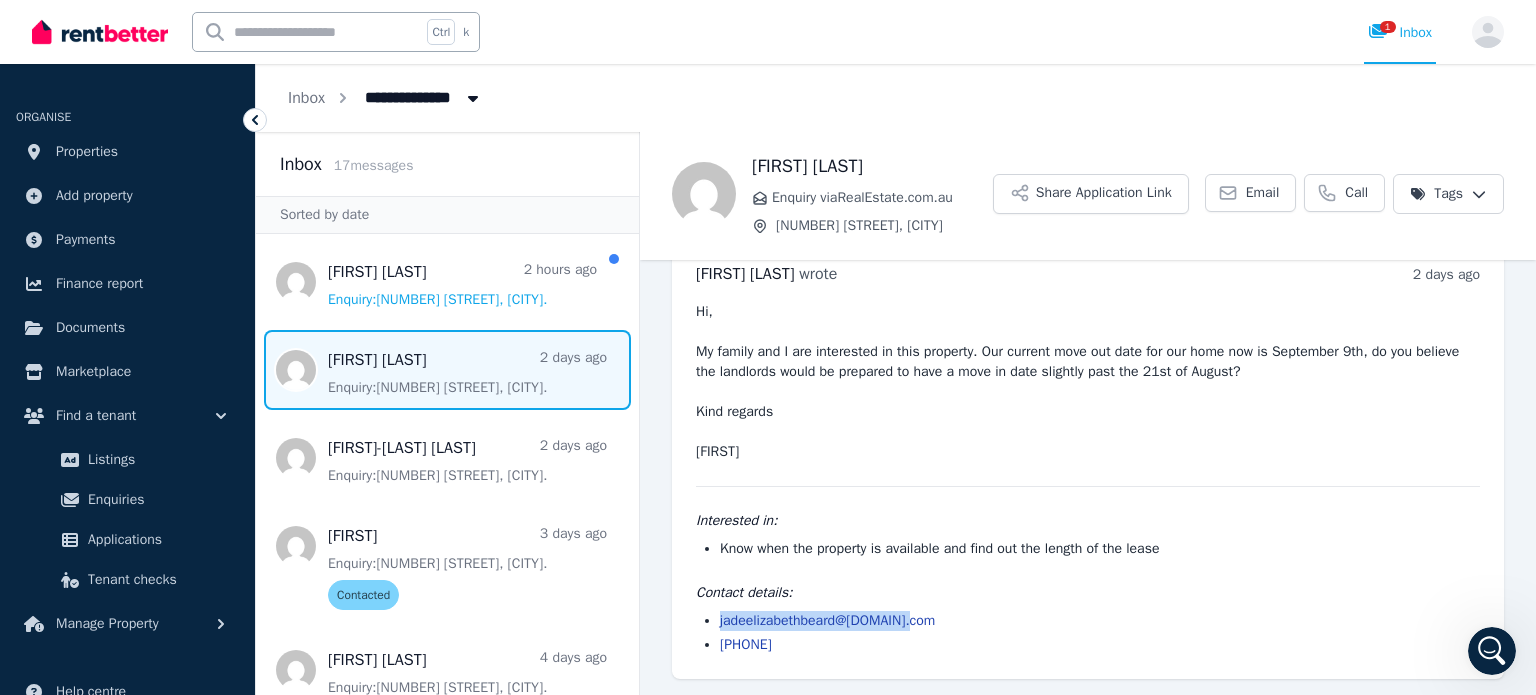 click on "[EMAIL] [PHONE]" at bounding box center (1088, 633) 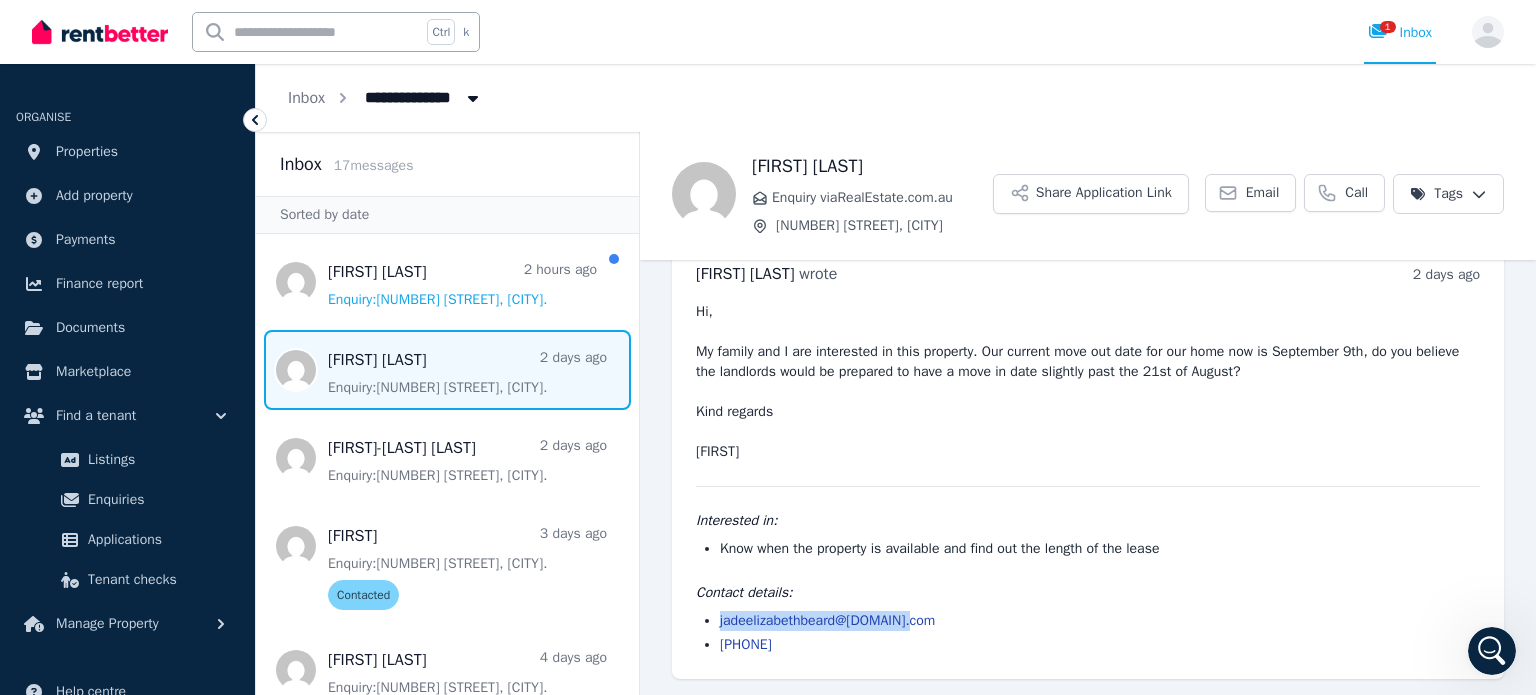 copy on "jadeelizabethbeard@[DOMAIN].com" 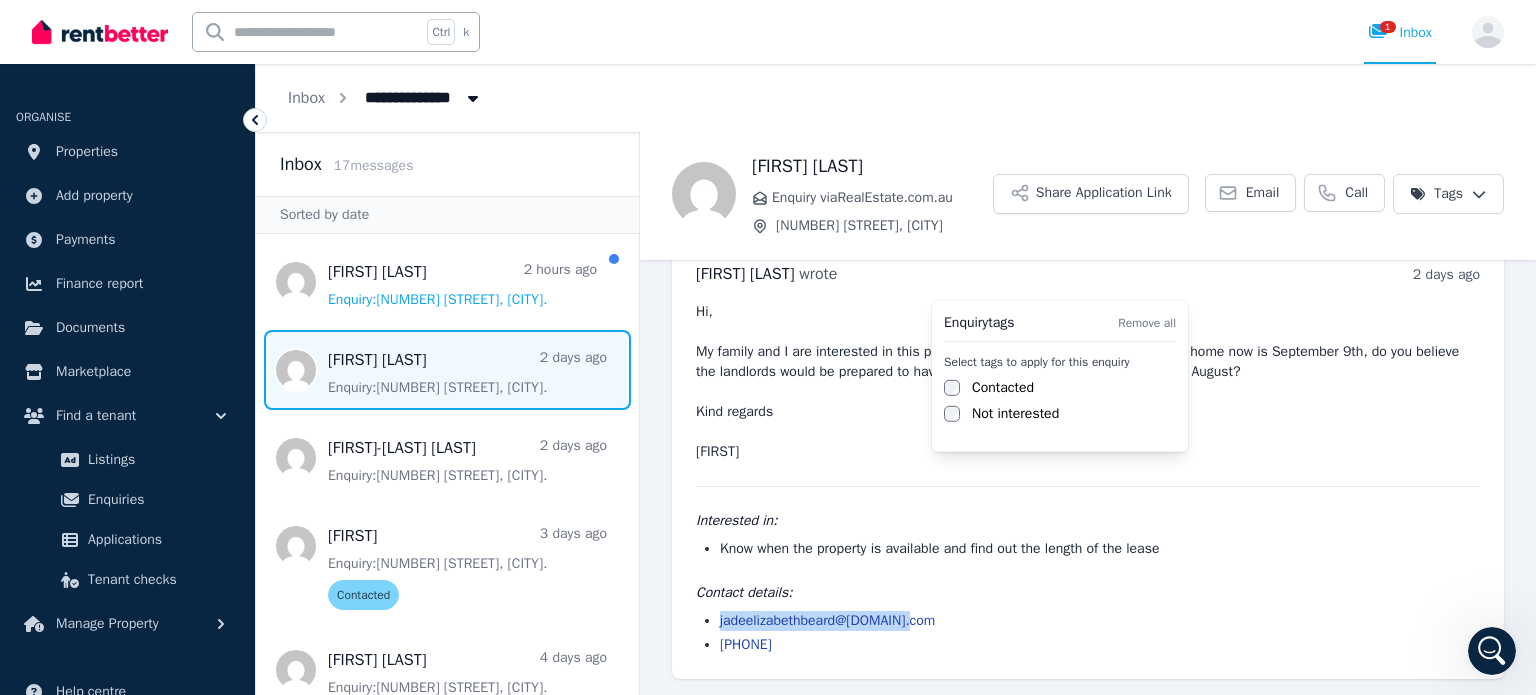 click on "**********" at bounding box center [768, 347] 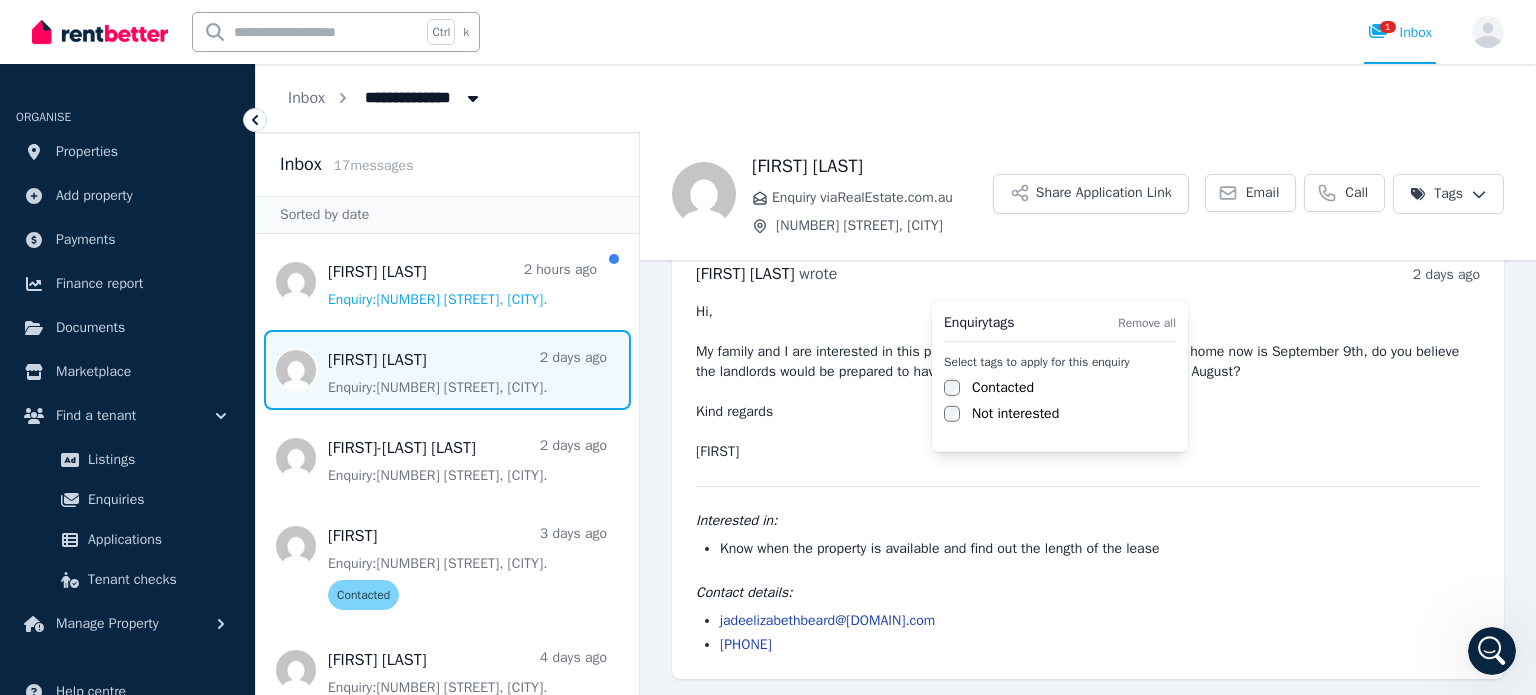 click on "Contacted" at bounding box center [1003, 388] 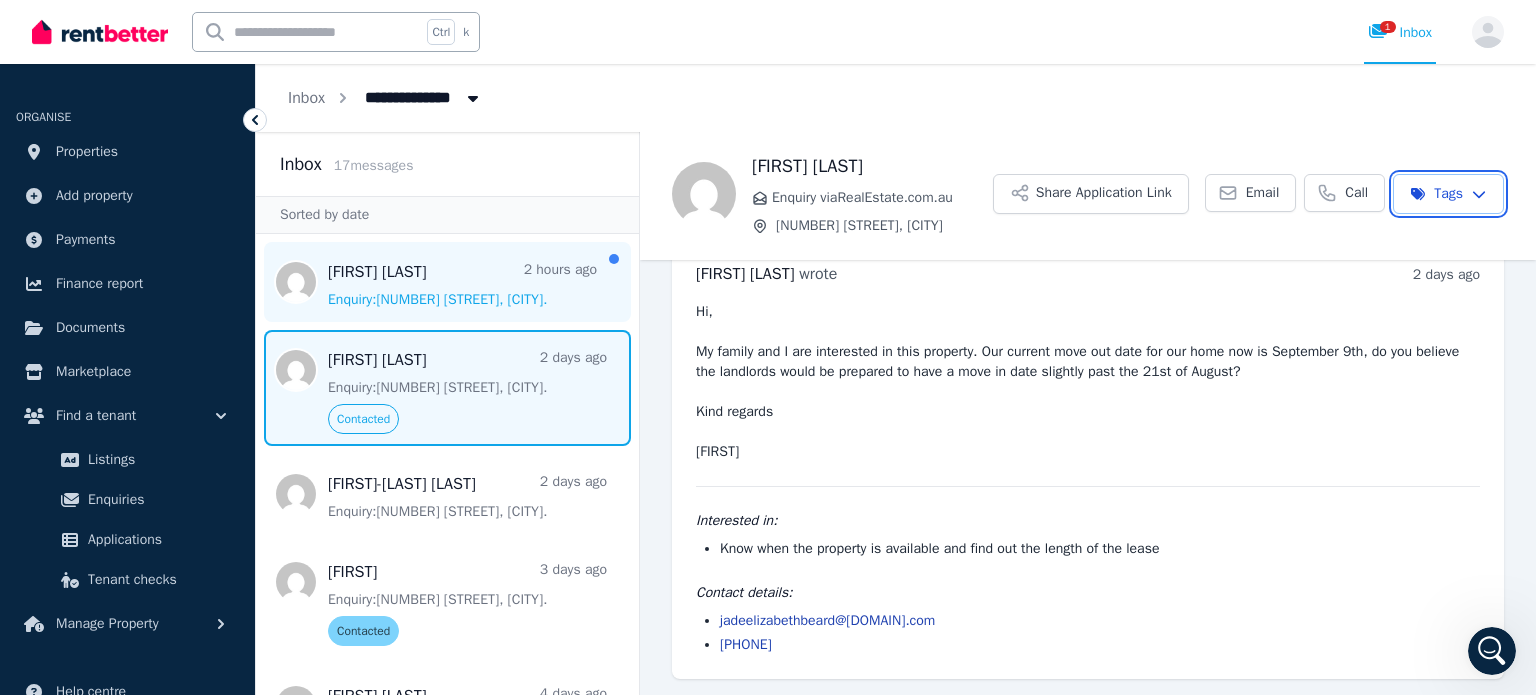 click on "**********" at bounding box center (768, 347) 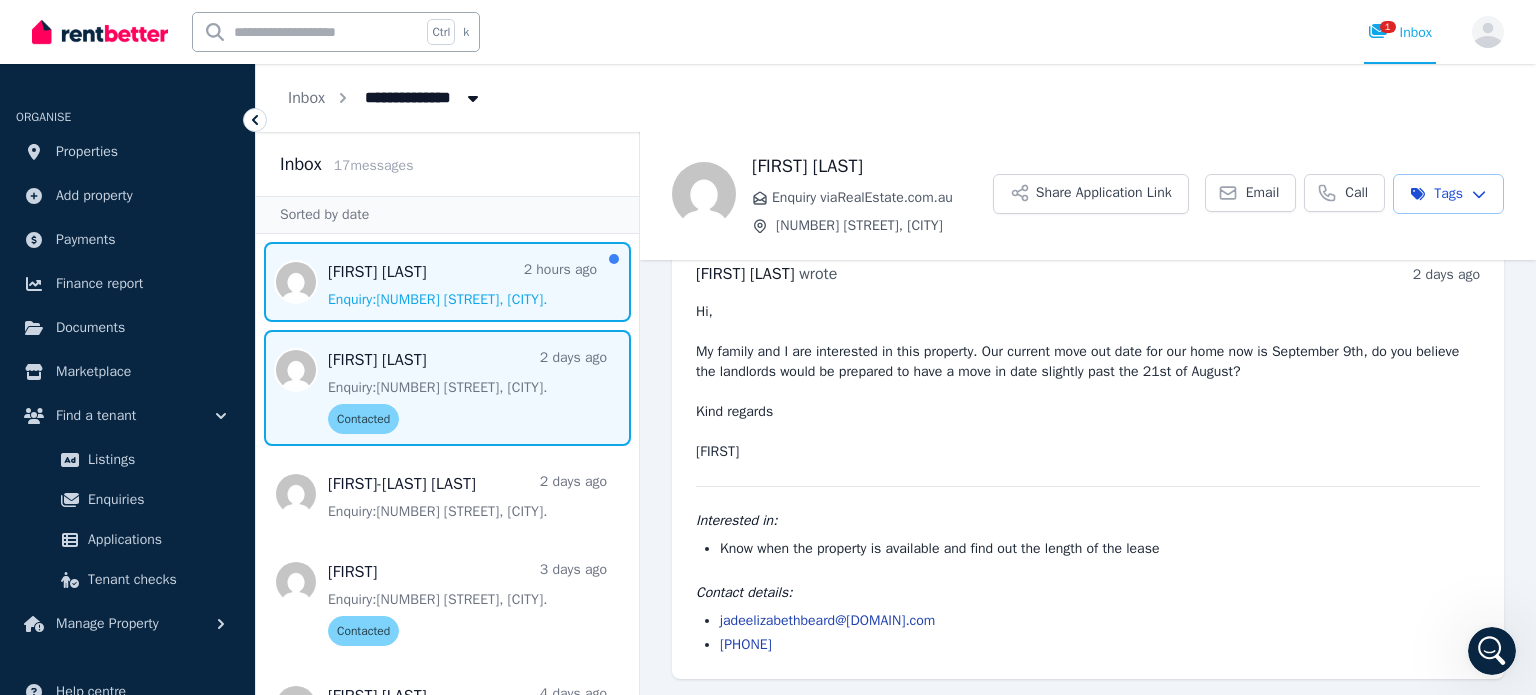 click at bounding box center (447, 282) 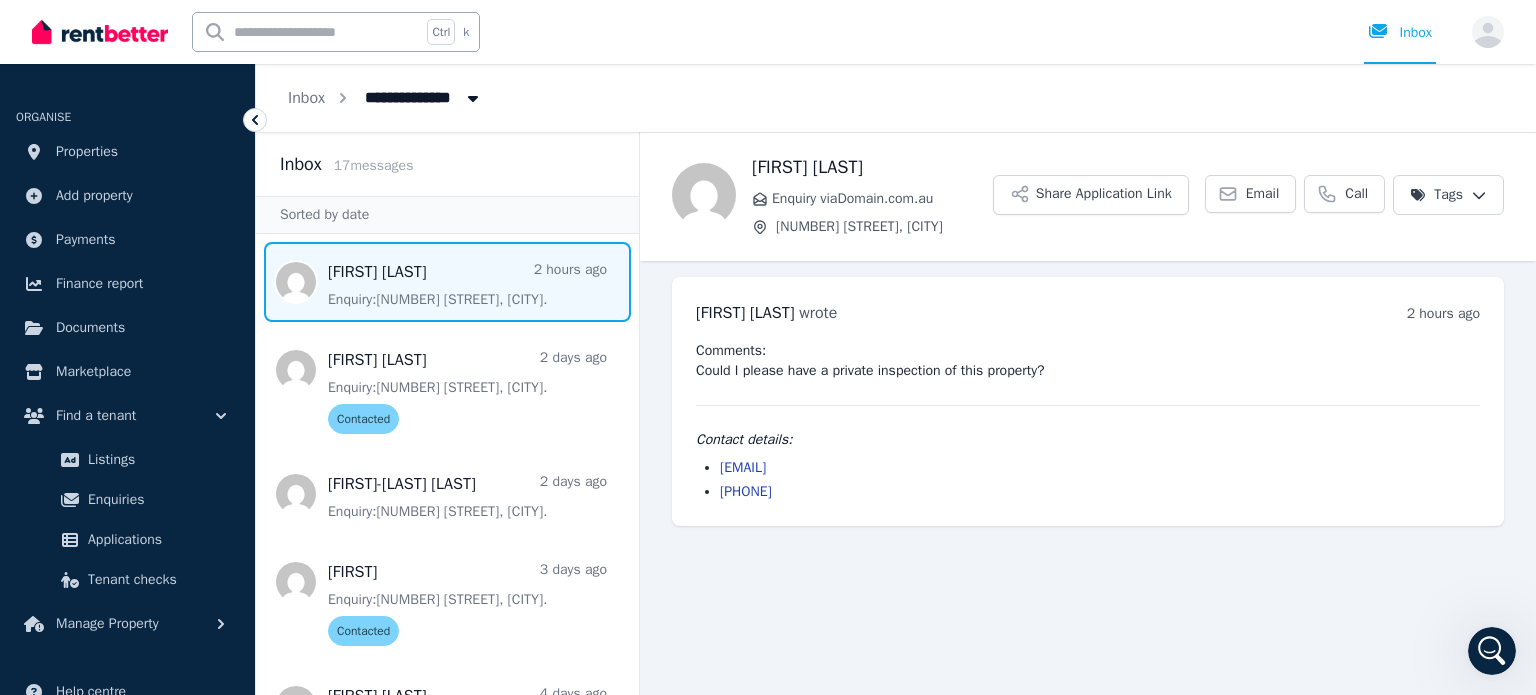drag, startPoint x: 884, startPoint y: 523, endPoint x: 727, endPoint y: 525, distance: 157.01274 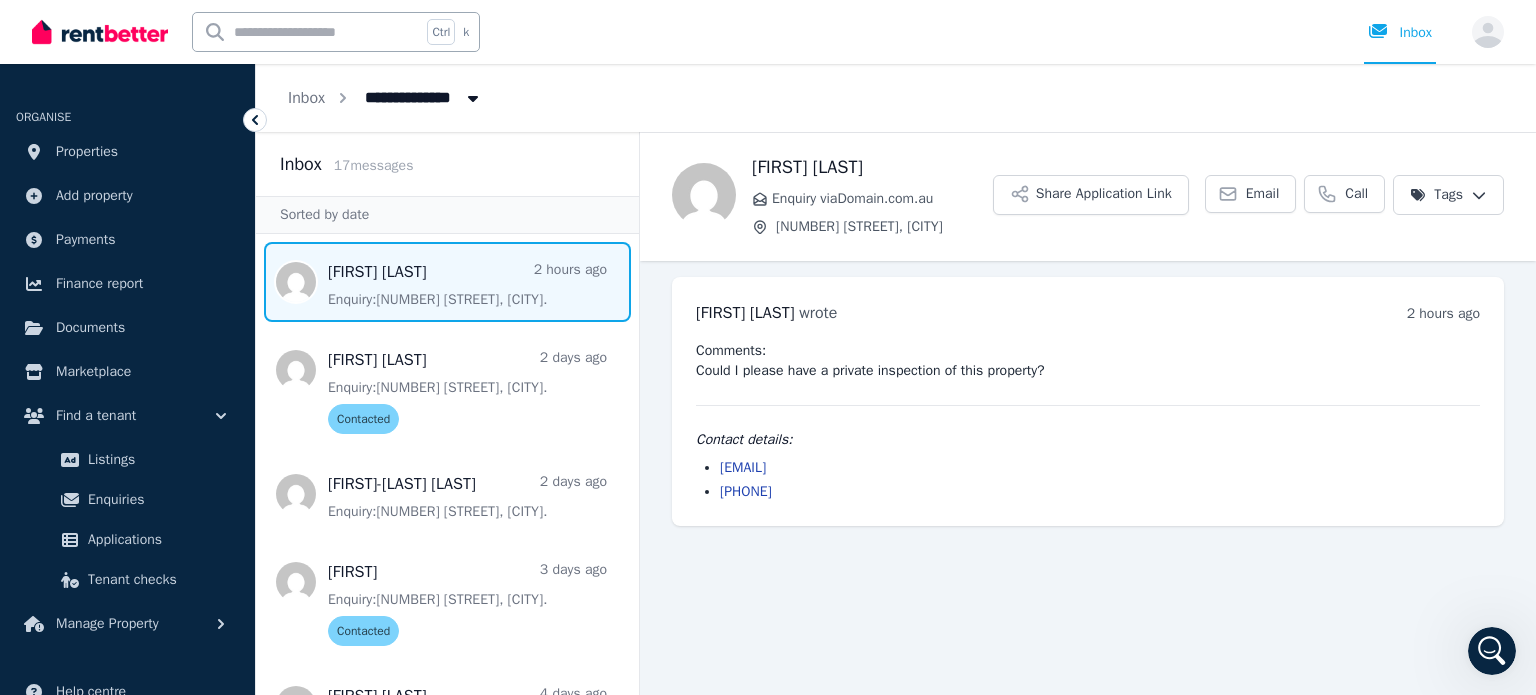 click on "[EMAIL]" at bounding box center [1100, 468] 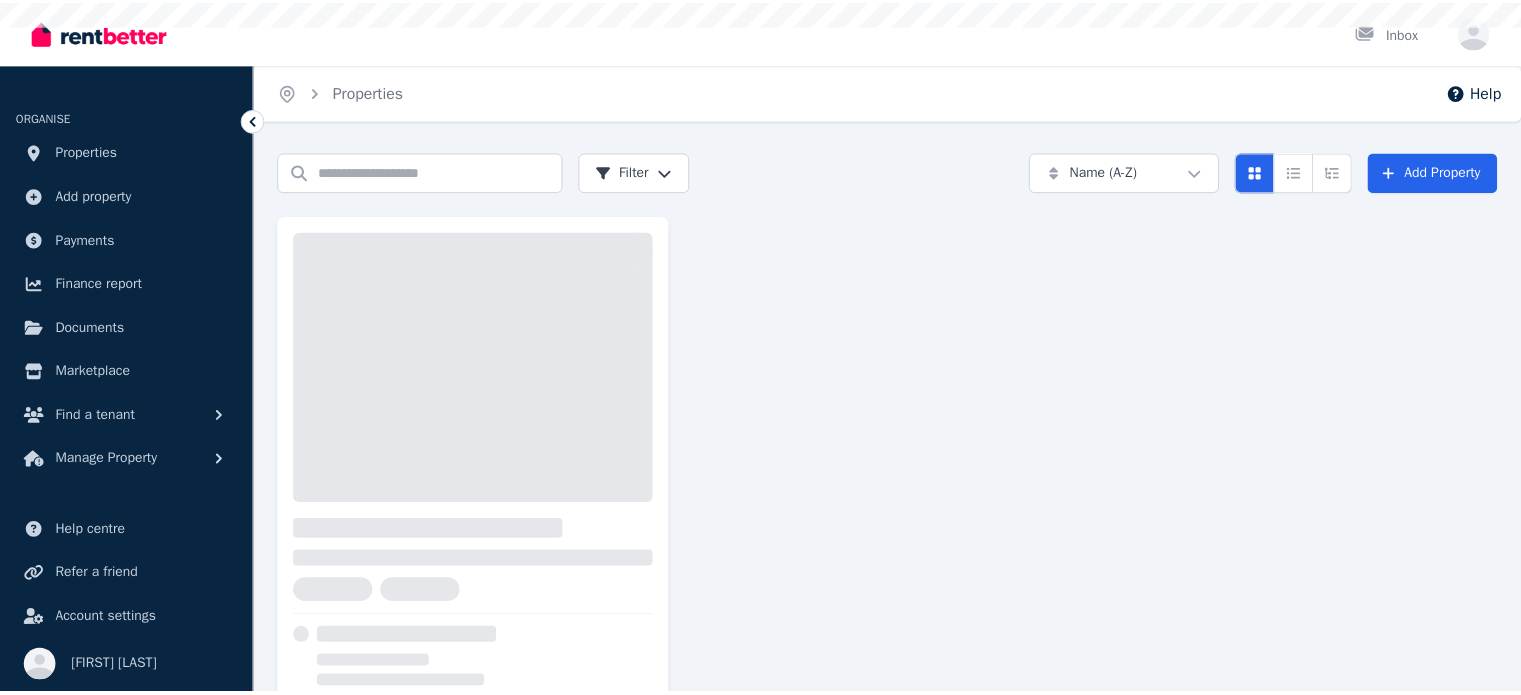 scroll, scrollTop: 0, scrollLeft: 0, axis: both 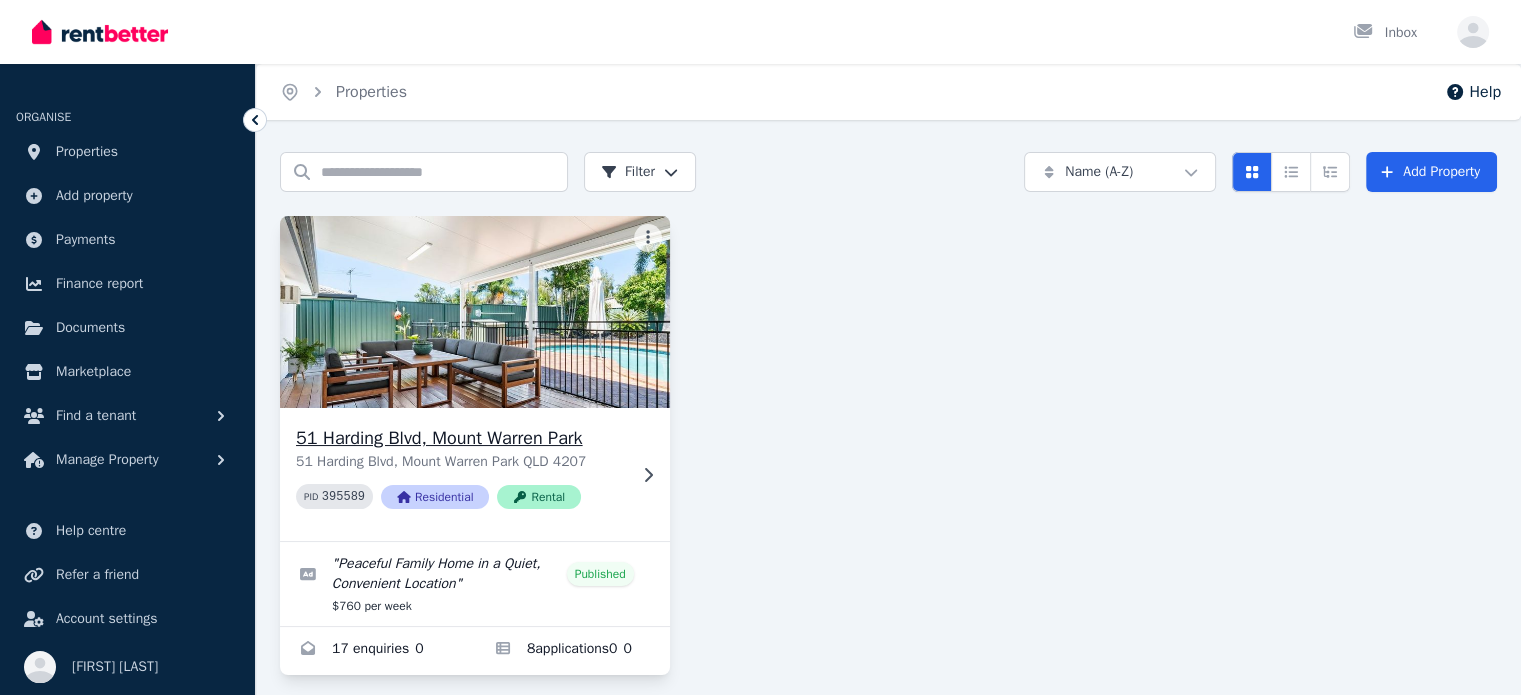 click at bounding box center [474, 312] 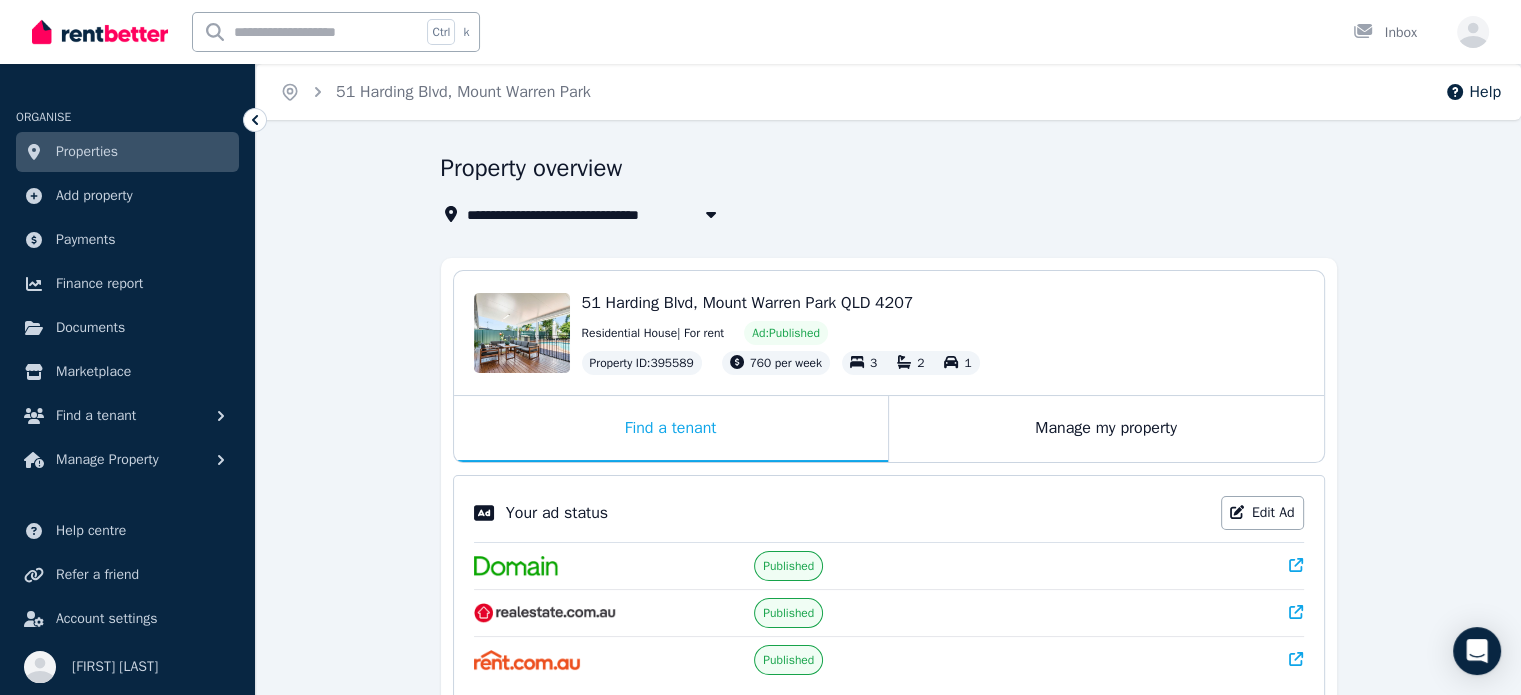 click on "**********" at bounding box center [888, 672] 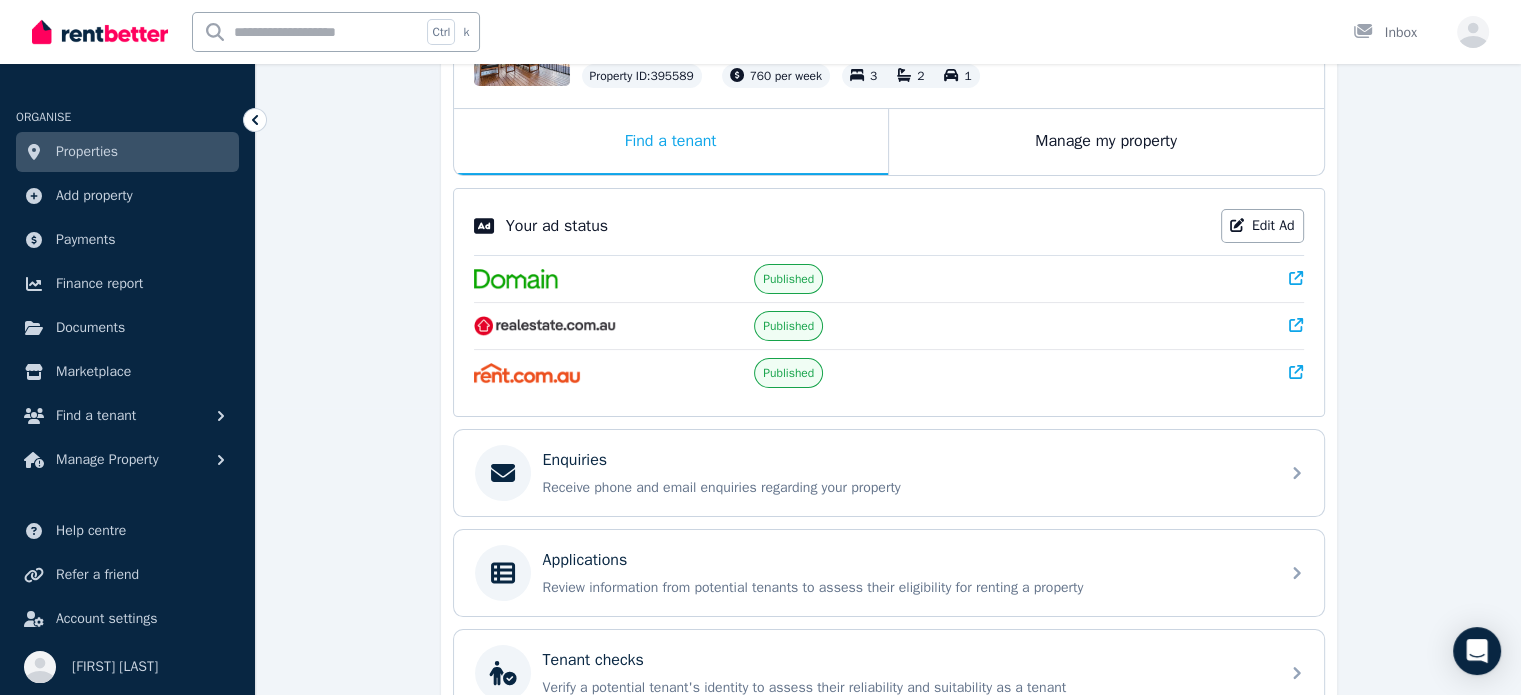 scroll, scrollTop: 360, scrollLeft: 0, axis: vertical 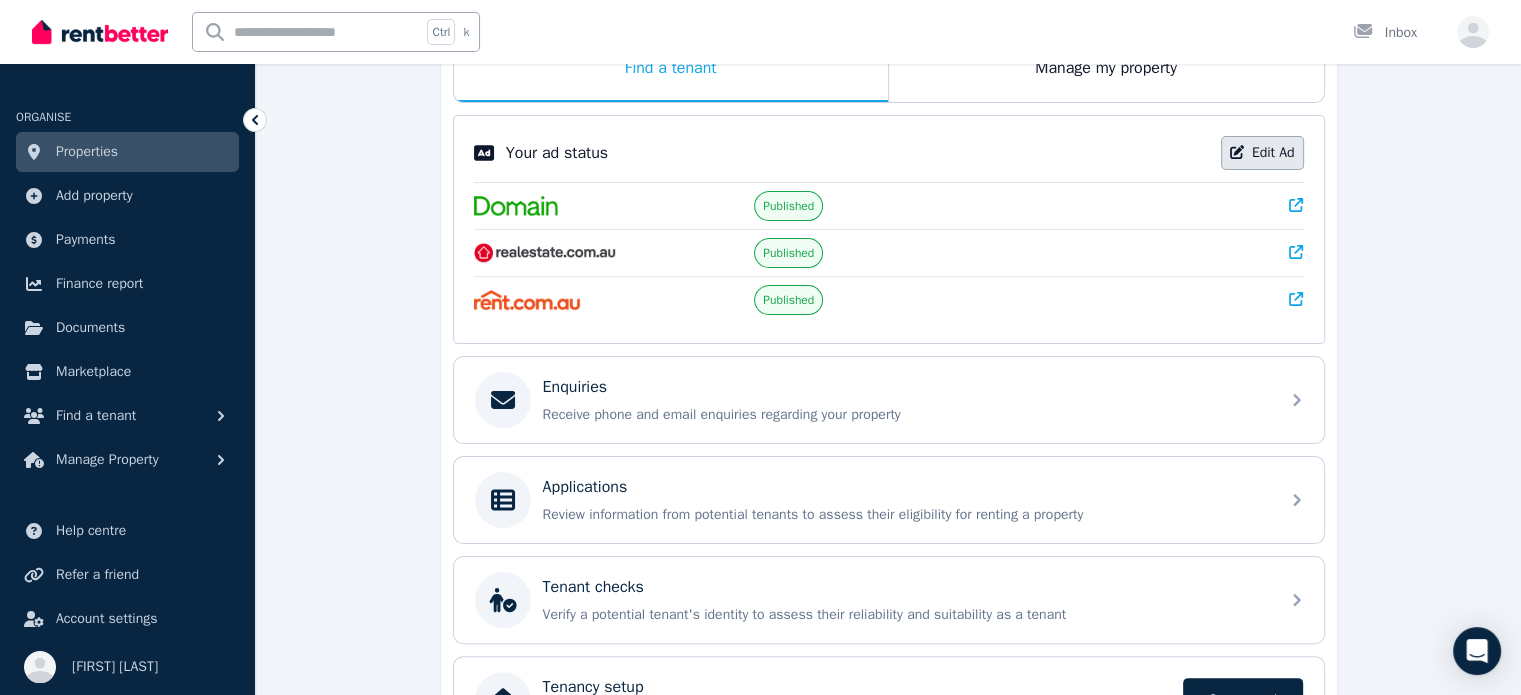 click on "Edit Ad" at bounding box center (1262, 153) 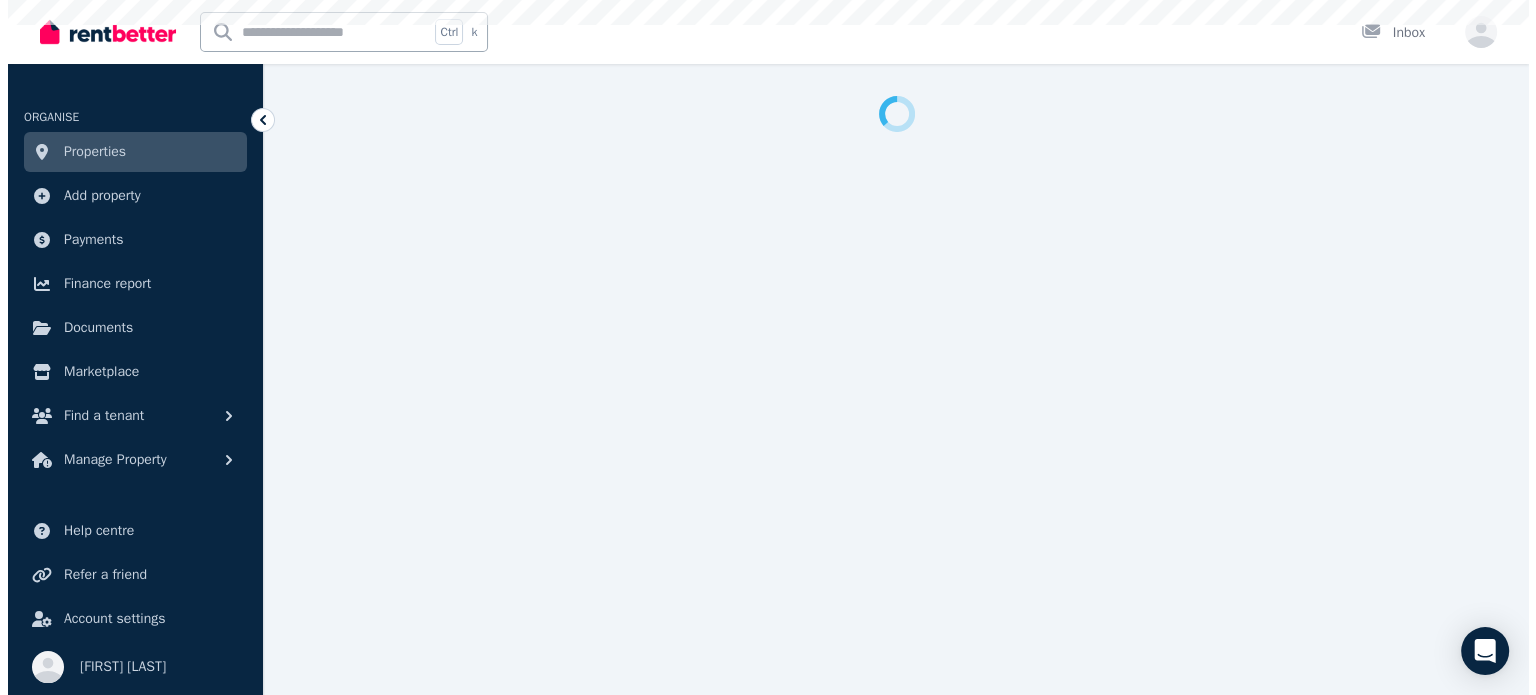 scroll, scrollTop: 0, scrollLeft: 0, axis: both 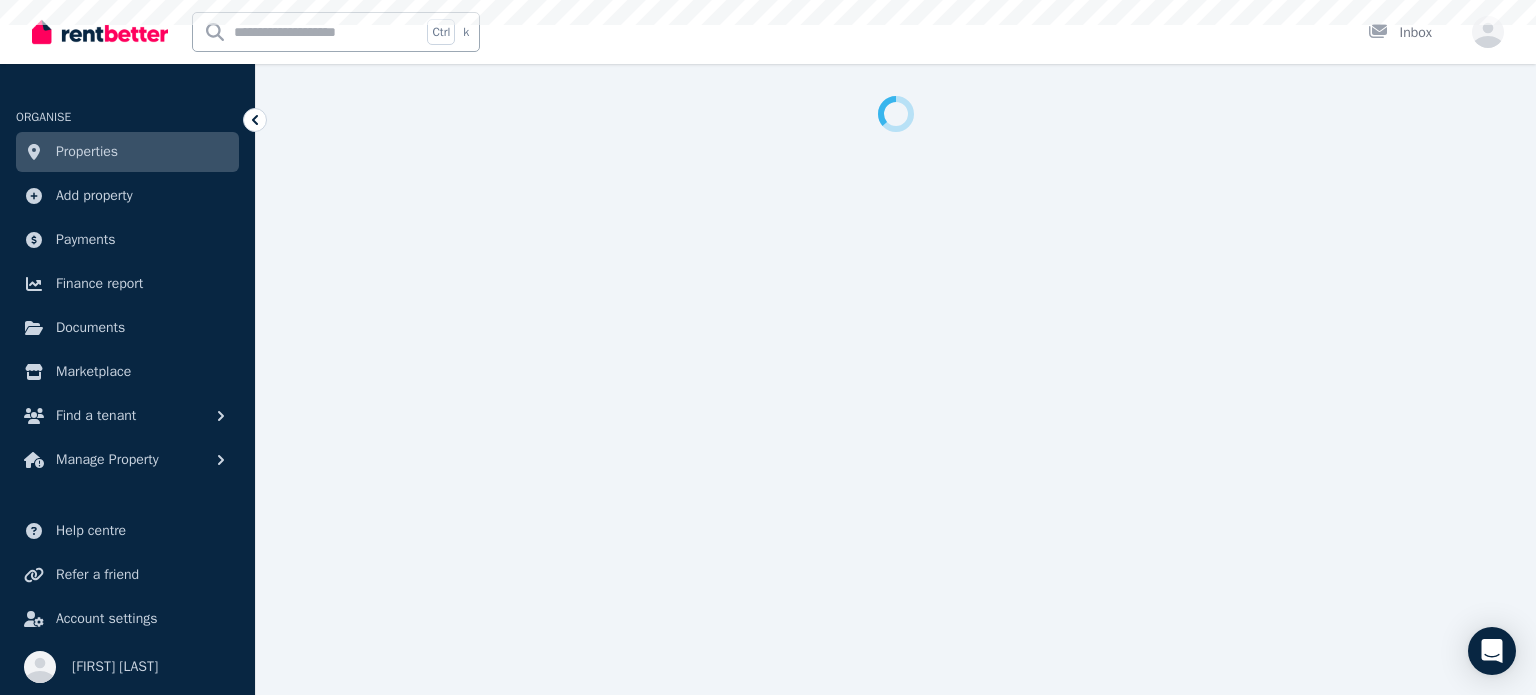 select on "**********" 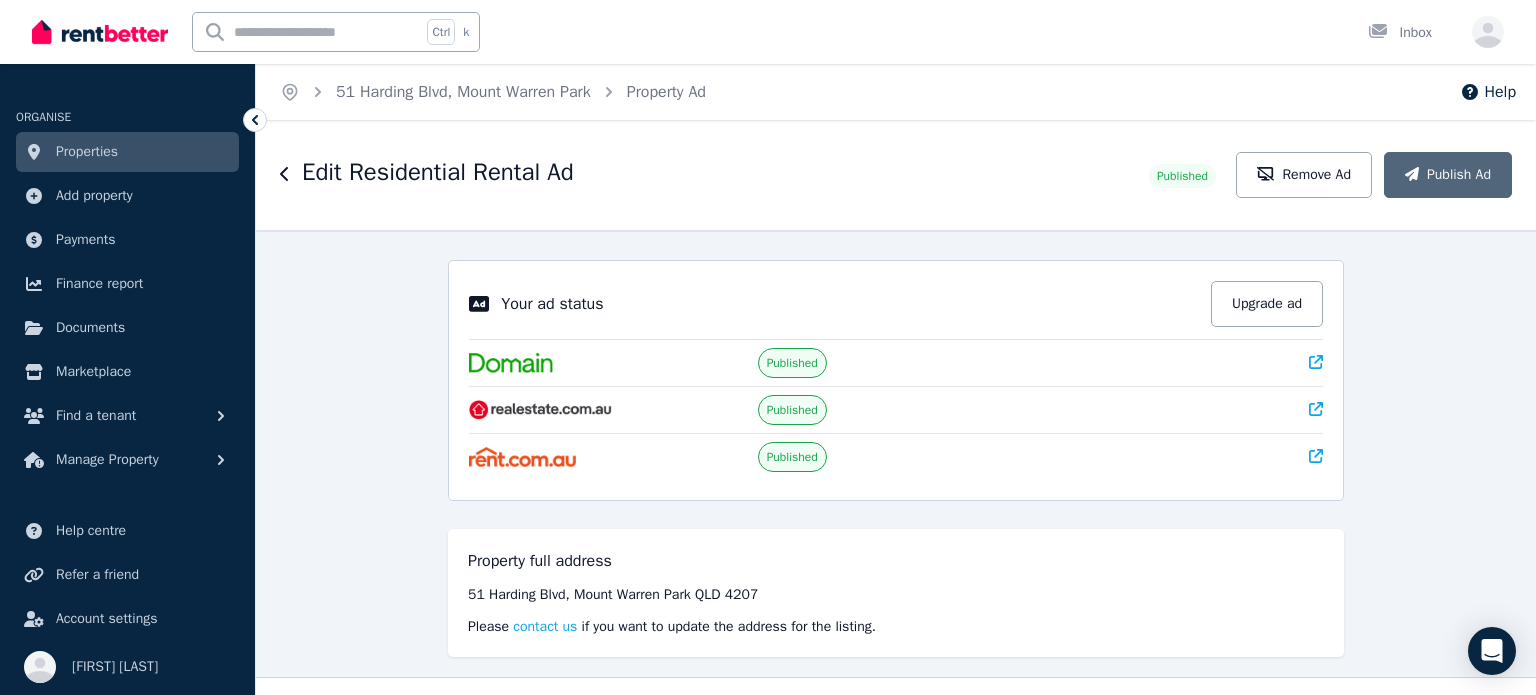 click on "**********" at bounding box center (896, 462) 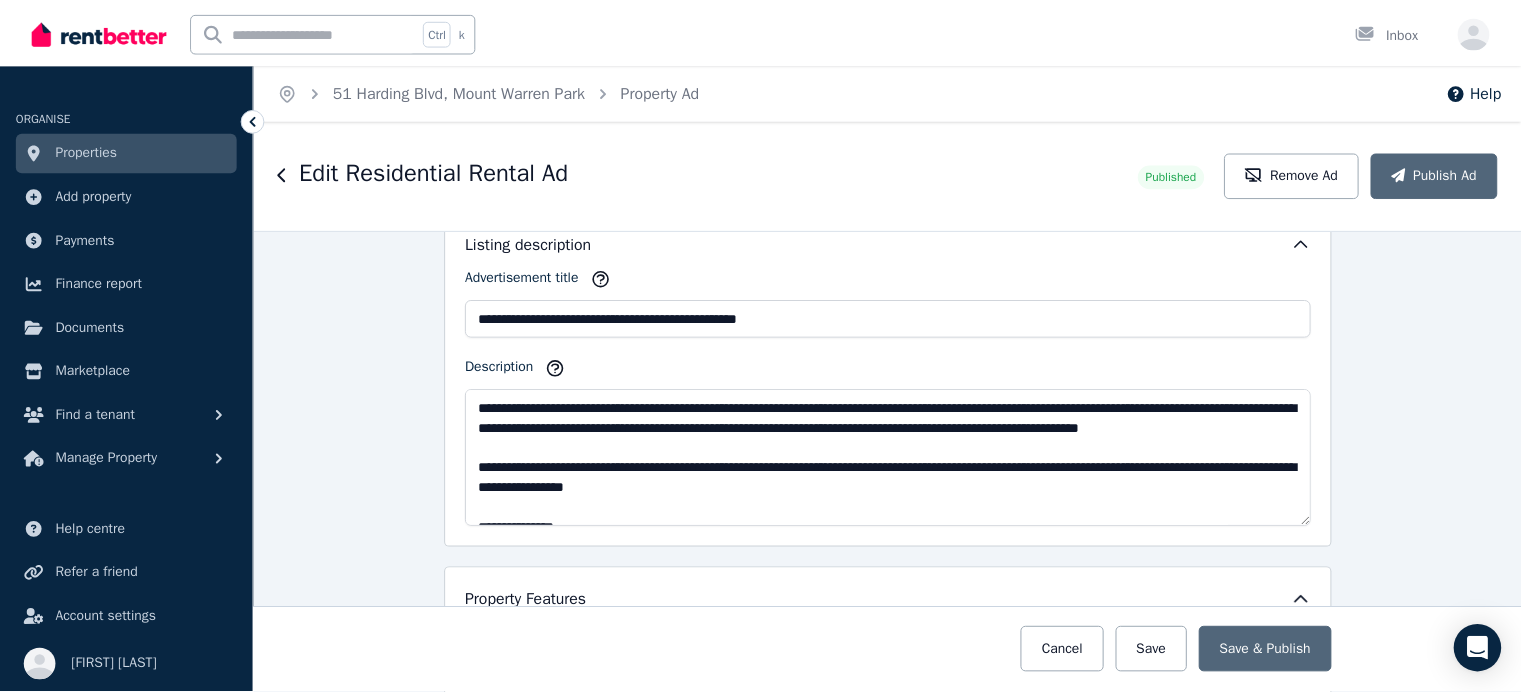 scroll, scrollTop: 1160, scrollLeft: 0, axis: vertical 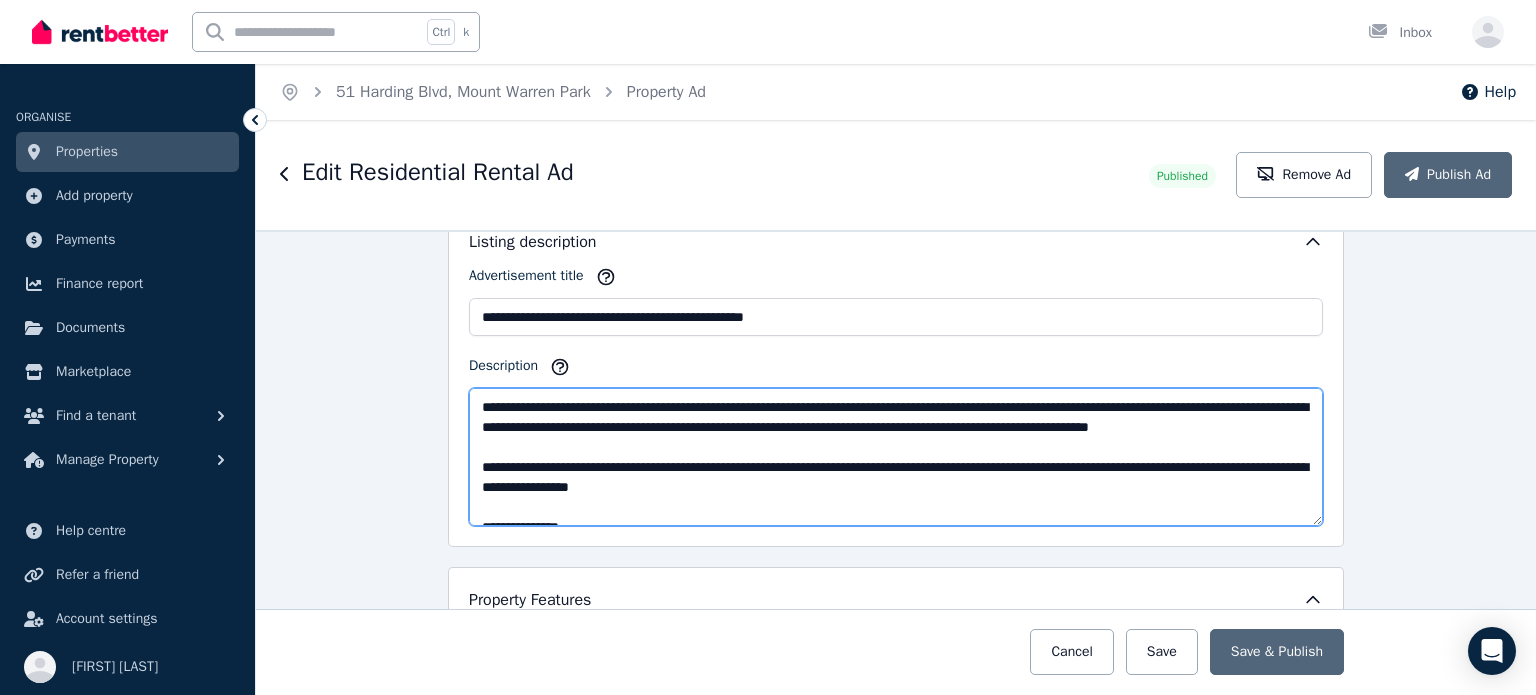 click on "Description" at bounding box center (896, 457) 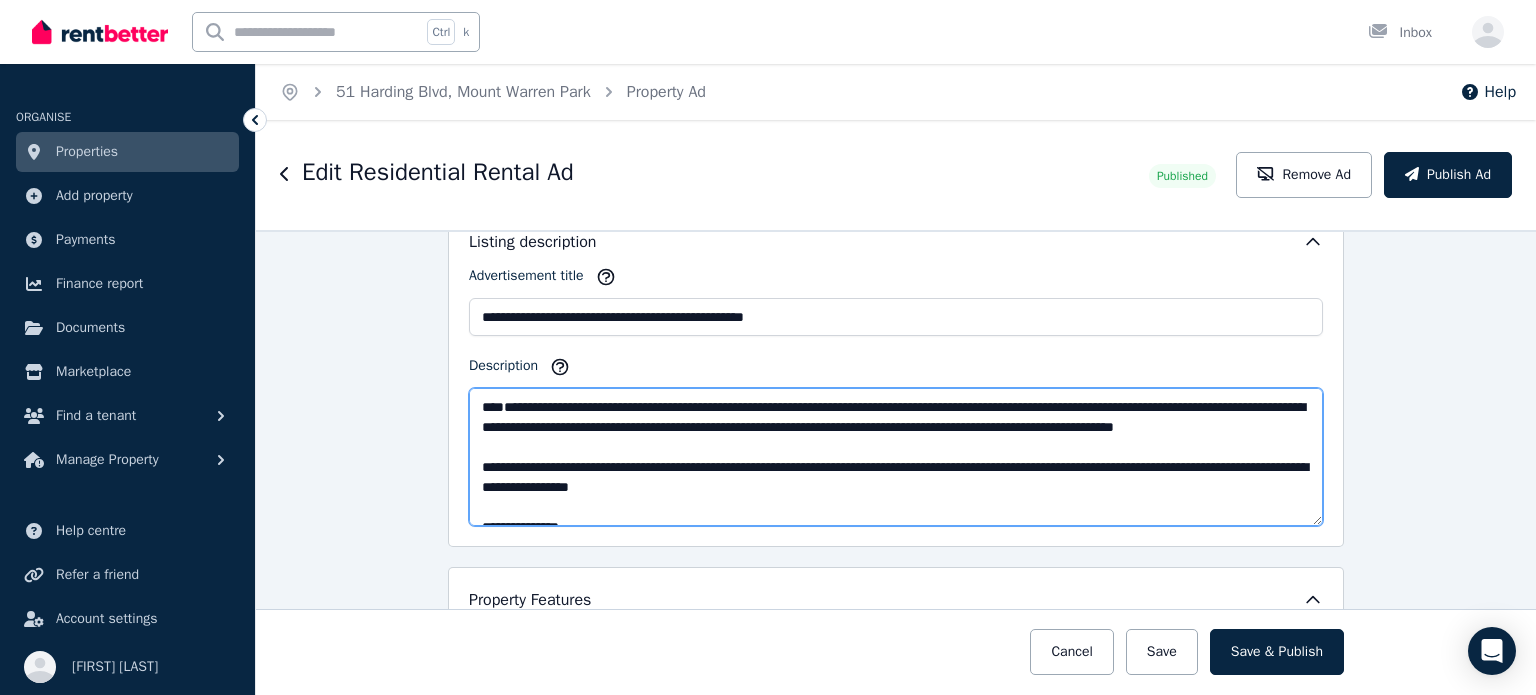 click on "Description" at bounding box center (896, 457) 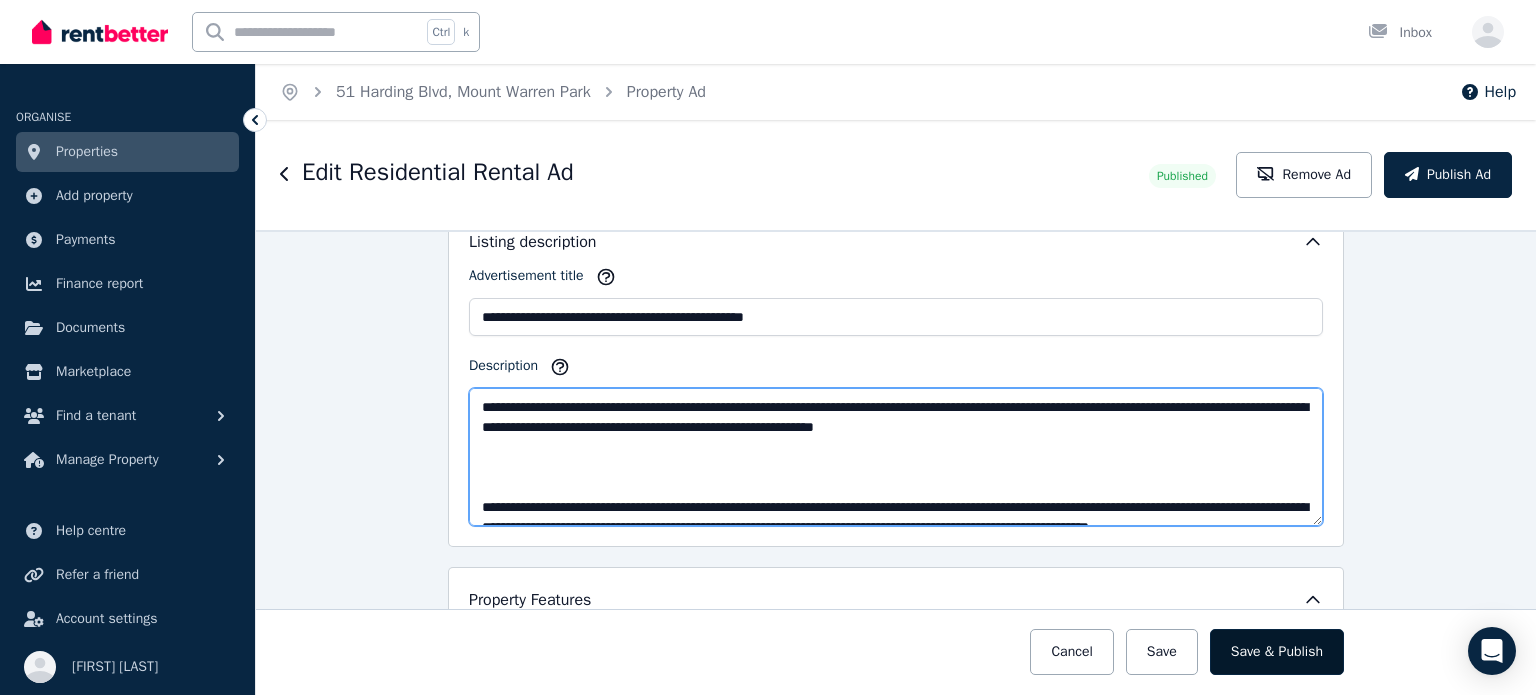 type on "**********" 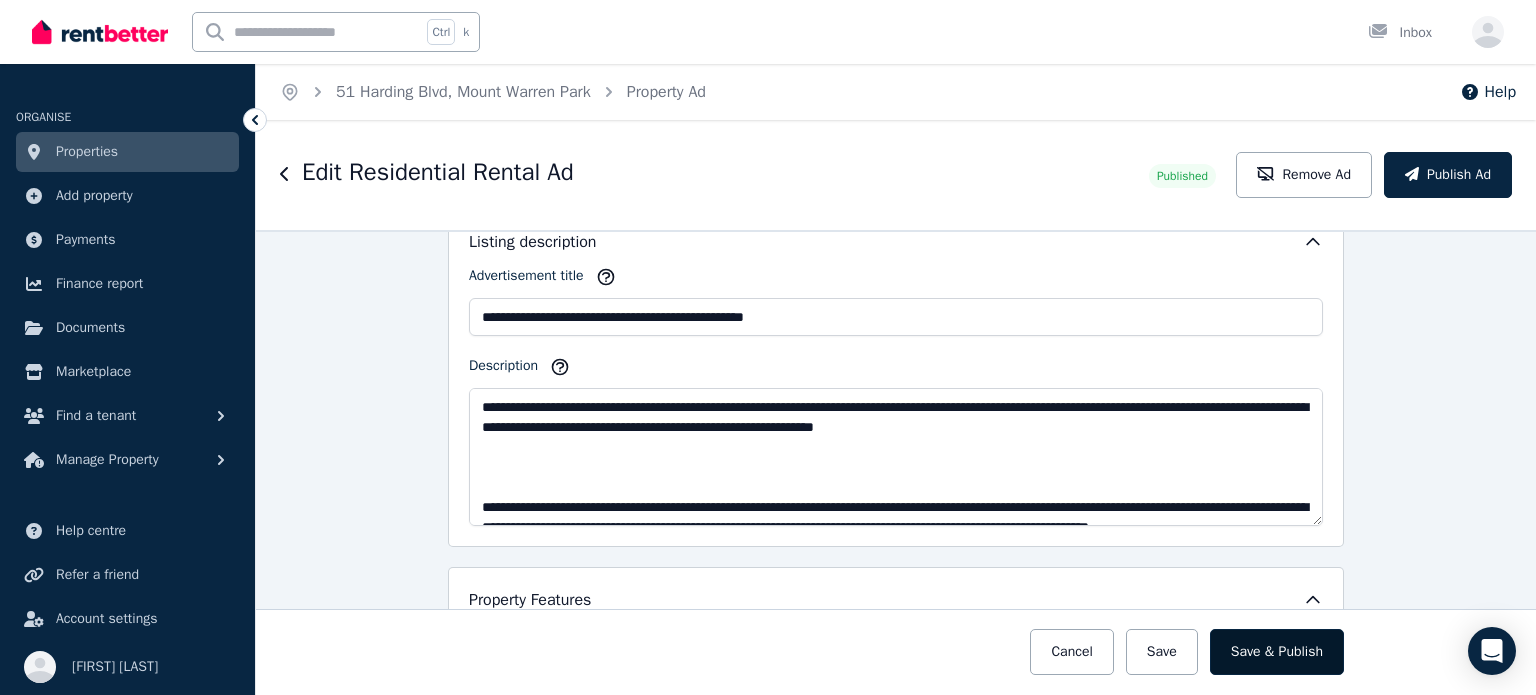 click on "Save & Publish" at bounding box center [1277, 652] 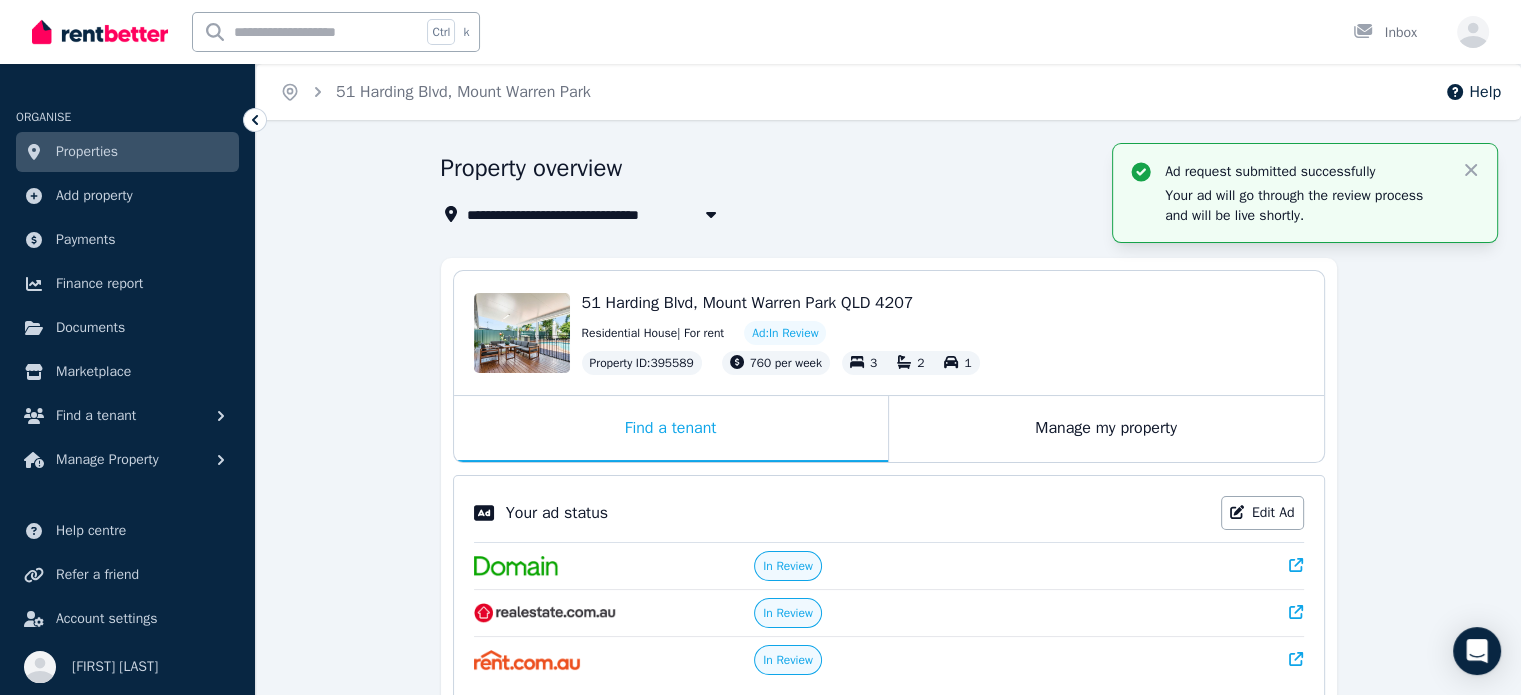 click on "**********" at bounding box center [888, 672] 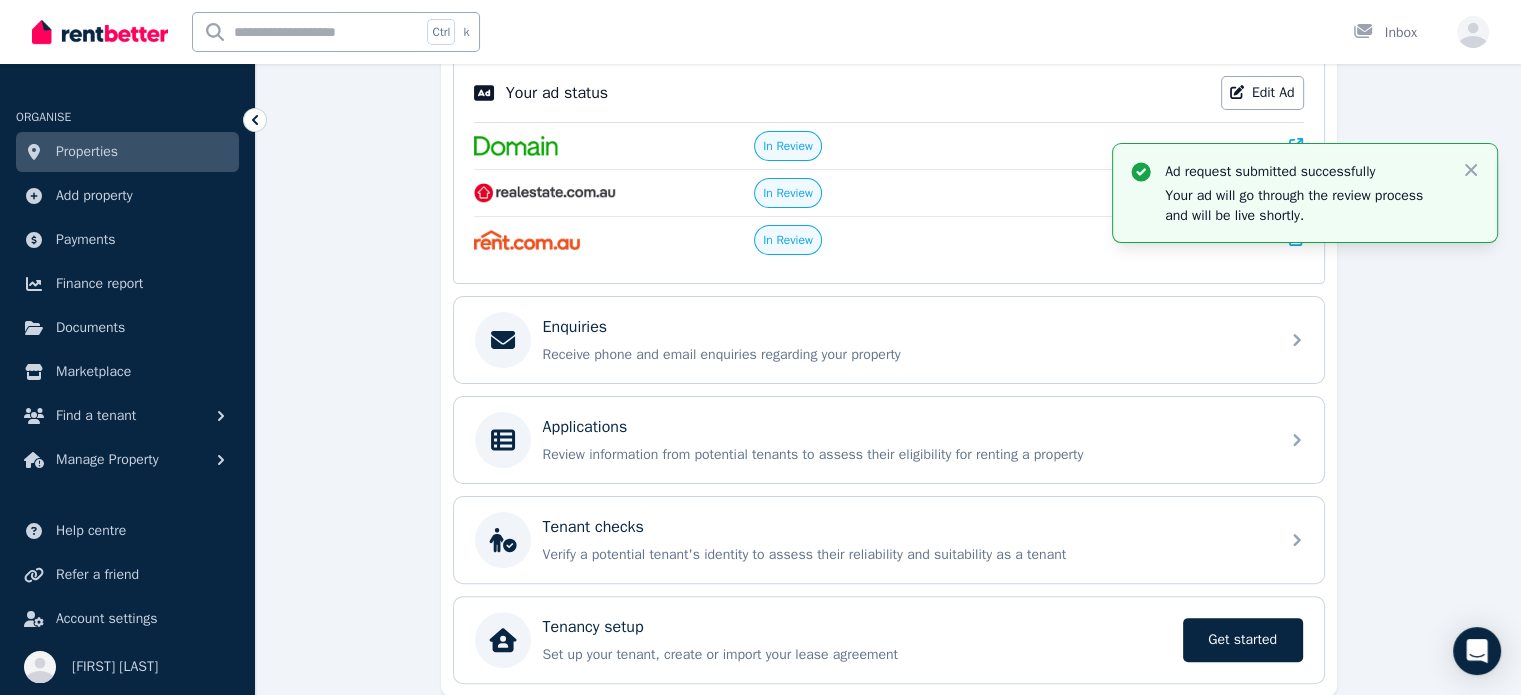 scroll, scrollTop: 480, scrollLeft: 0, axis: vertical 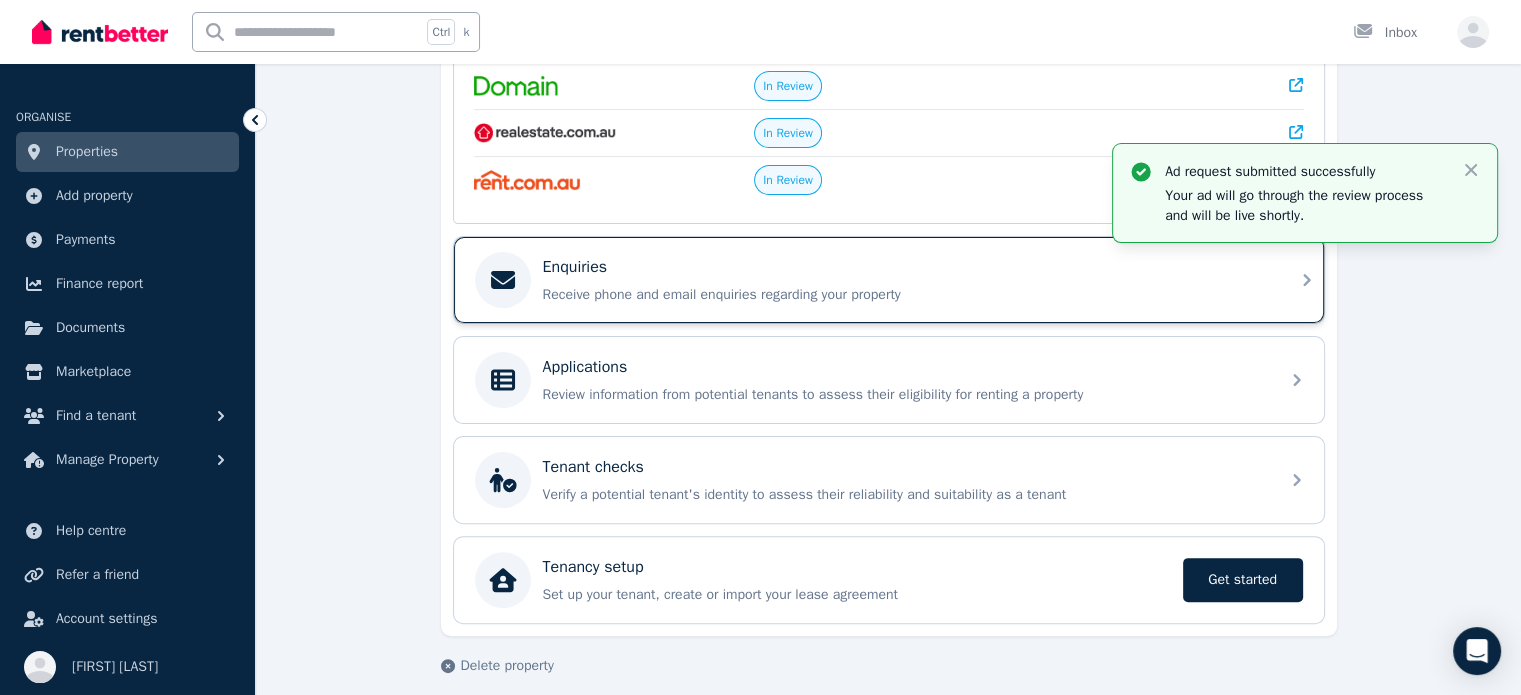 click on "Receive phone and email enquiries regarding your property" at bounding box center [905, 295] 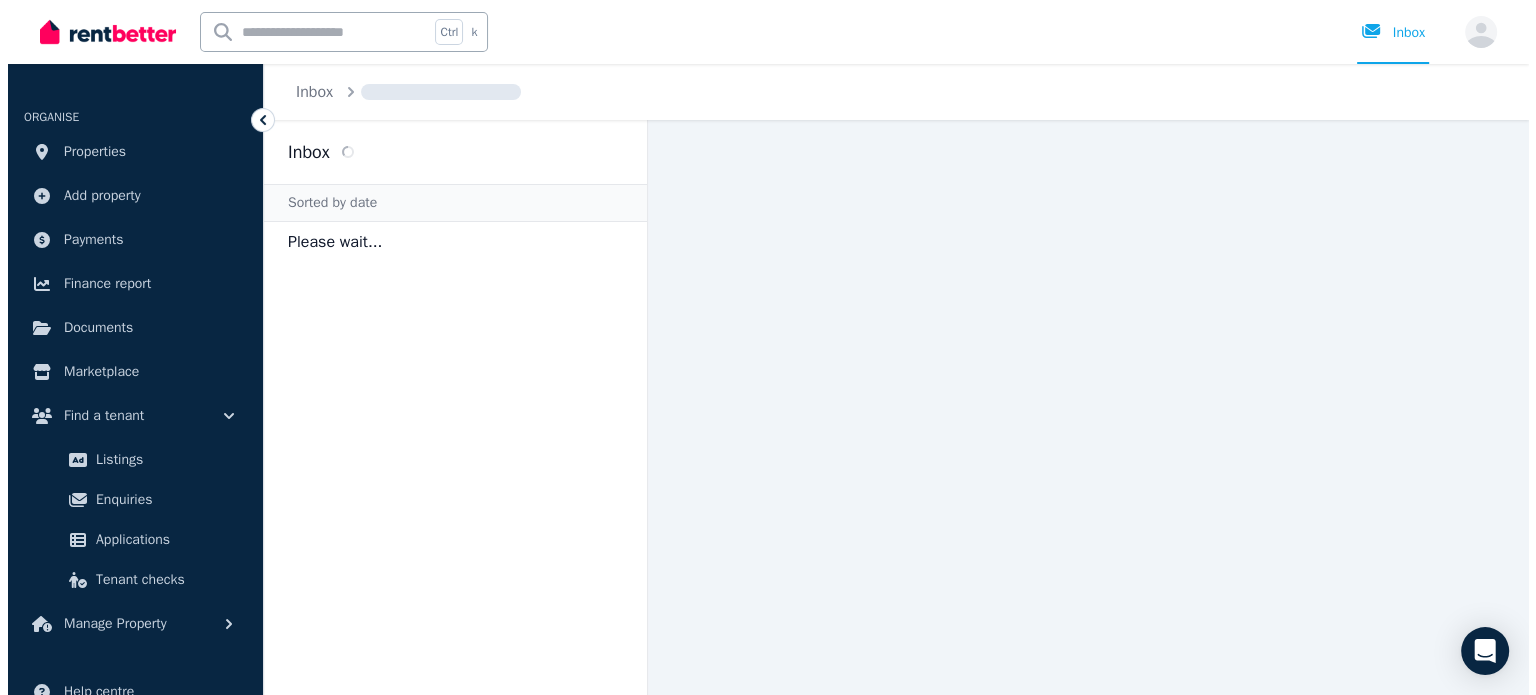 scroll, scrollTop: 0, scrollLeft: 0, axis: both 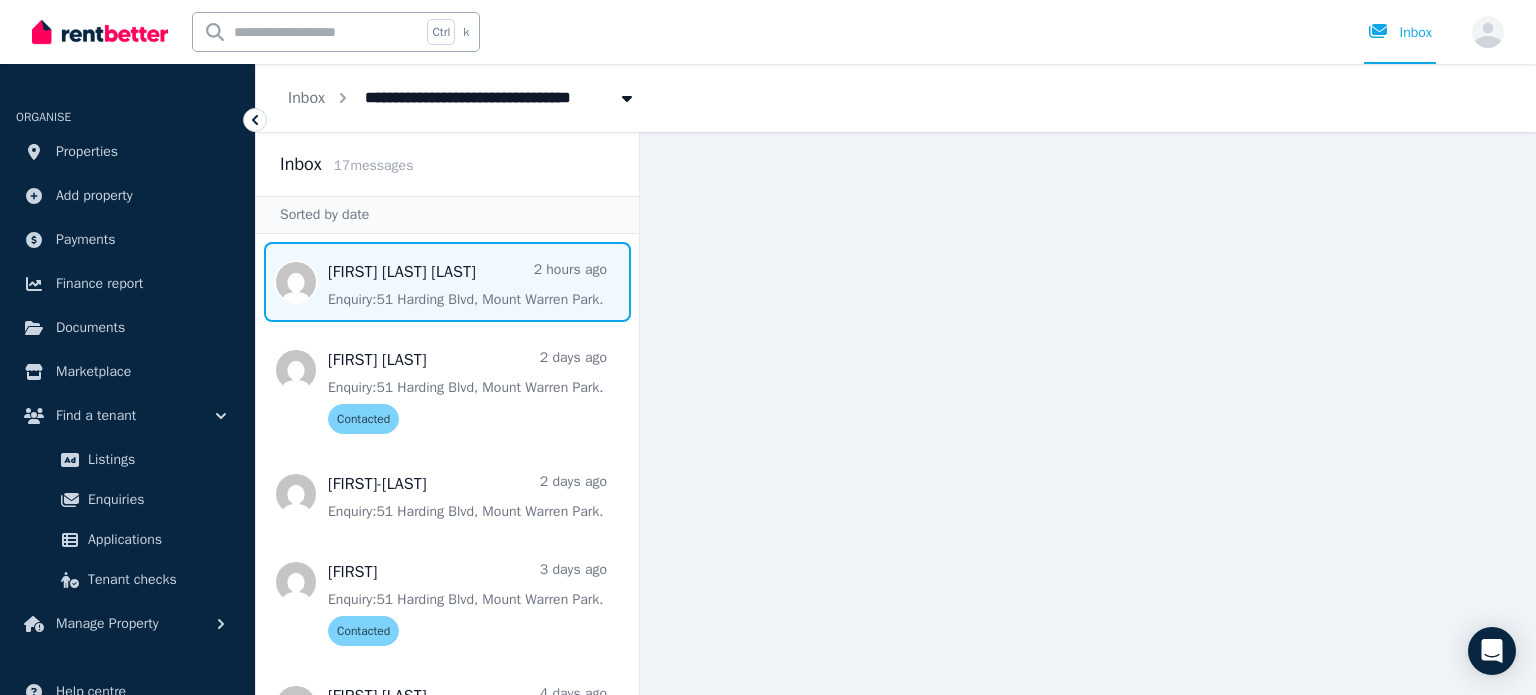 click at bounding box center [447, 282] 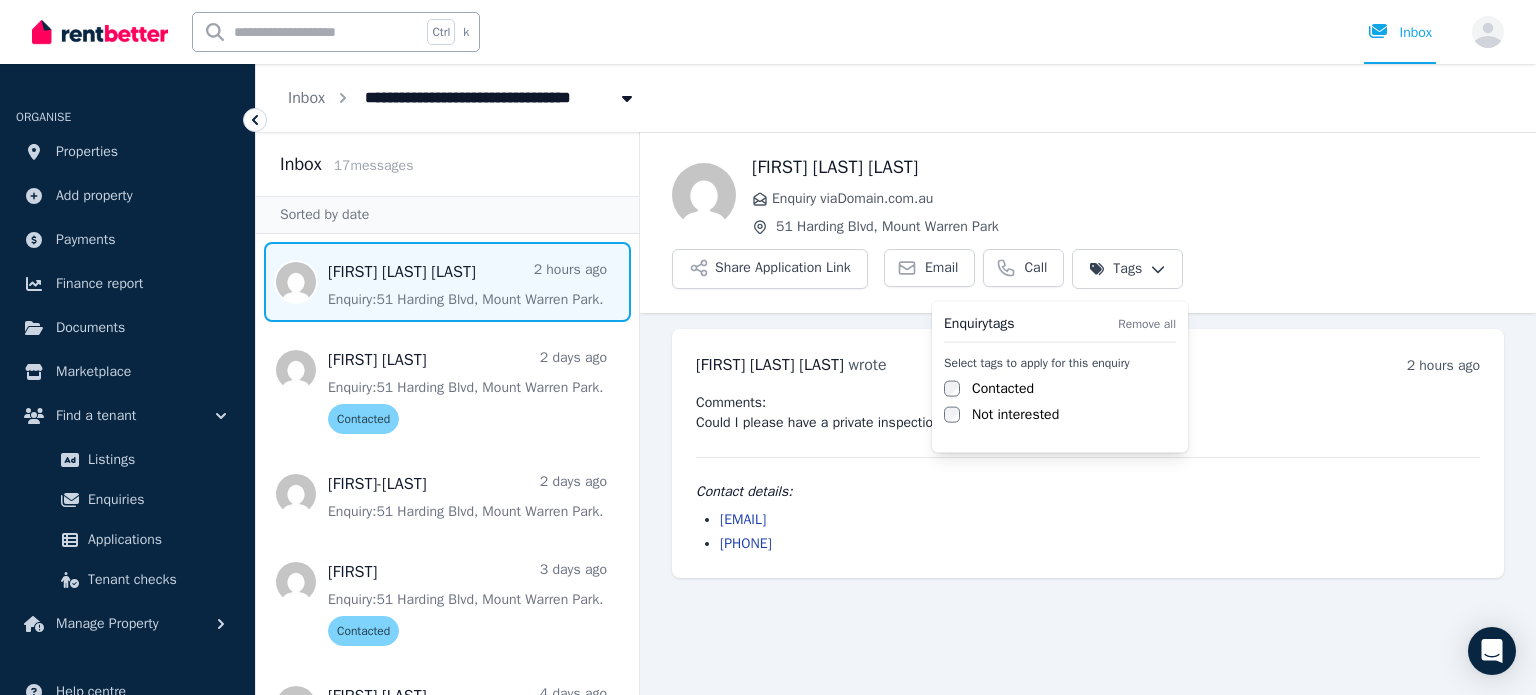 click on "**********" at bounding box center [768, 347] 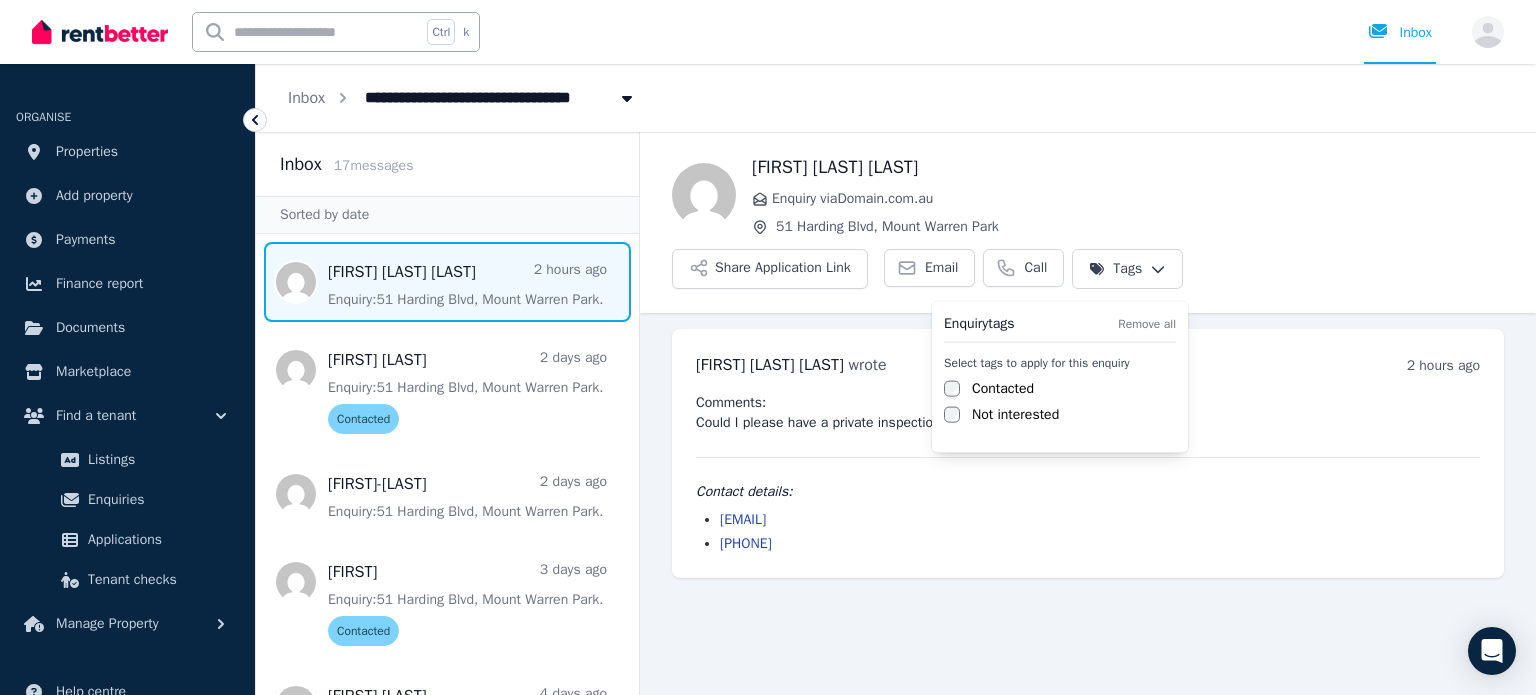 click on "Contacted" at bounding box center (1003, 389) 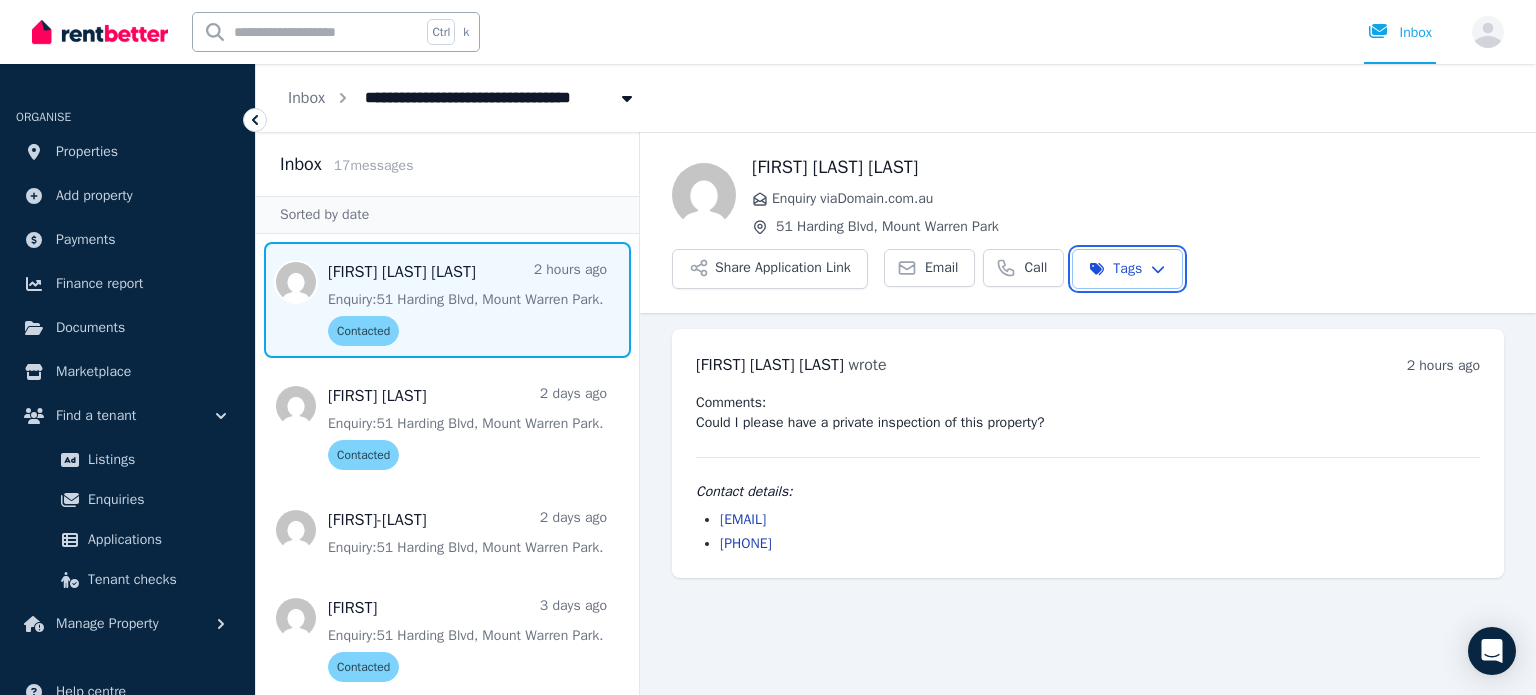 drag, startPoint x: 896, startPoint y: 526, endPoint x: 864, endPoint y: 523, distance: 32.140316 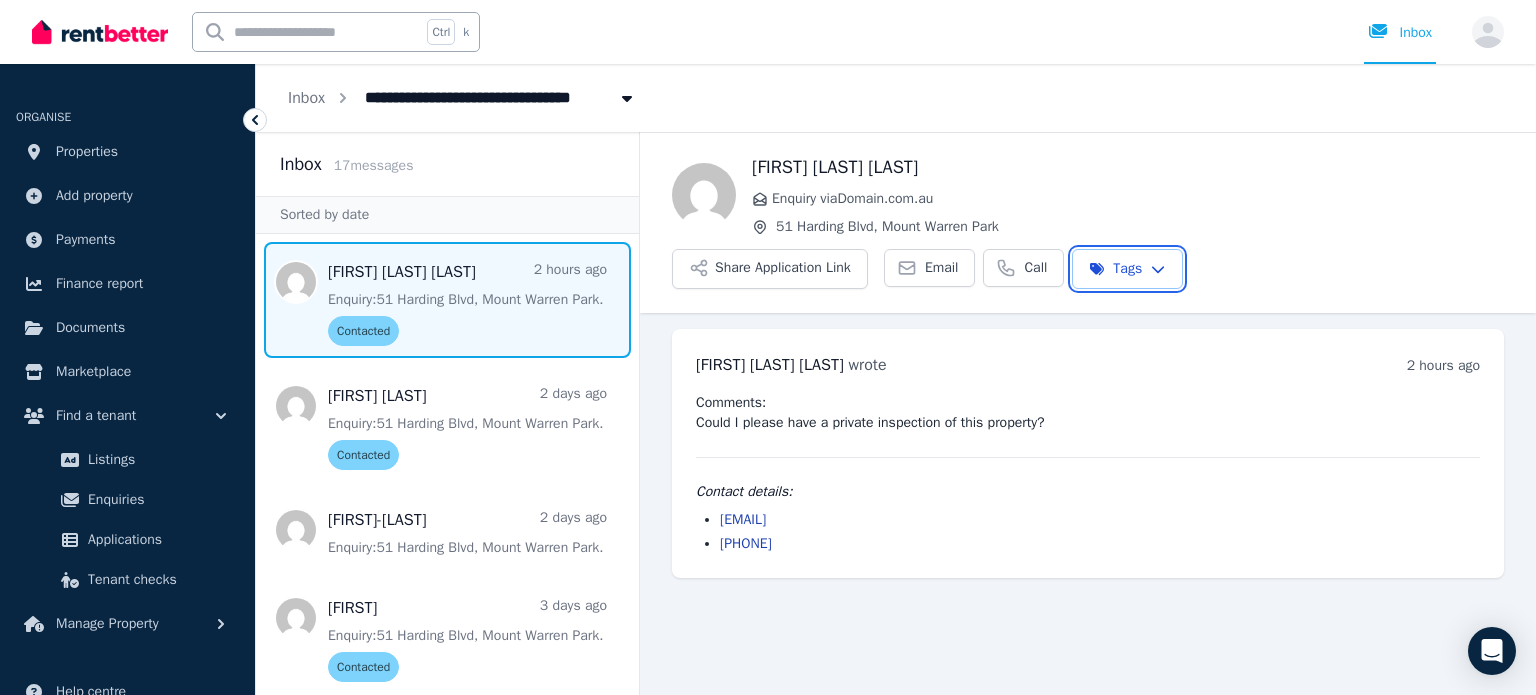 click on "**********" at bounding box center [768, 347] 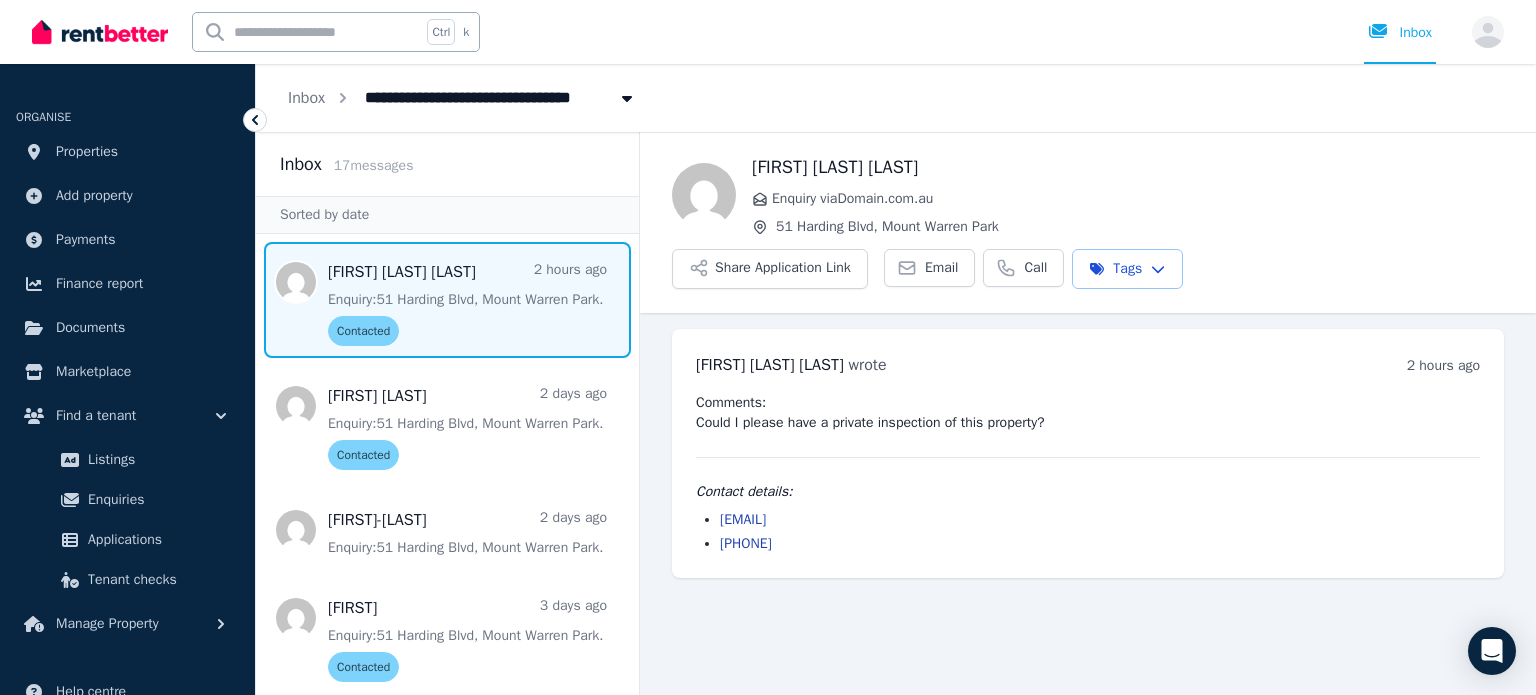 drag, startPoint x: 892, startPoint y: 519, endPoint x: 720, endPoint y: 519, distance: 172 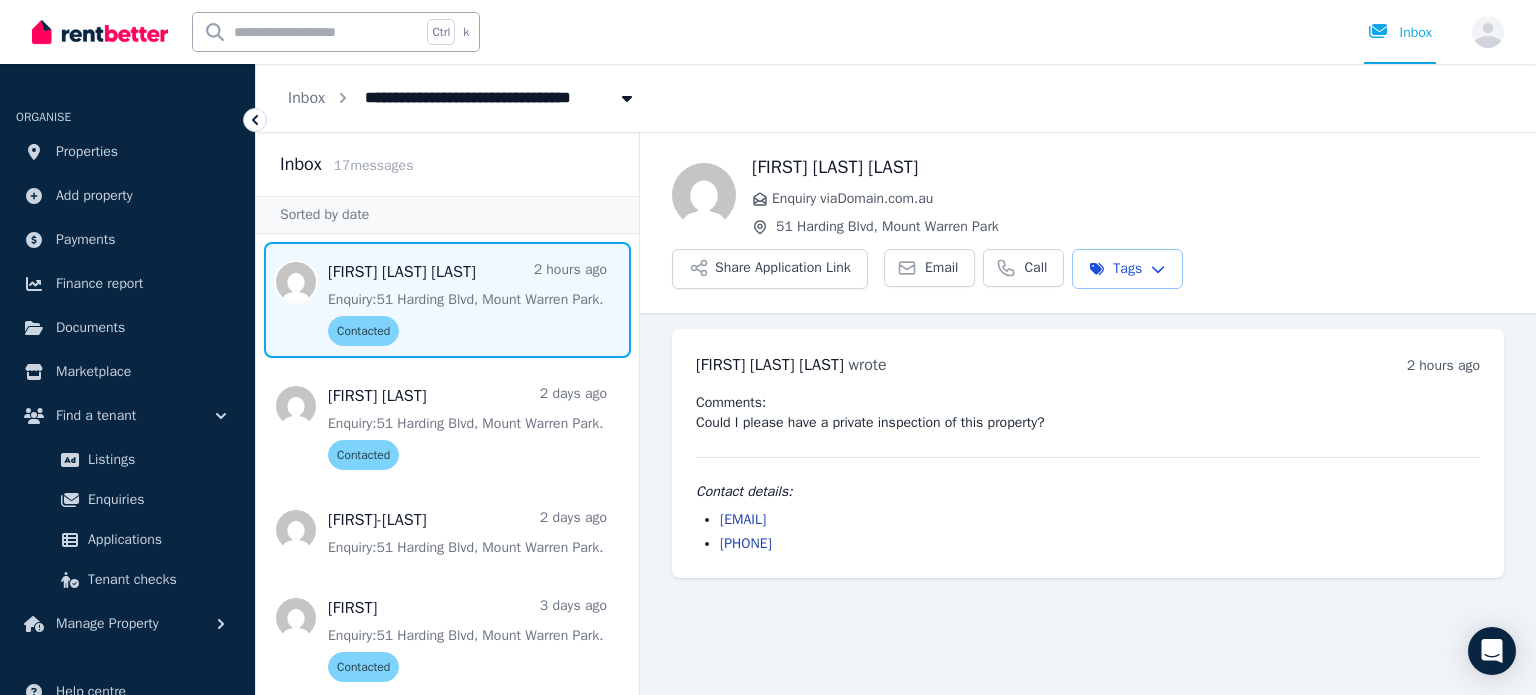click on "[EMAIL]" at bounding box center (1100, 520) 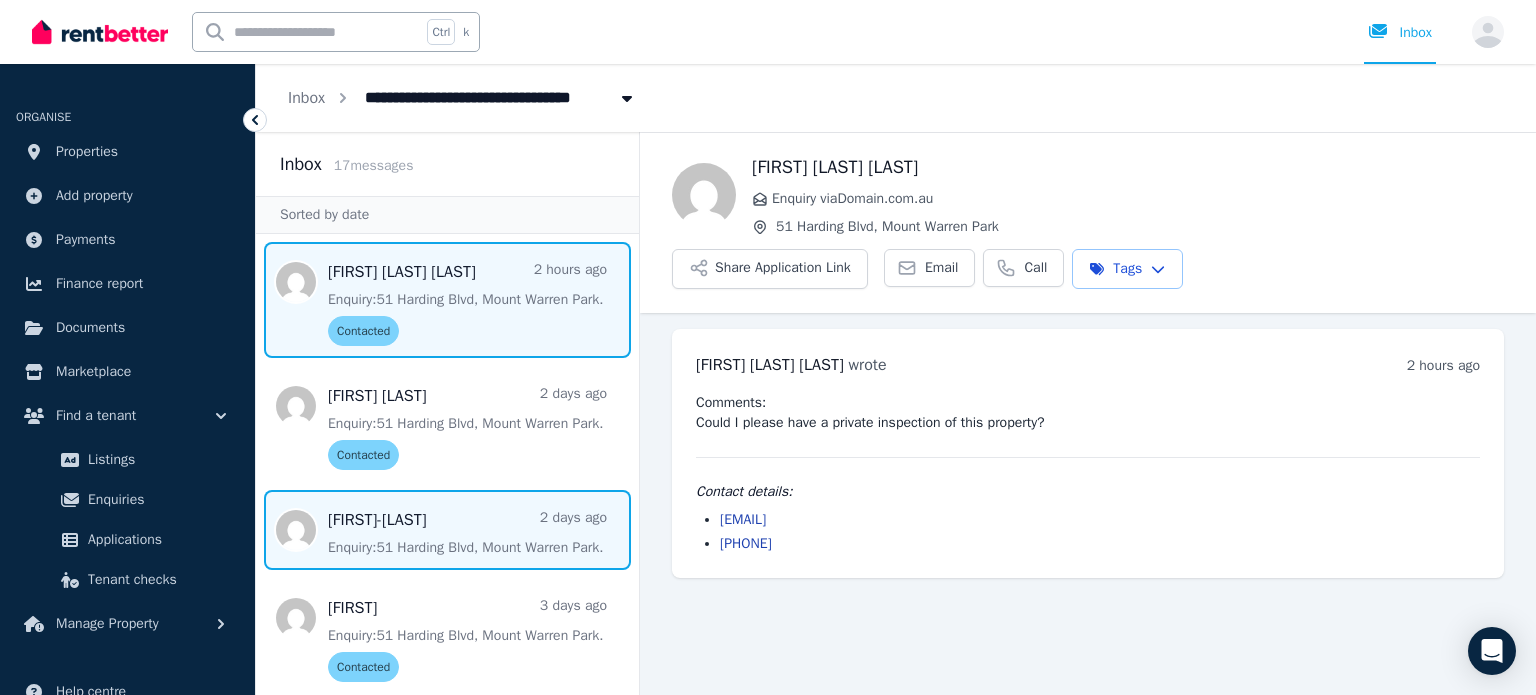 click at bounding box center (447, 530) 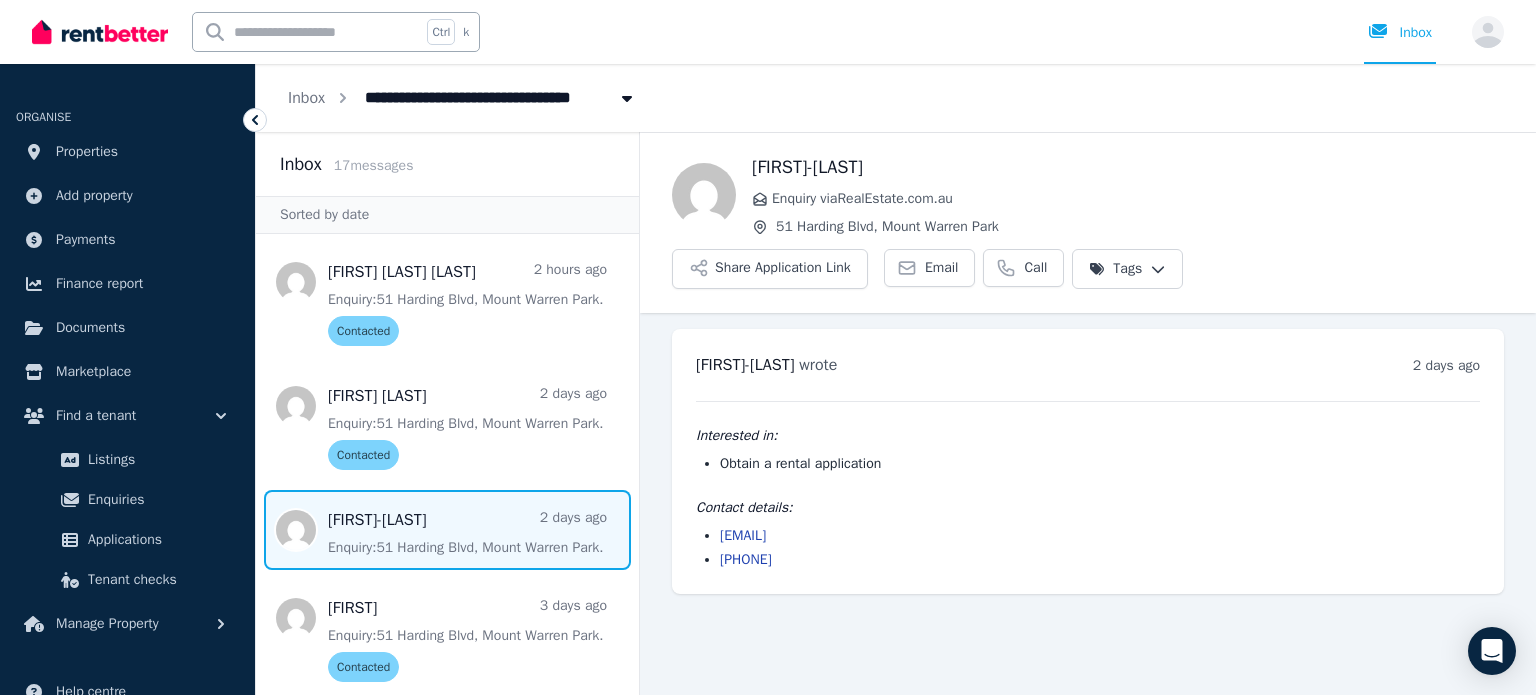 drag, startPoint x: 856, startPoint y: 543, endPoint x: 719, endPoint y: 542, distance: 137.00365 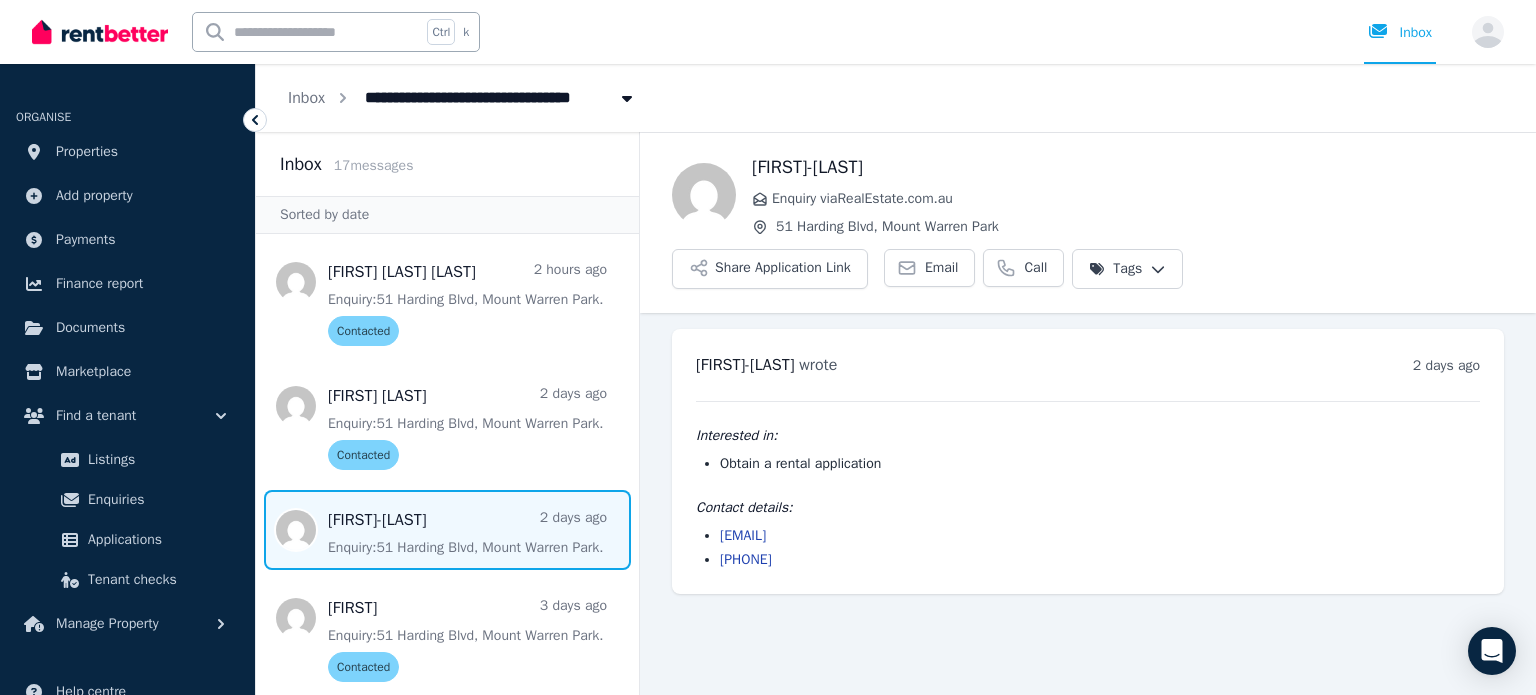 click on "[EMAIL] [PHONE]" at bounding box center [1088, 548] 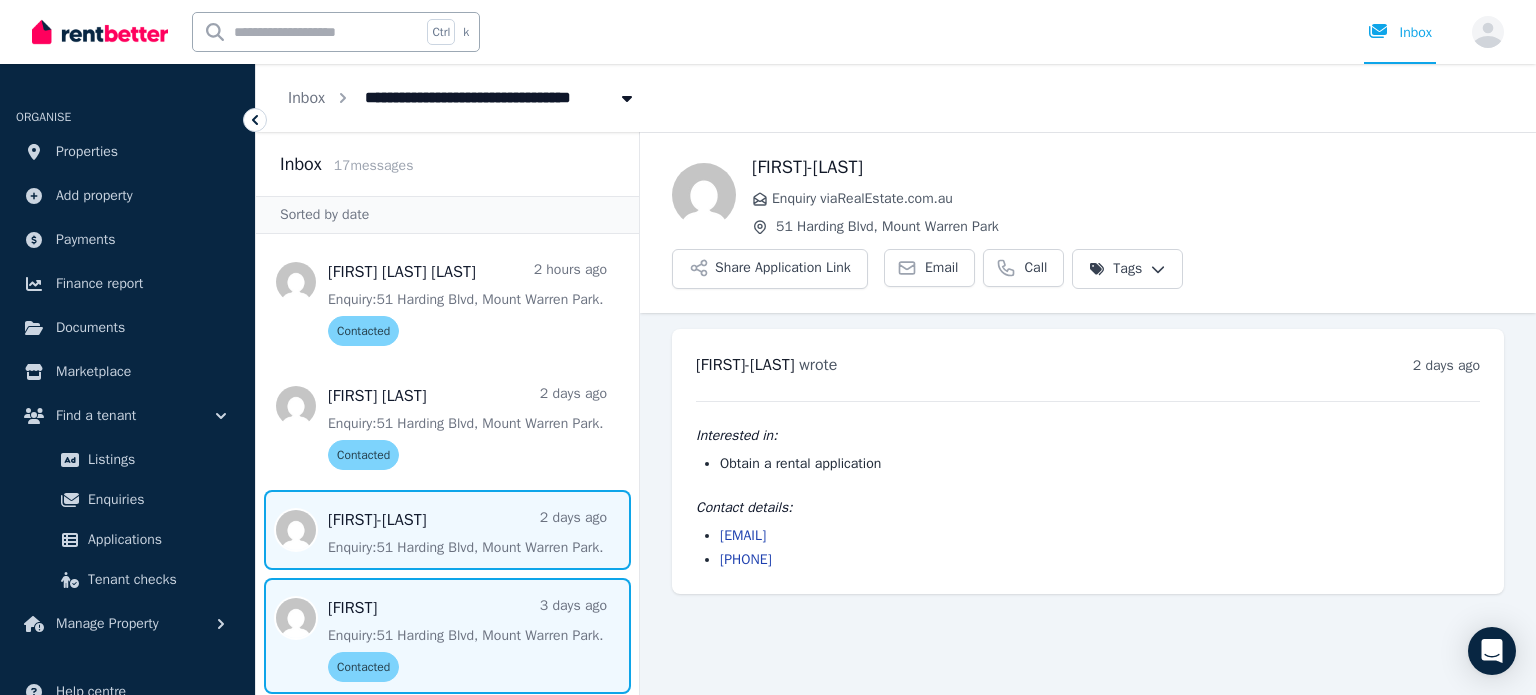 click at bounding box center [447, 636] 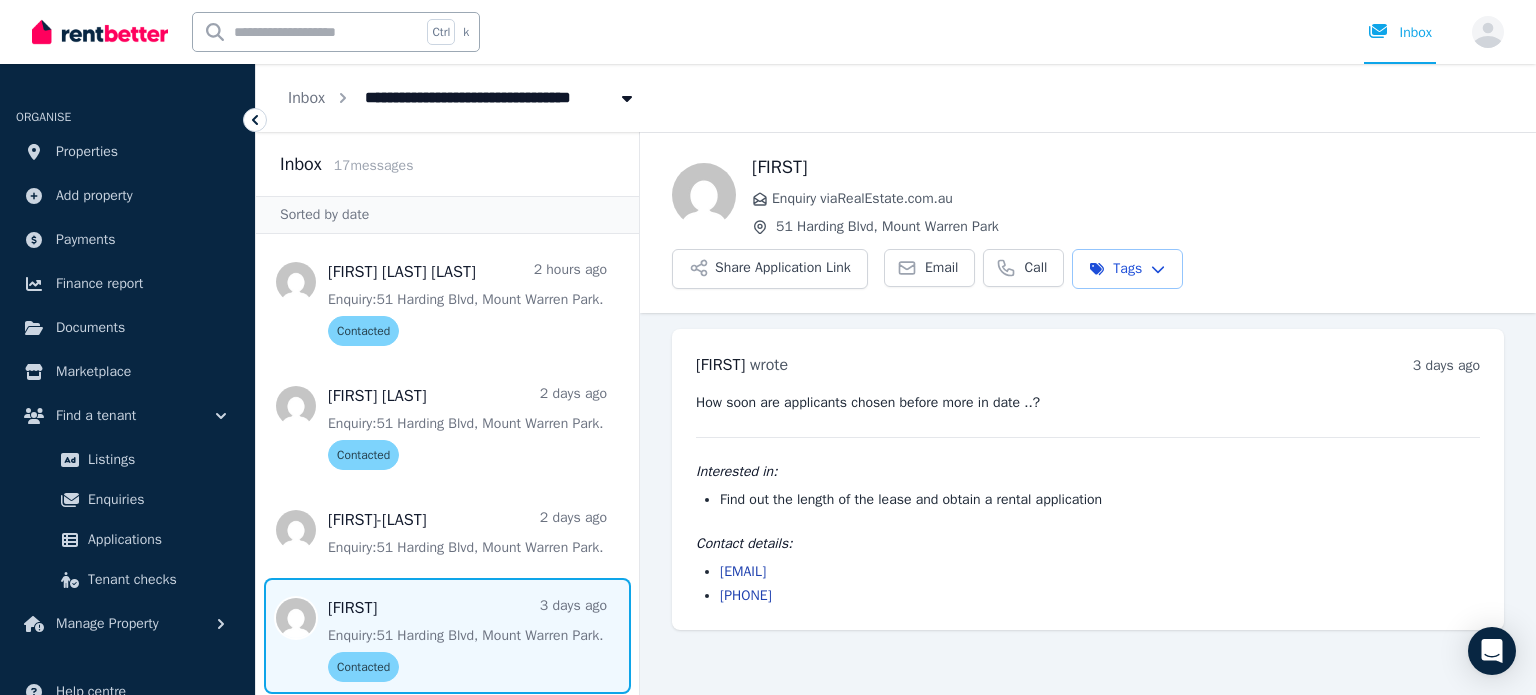 drag, startPoint x: 890, startPoint y: 572, endPoint x: 720, endPoint y: 574, distance: 170.01176 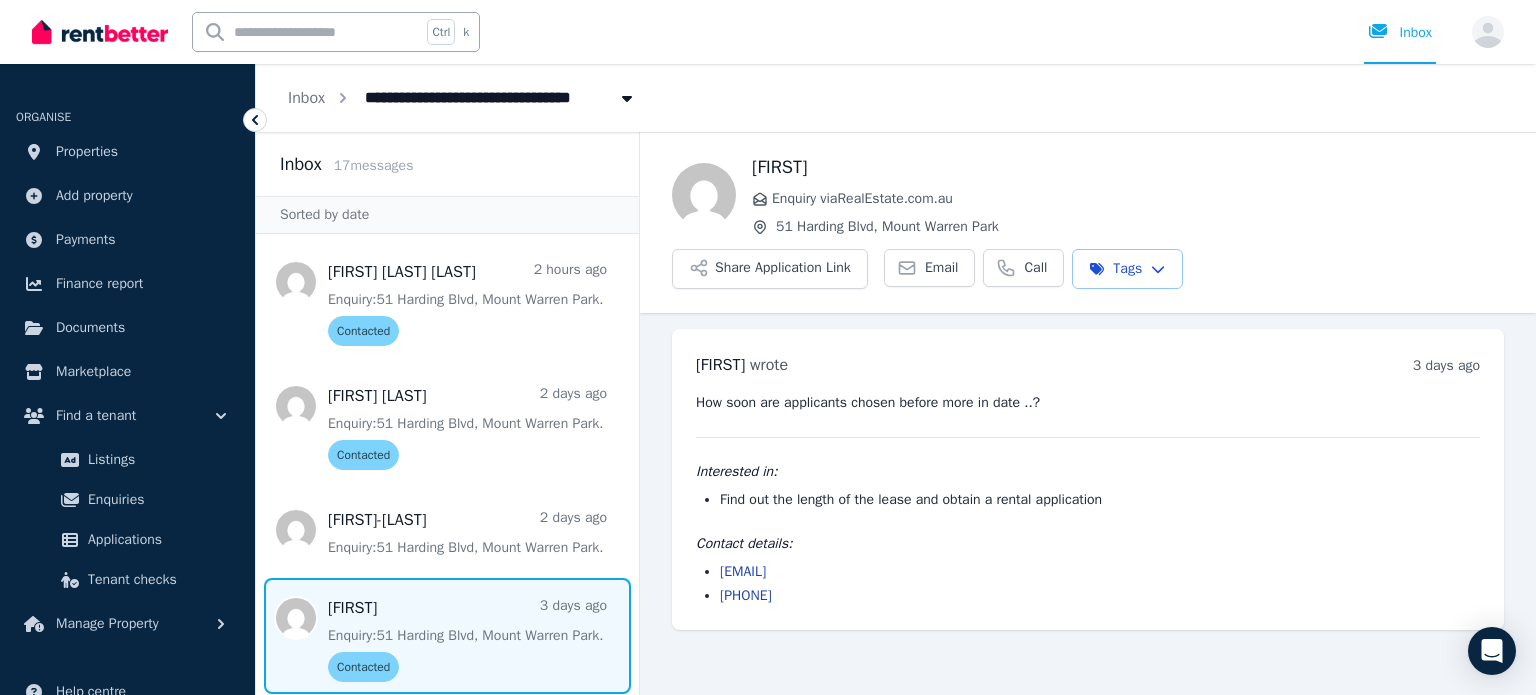 click on "[EMAIL]" at bounding box center (1100, 572) 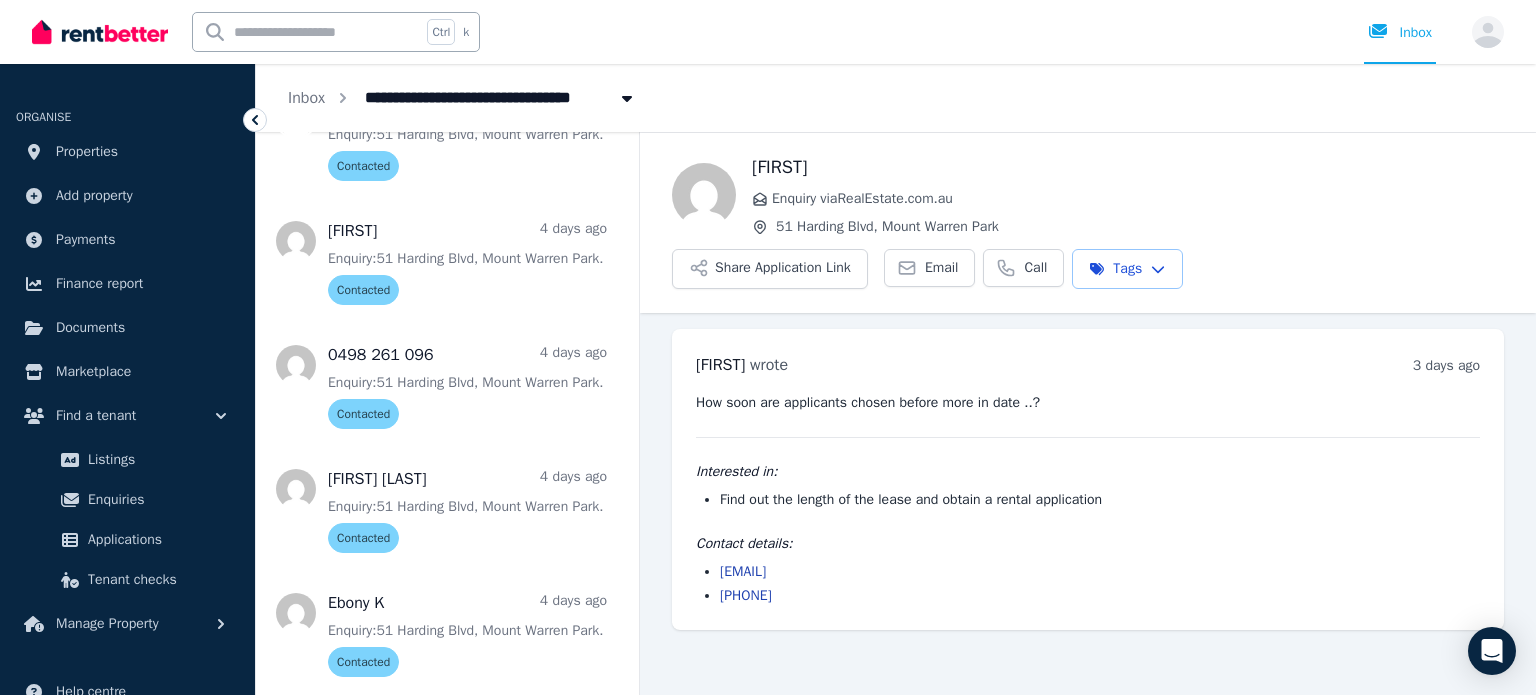 scroll, scrollTop: 635, scrollLeft: 0, axis: vertical 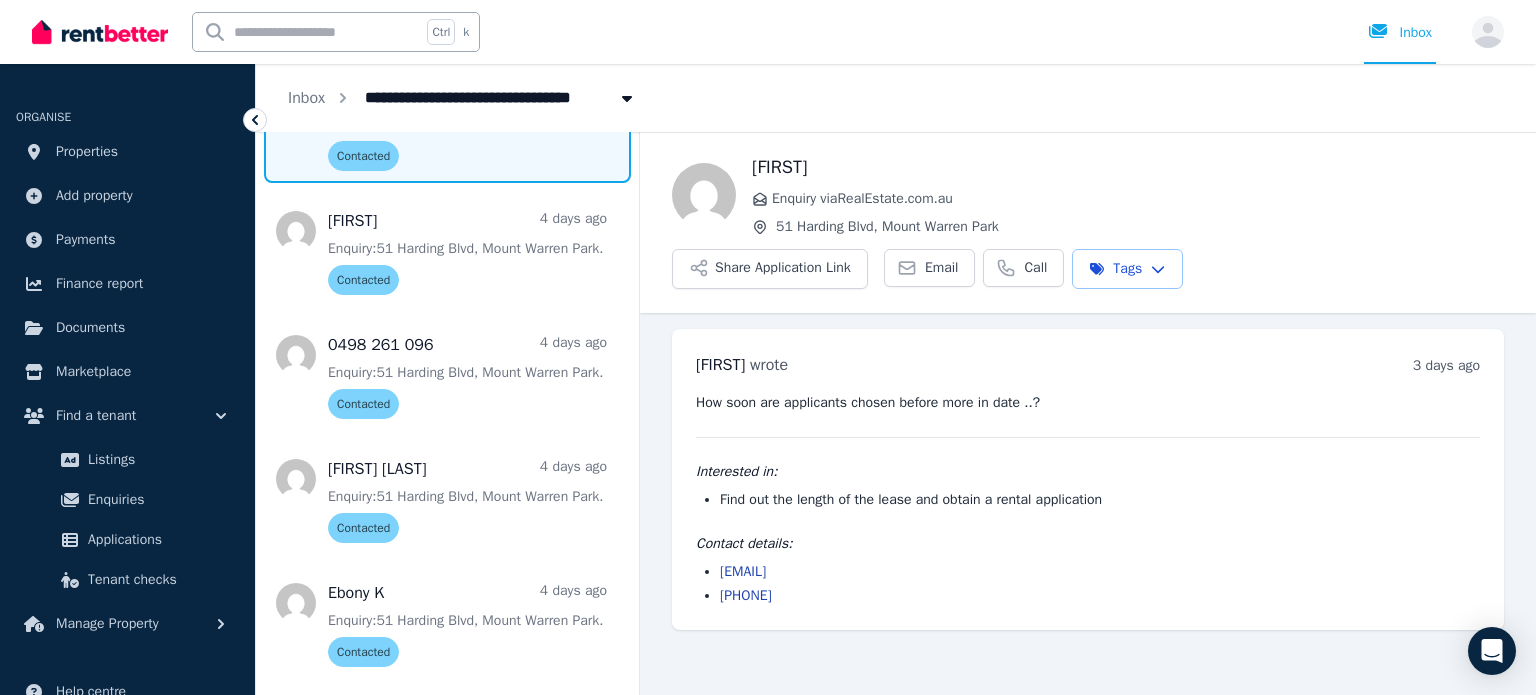 click at bounding box center [447, 125] 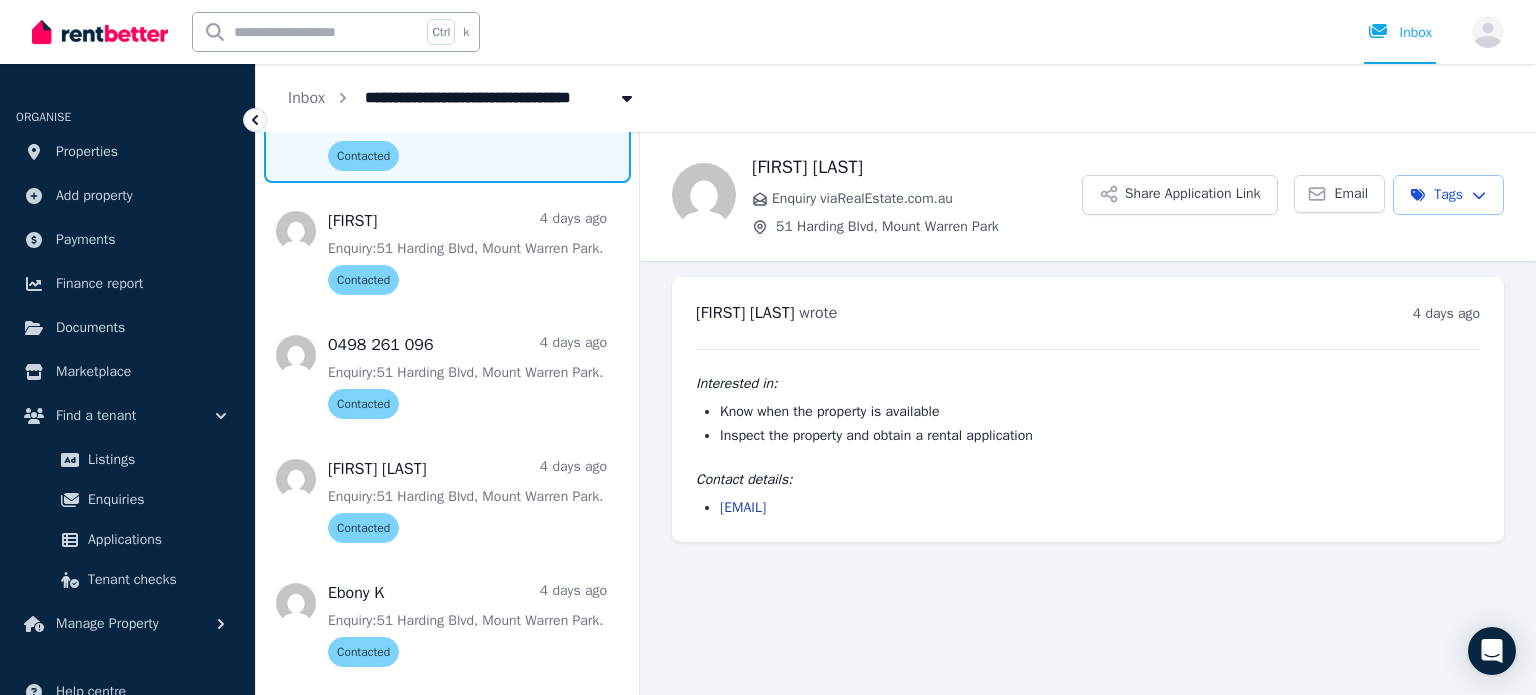 drag, startPoint x: 893, startPoint y: 511, endPoint x: 716, endPoint y: 517, distance: 177.10167 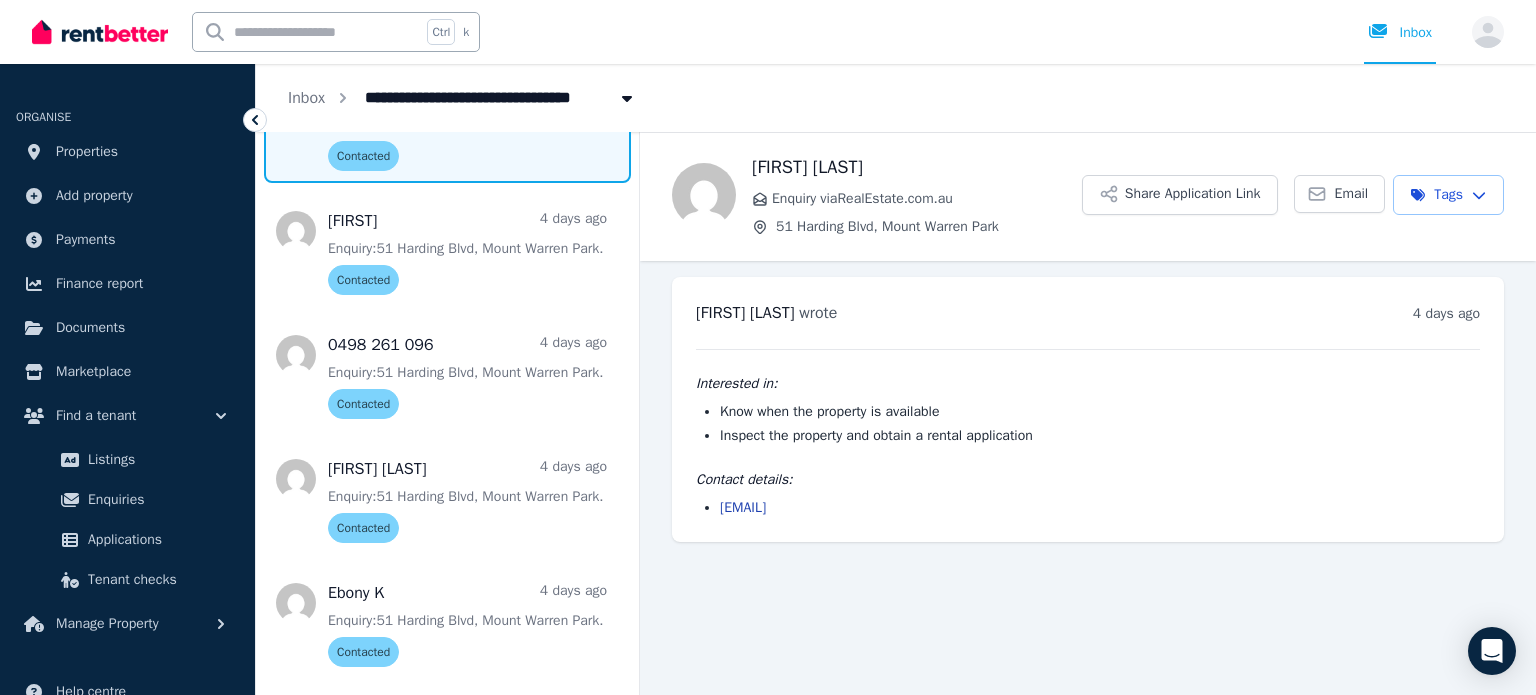 click on "m.amarama@hotmail.co.nz" at bounding box center [1088, 508] 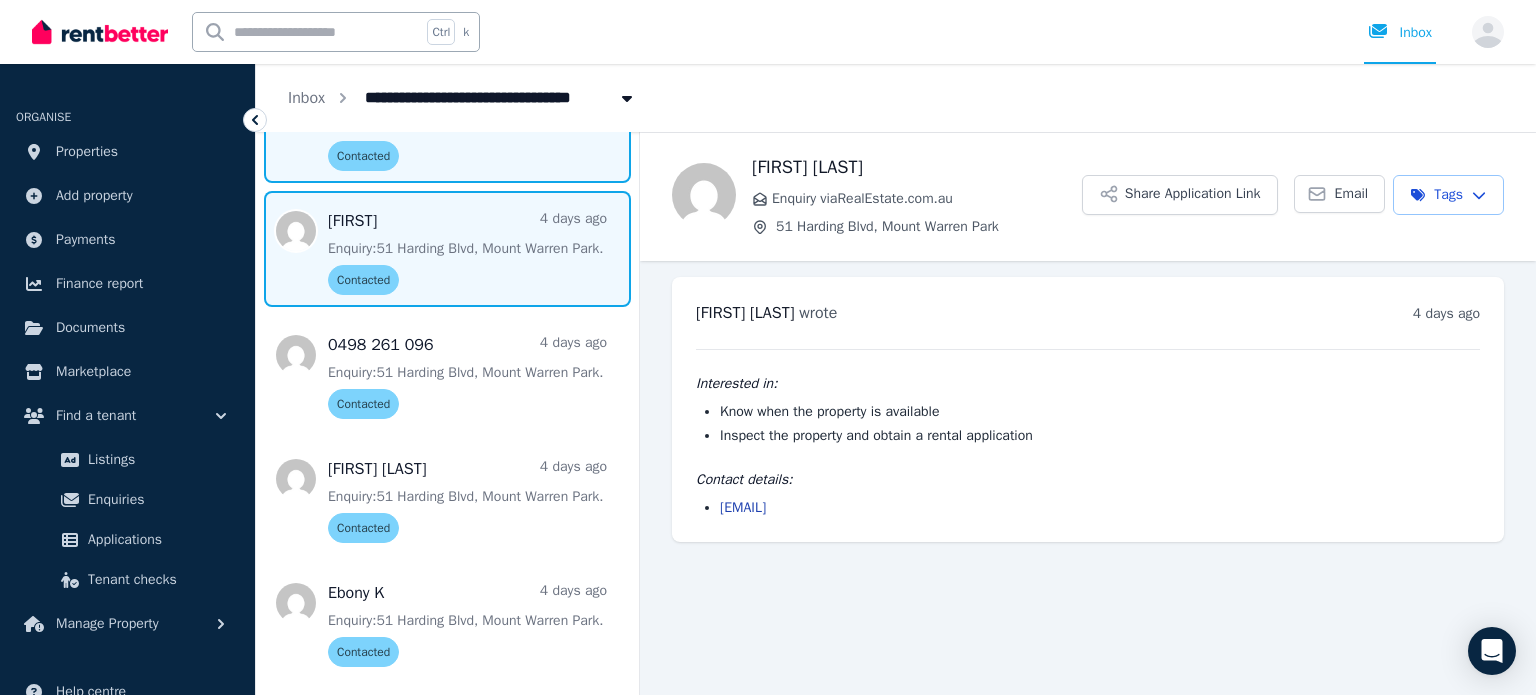 click at bounding box center (447, 249) 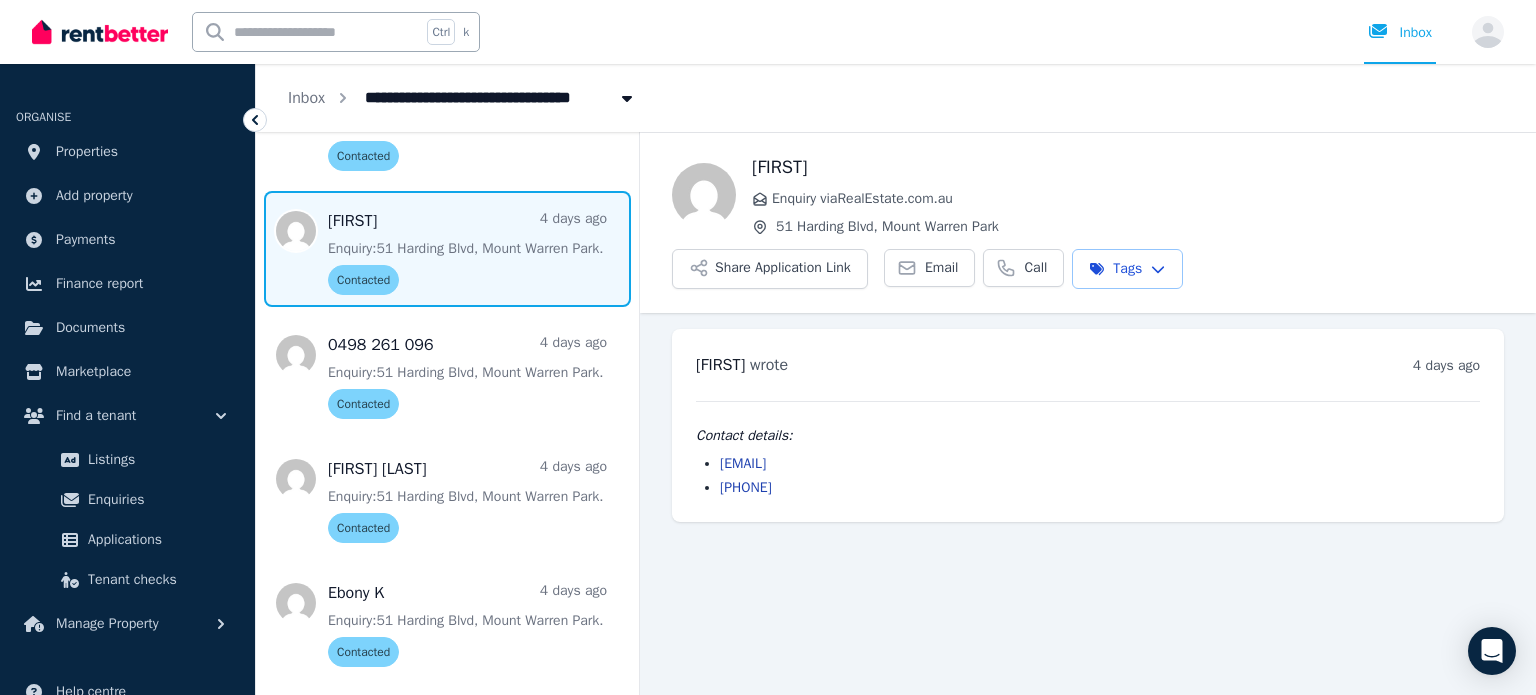 drag, startPoint x: 908, startPoint y: 461, endPoint x: 720, endPoint y: 468, distance: 188.13028 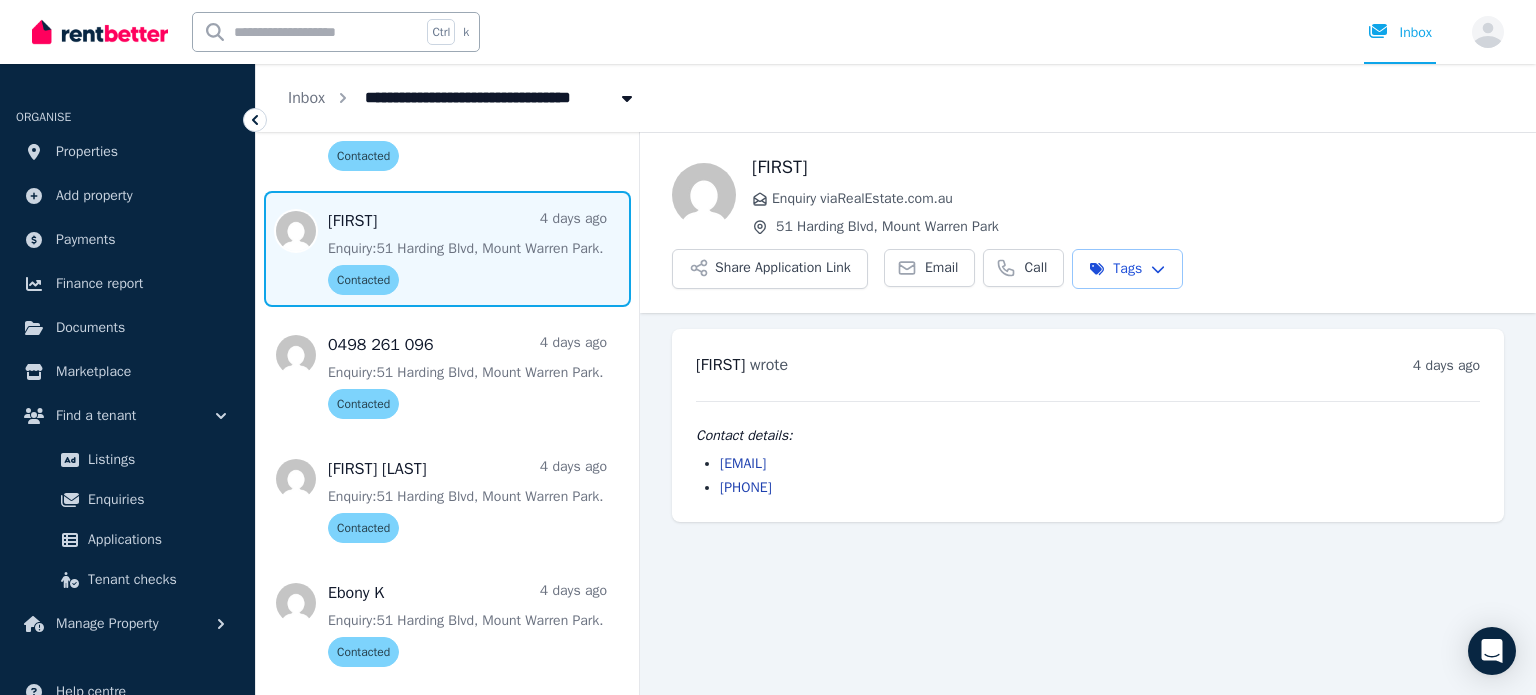 click on "kayleannemercer@gmail.com" at bounding box center [1100, 464] 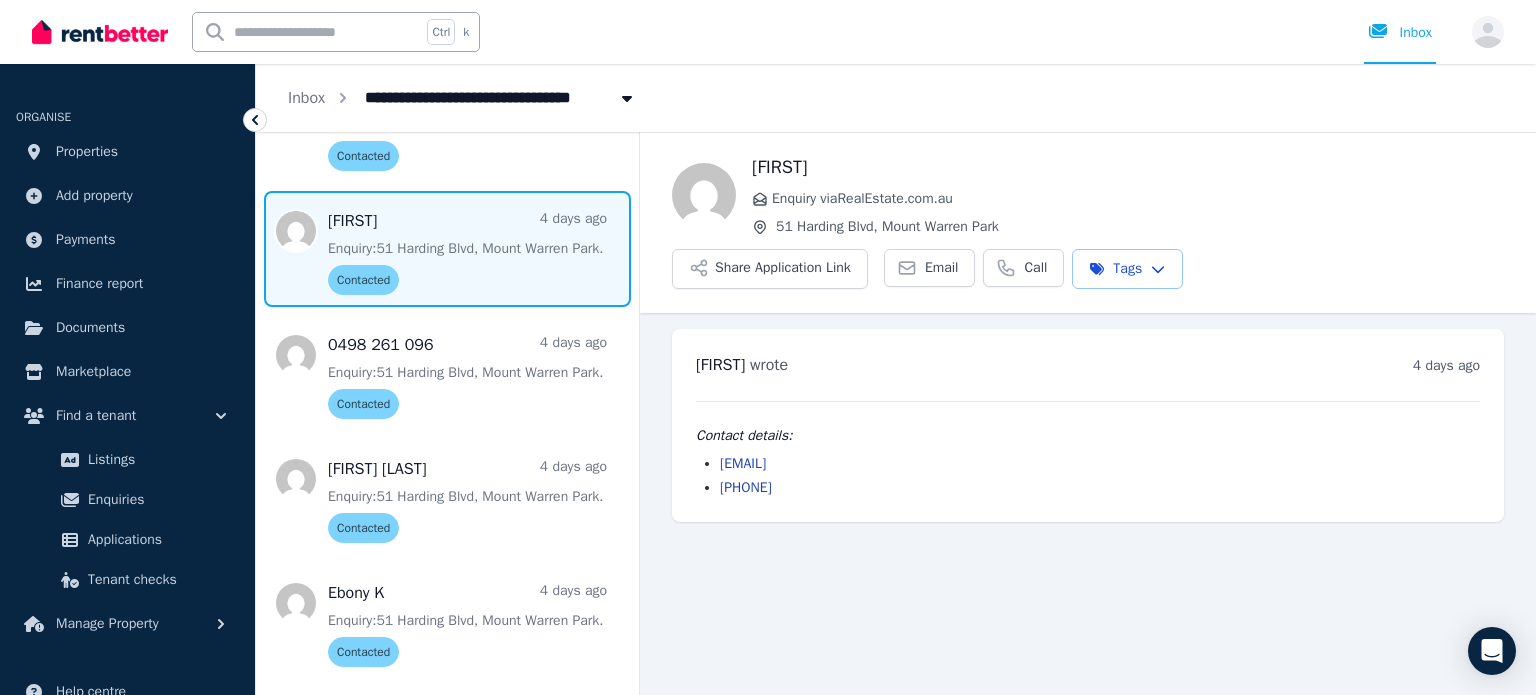 copy on "kayleannemercer@gmail.com" 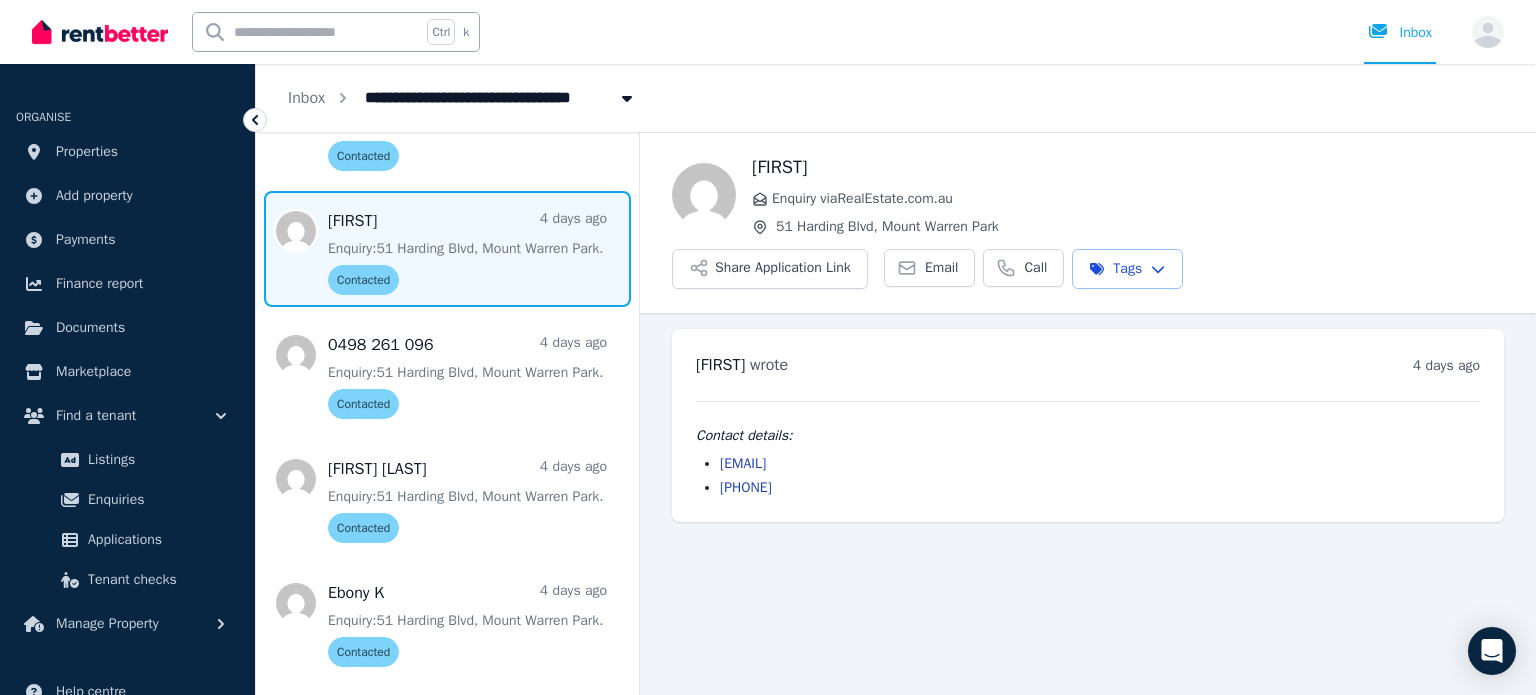 click on "Back Kayleanne Enquiry via  RealEstate.com.au 51 Harding Blvd, Mount Warren Park Share Application Link Email Call Tags Kayleanne   wrote 4 days ago 1:24 pm on Wed, 16 Jul 2025 Contact details: kayleannemercer@gmail.com 0432 128 088" at bounding box center [1088, 413] 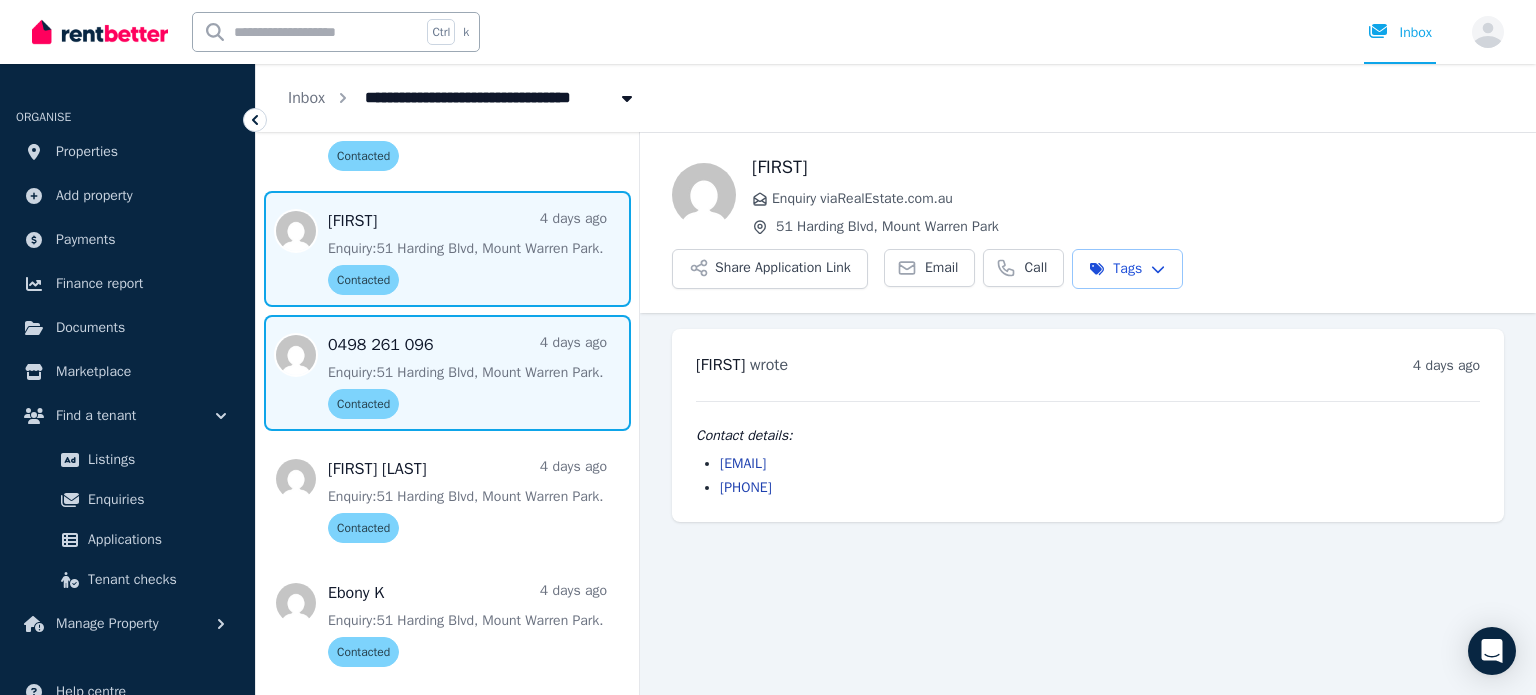 click at bounding box center [447, 373] 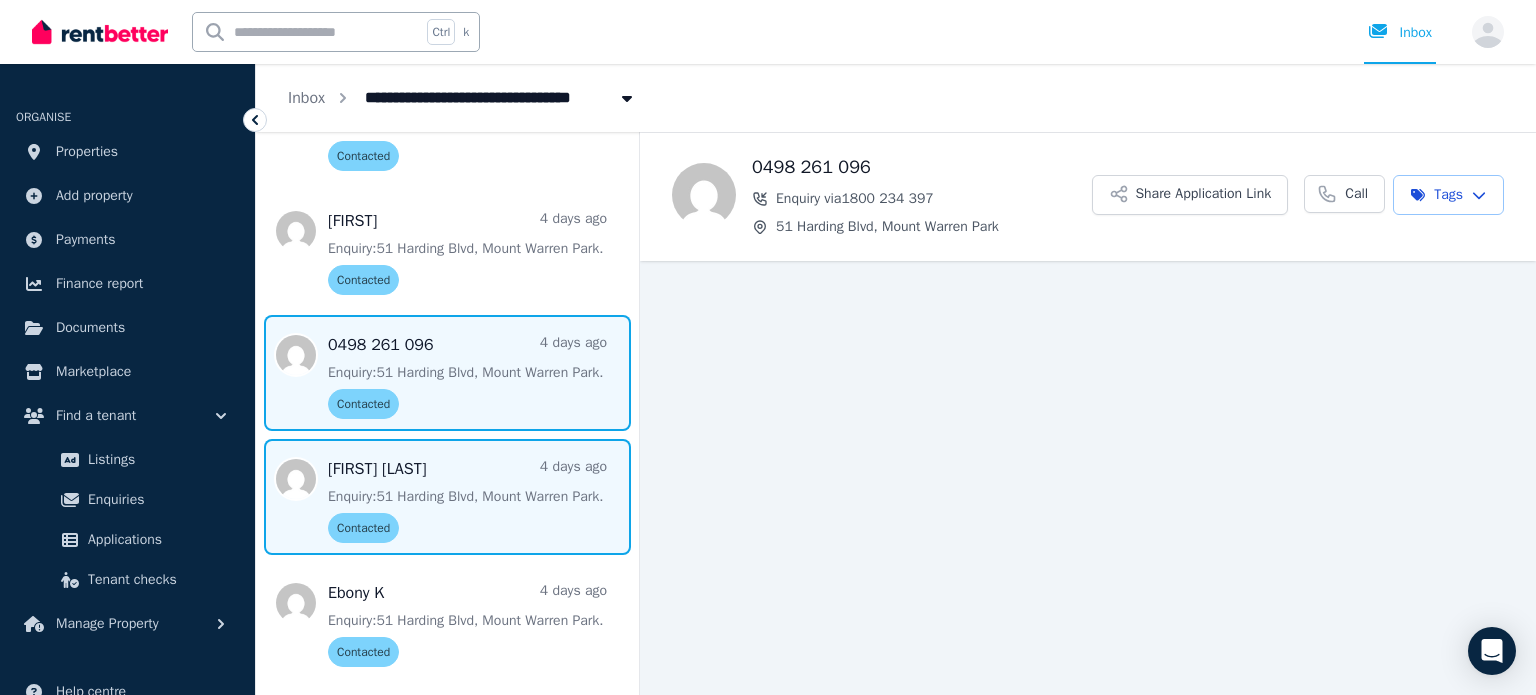 click at bounding box center (447, 497) 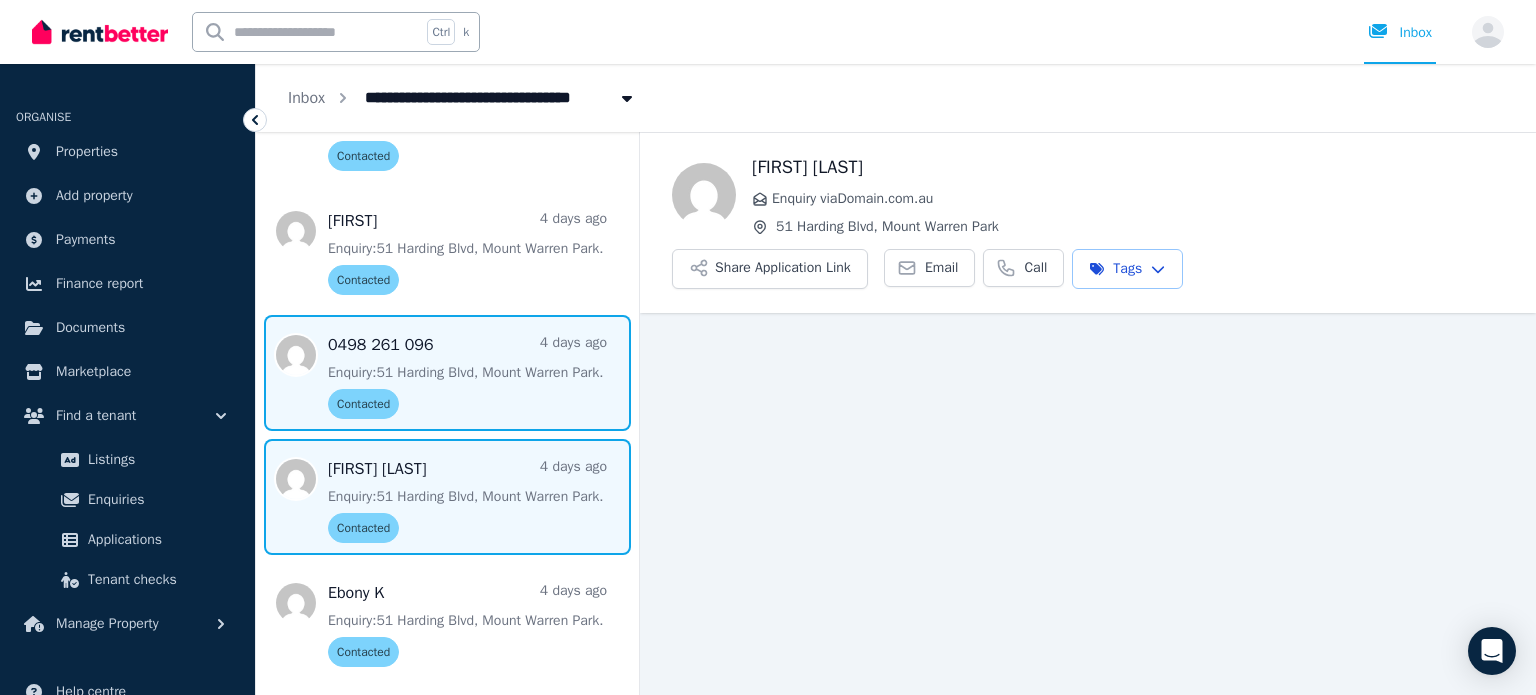 click at bounding box center [447, 373] 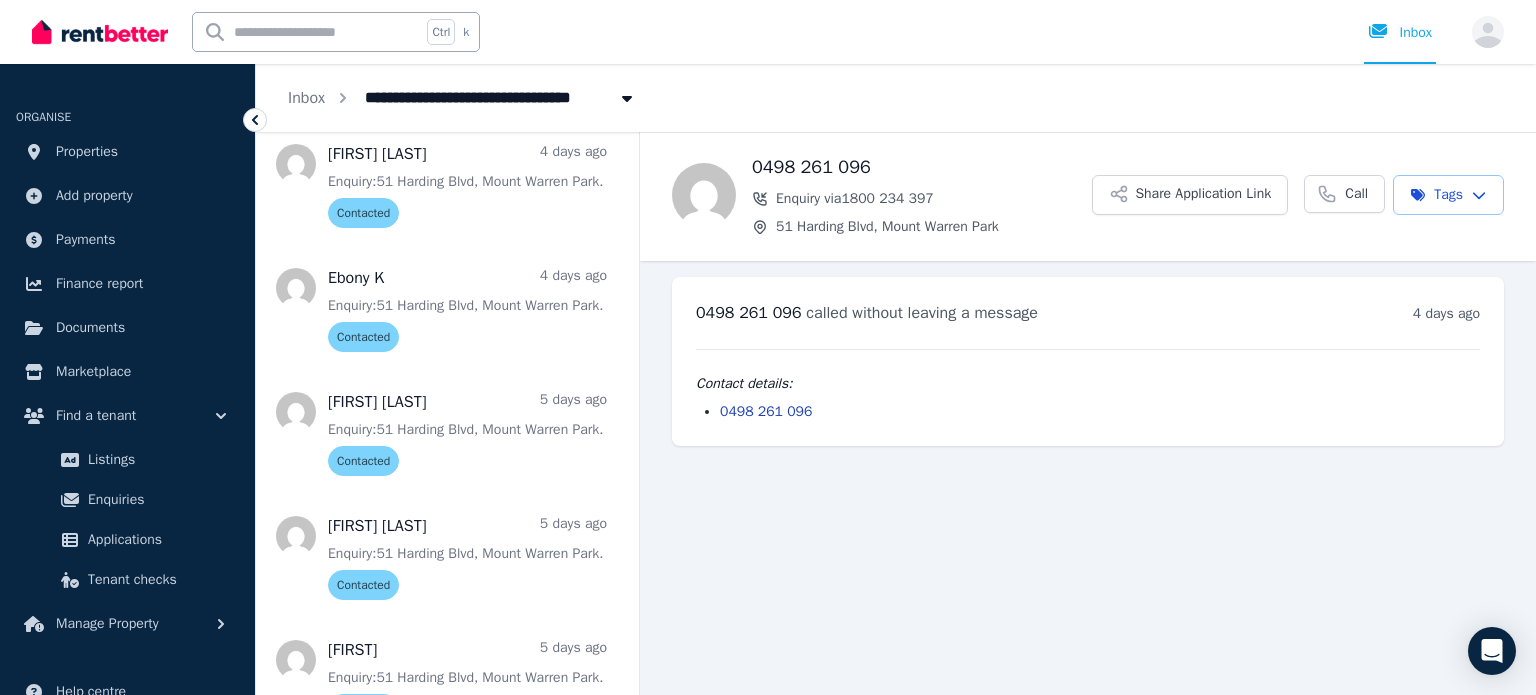 scroll, scrollTop: 930, scrollLeft: 0, axis: vertical 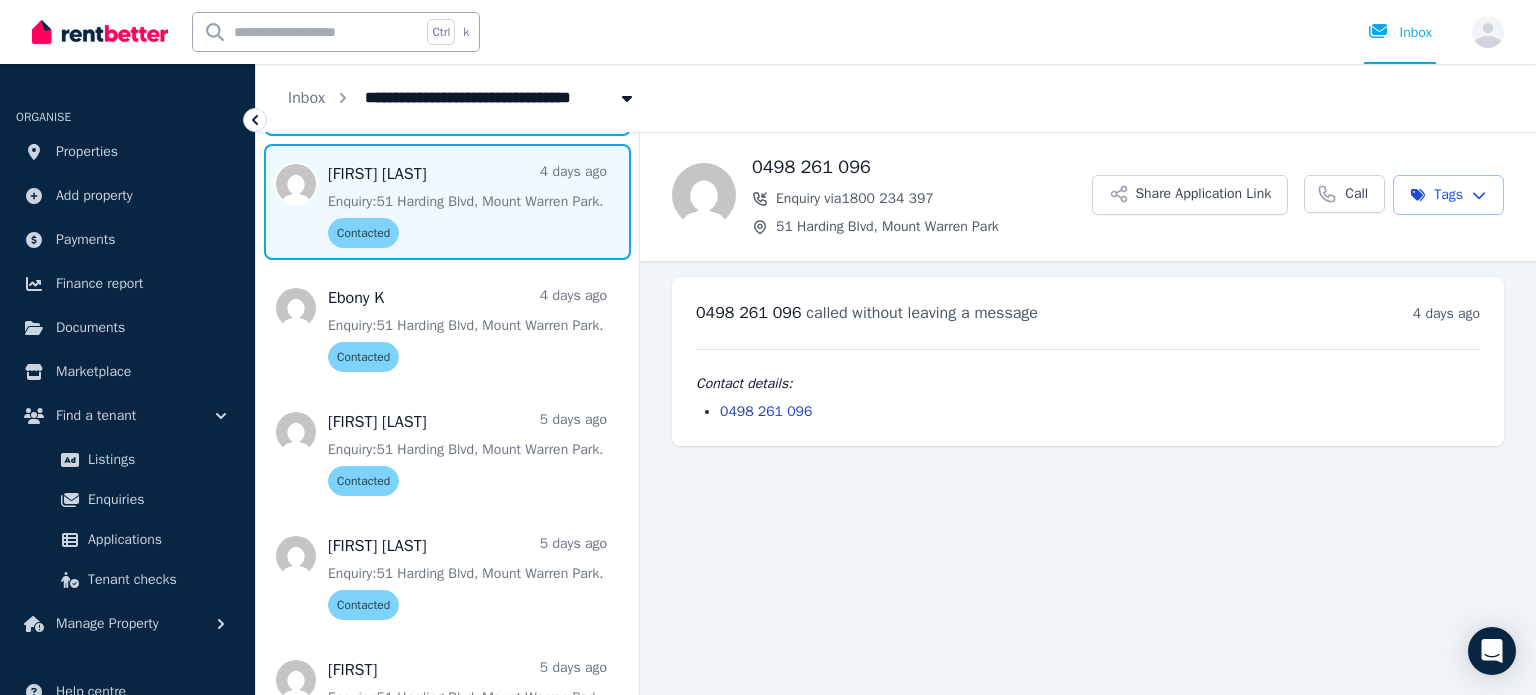 click at bounding box center (447, 202) 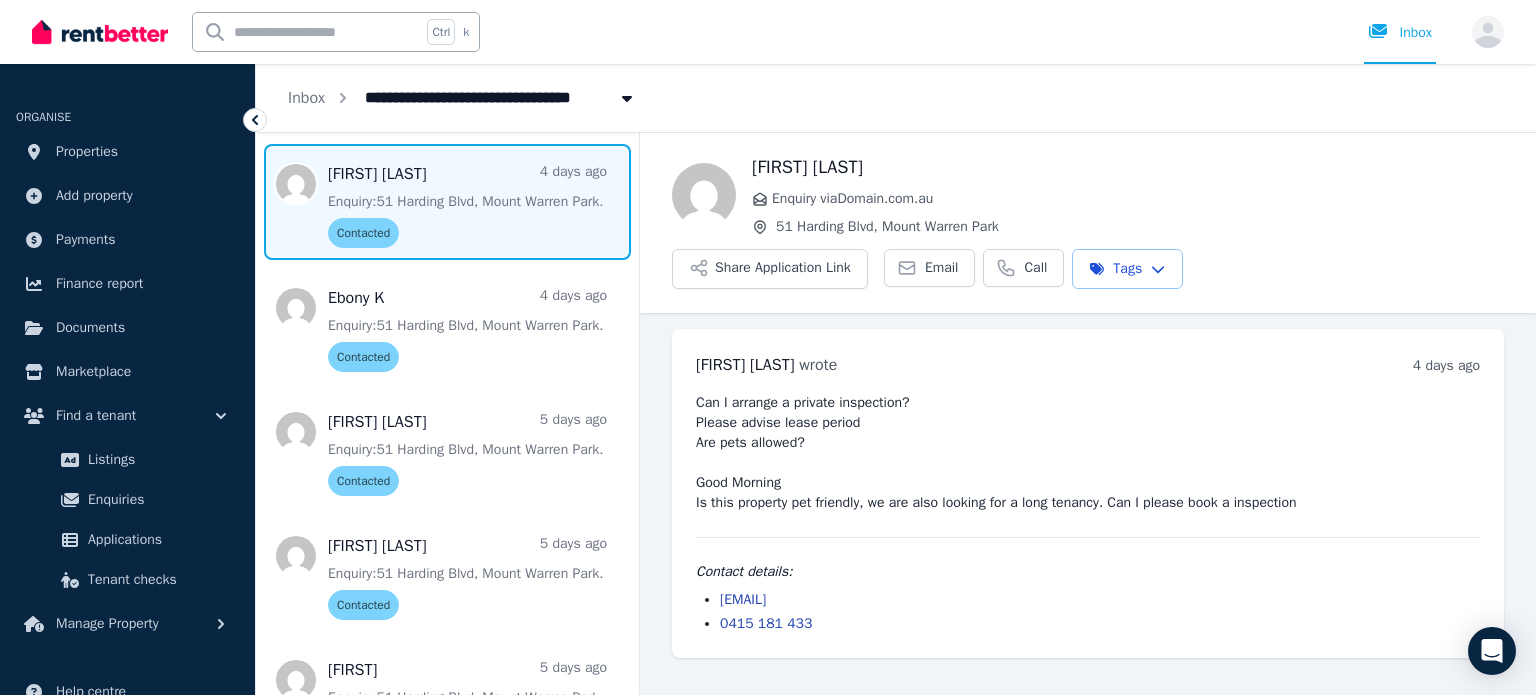 drag, startPoint x: 900, startPoint y: 606, endPoint x: 717, endPoint y: 603, distance: 183.02458 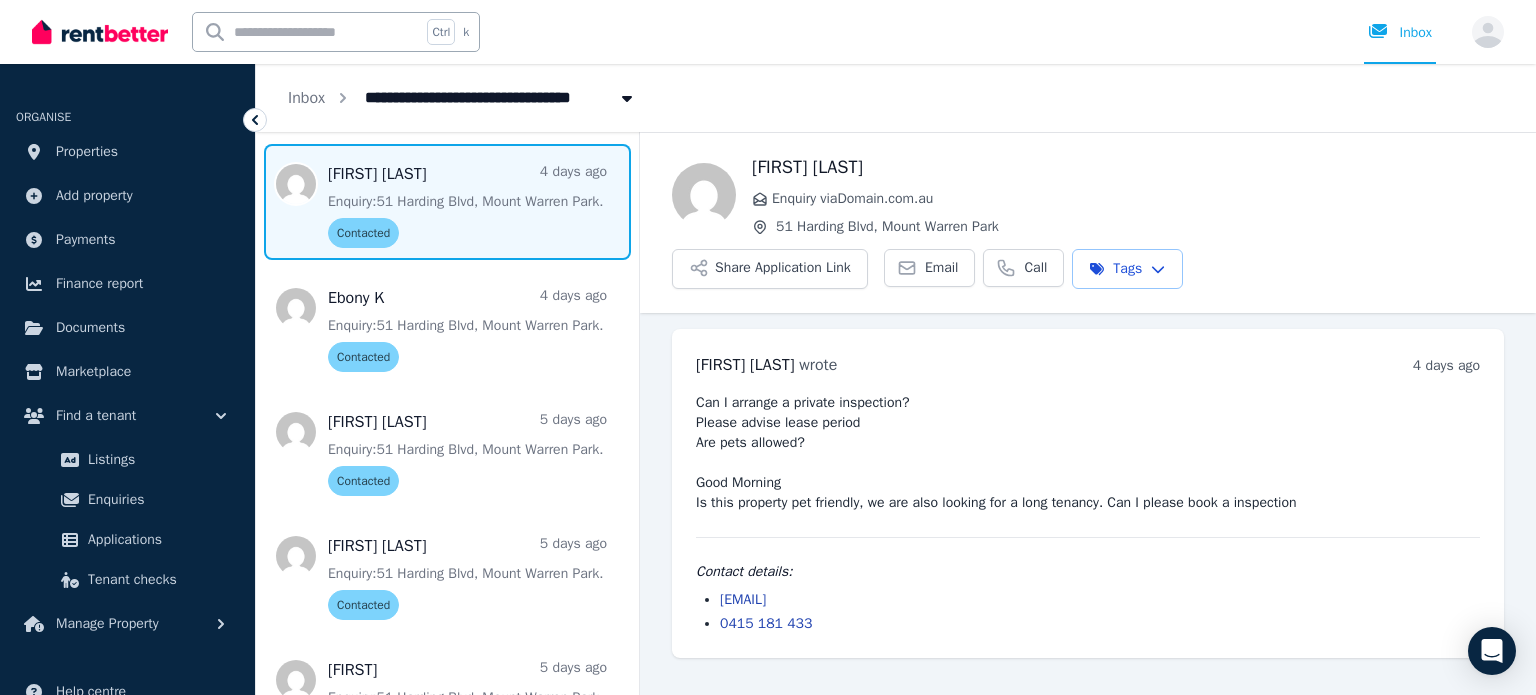 click on "j.brehmer13@hotmail.com 0415 181 433" at bounding box center (1088, 612) 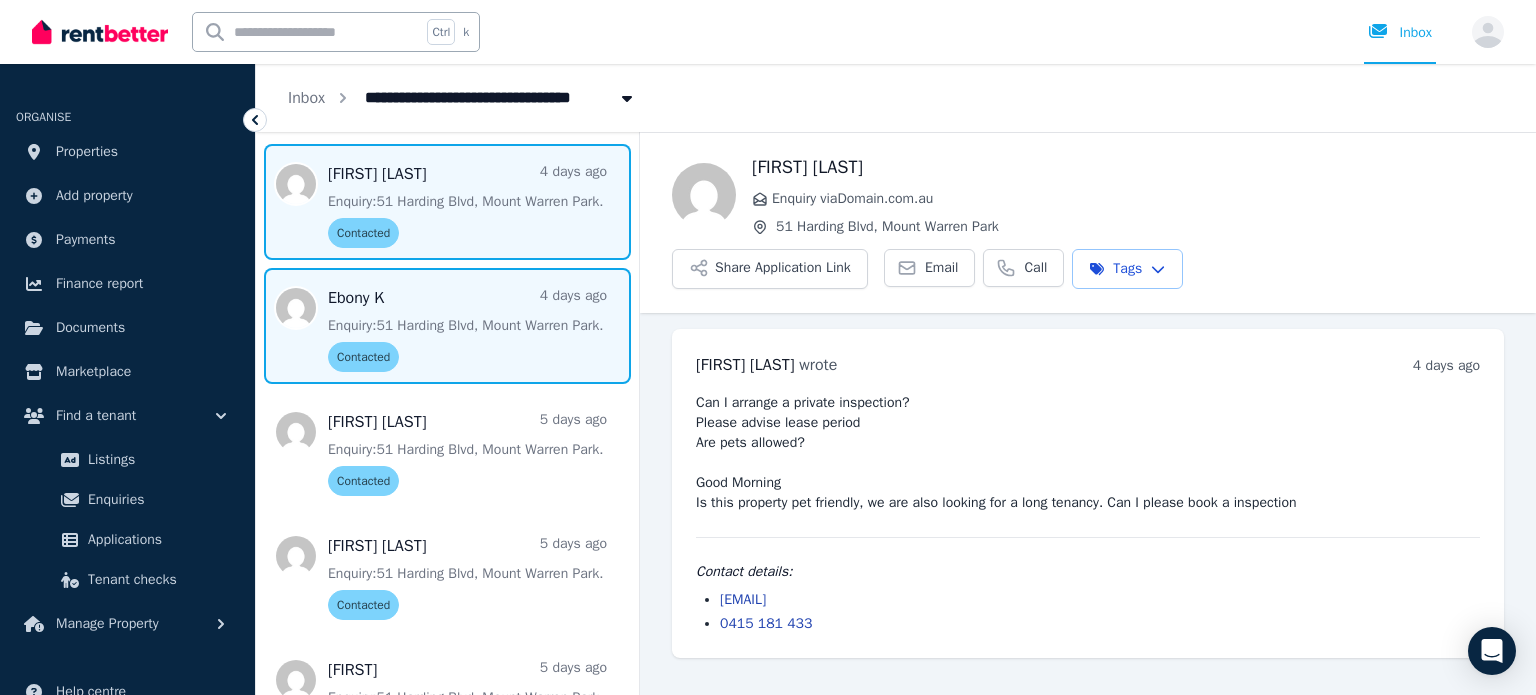 click at bounding box center [447, 326] 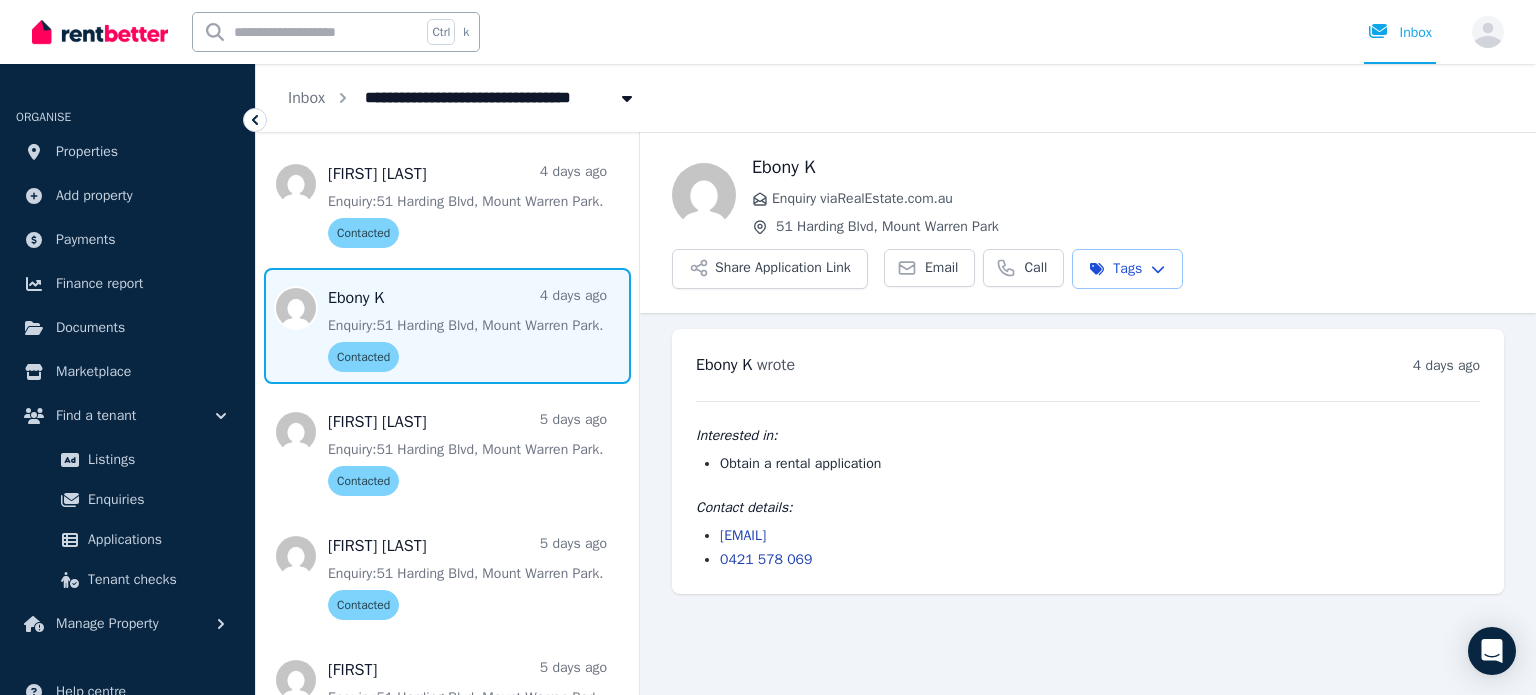 drag, startPoint x: 904, startPoint y: 539, endPoint x: 717, endPoint y: 539, distance: 187 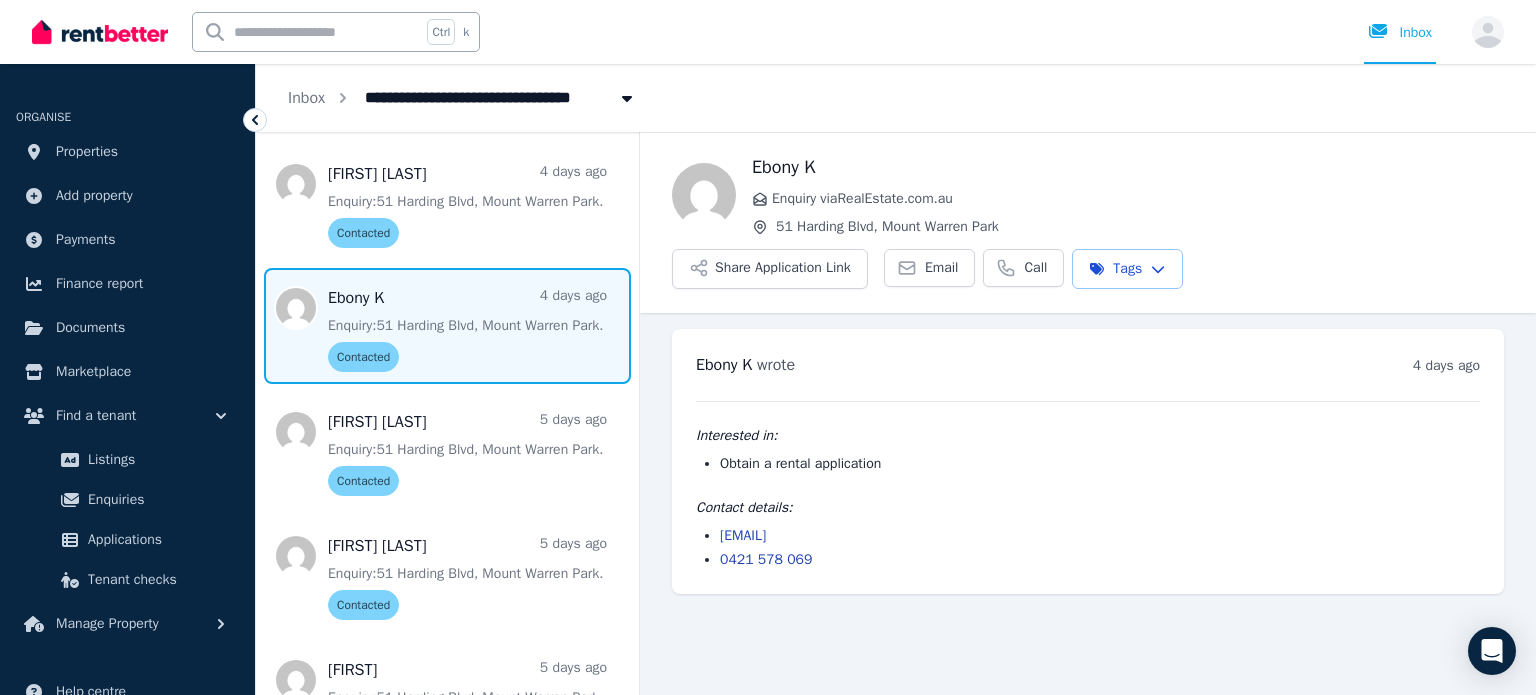click on "ebonytararo23@gmail.com 0421 578 069" at bounding box center [1088, 548] 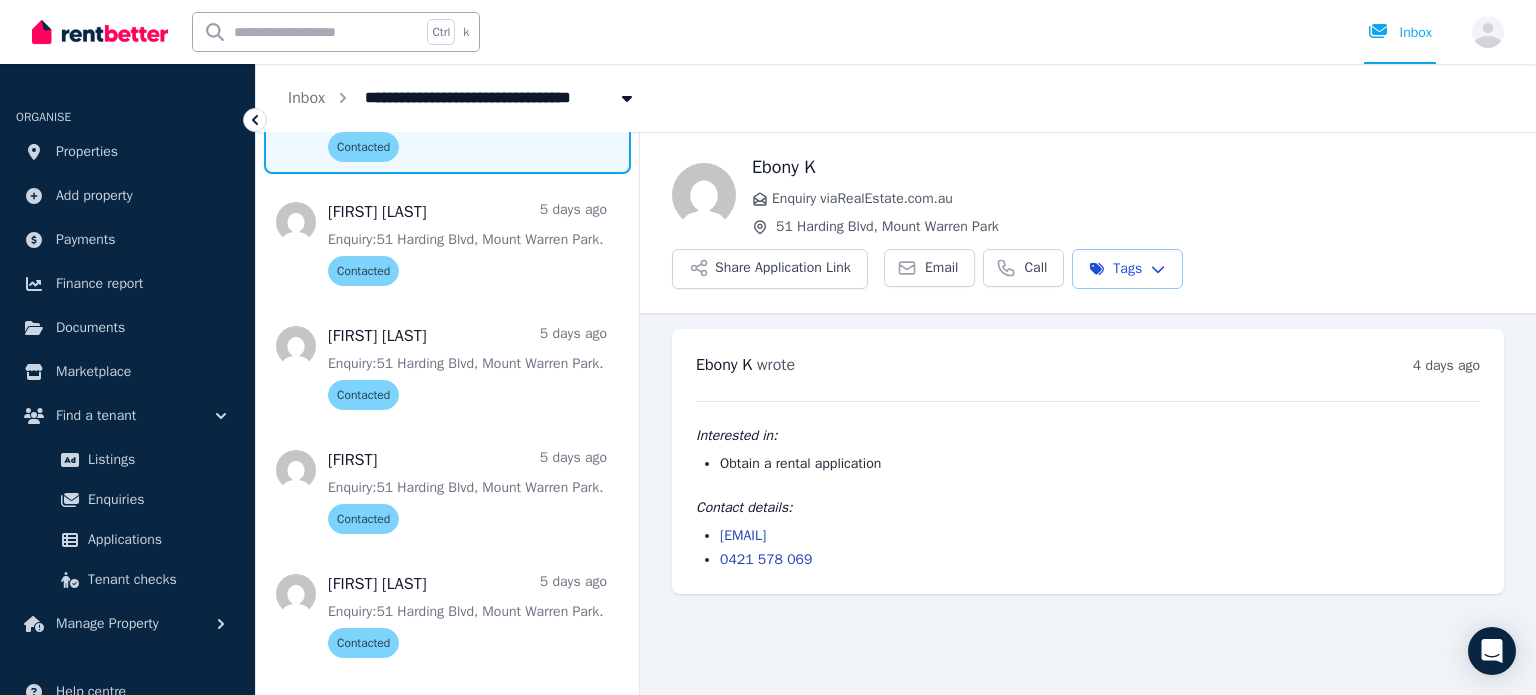 scroll, scrollTop: 1177, scrollLeft: 0, axis: vertical 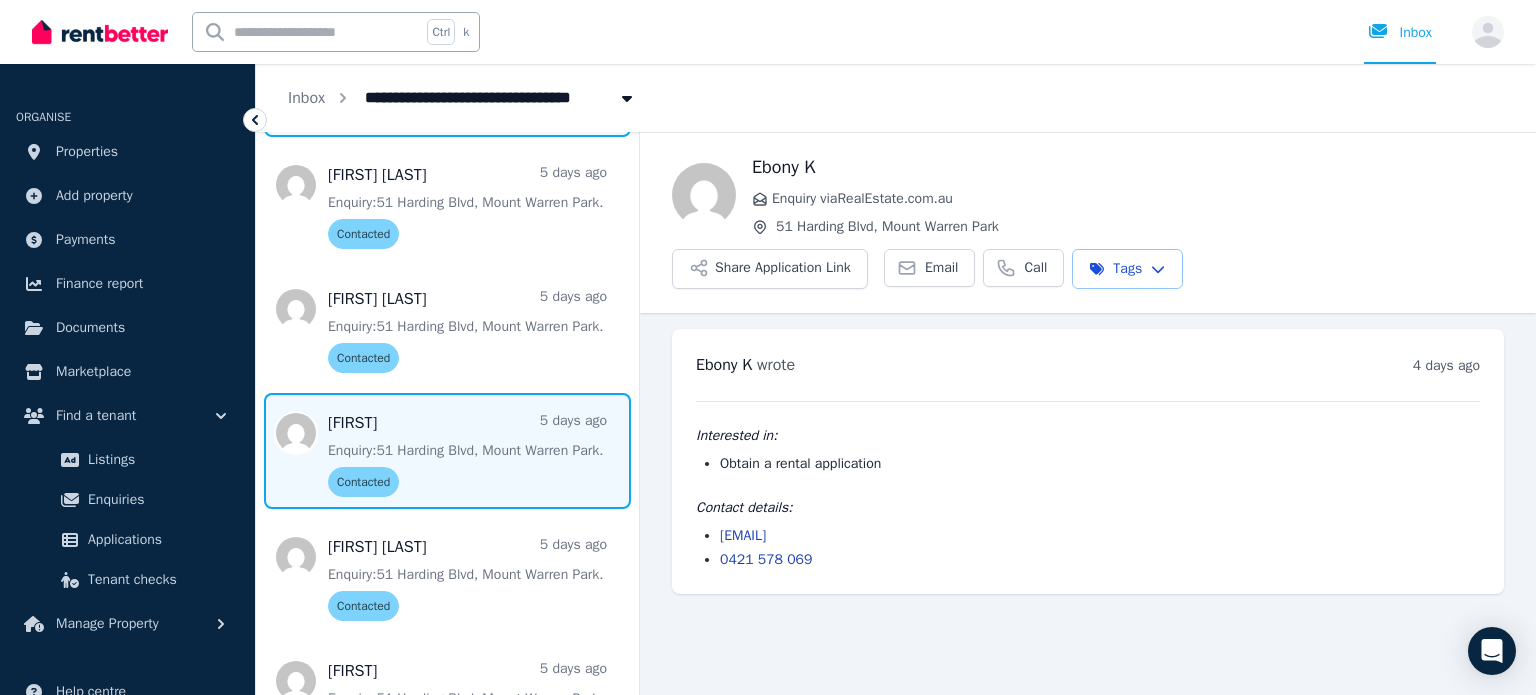 click at bounding box center [447, 451] 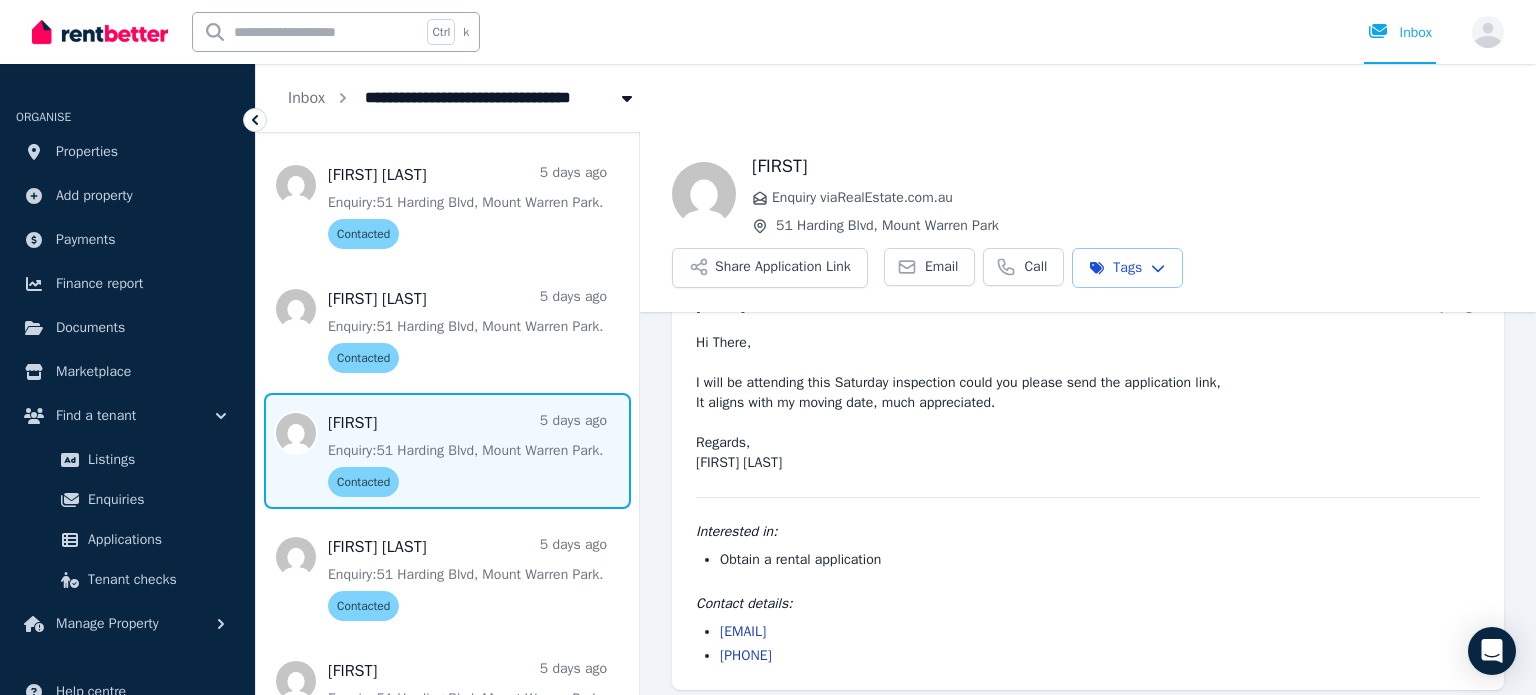 scroll, scrollTop: 70, scrollLeft: 0, axis: vertical 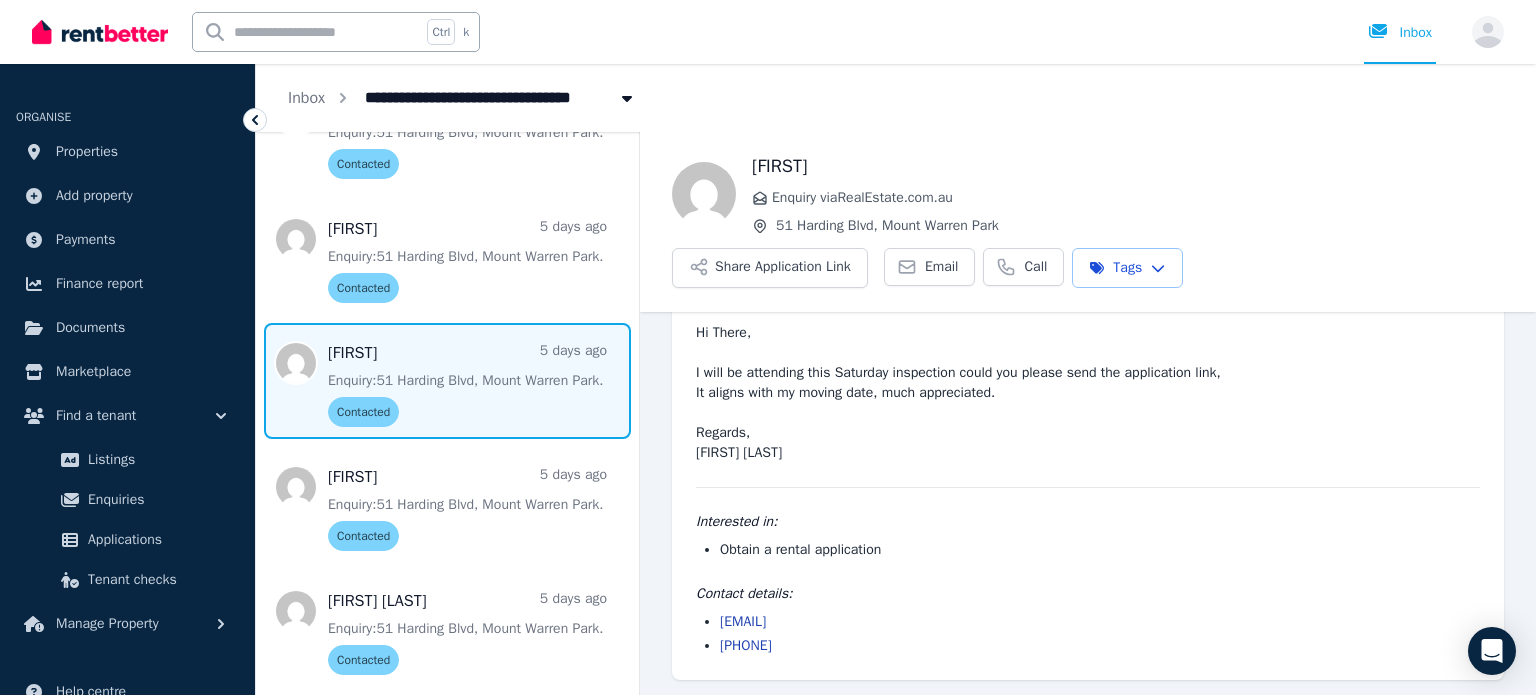 click at bounding box center (447, 381) 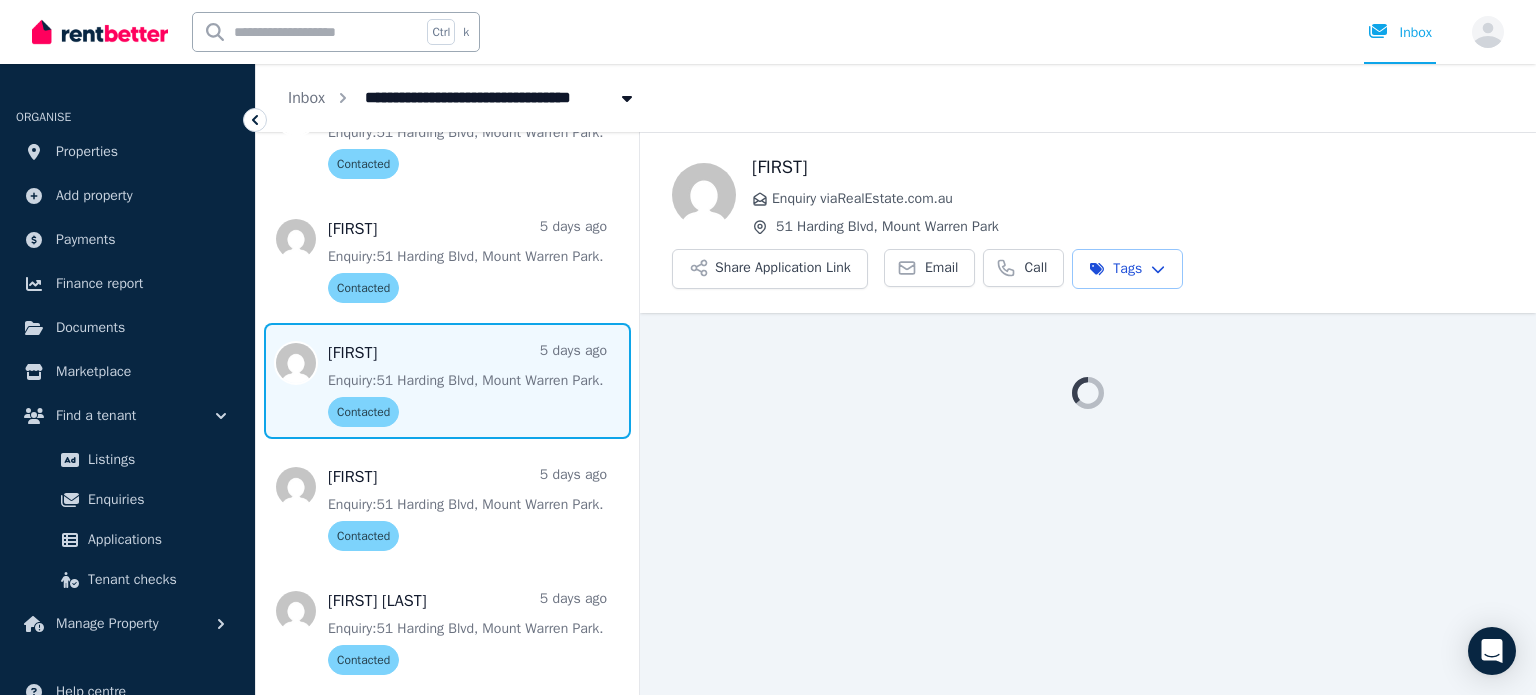scroll, scrollTop: 0, scrollLeft: 0, axis: both 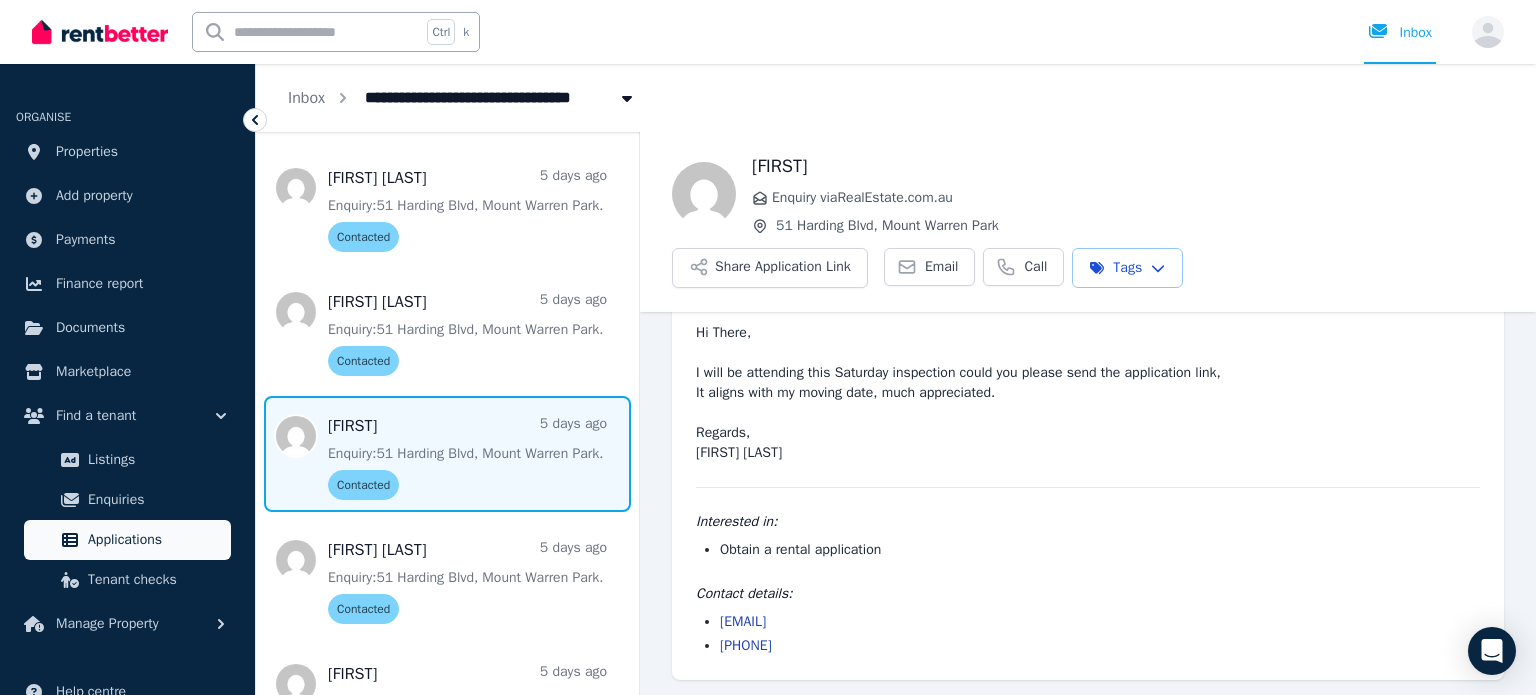 click on "Applications" at bounding box center [127, 540] 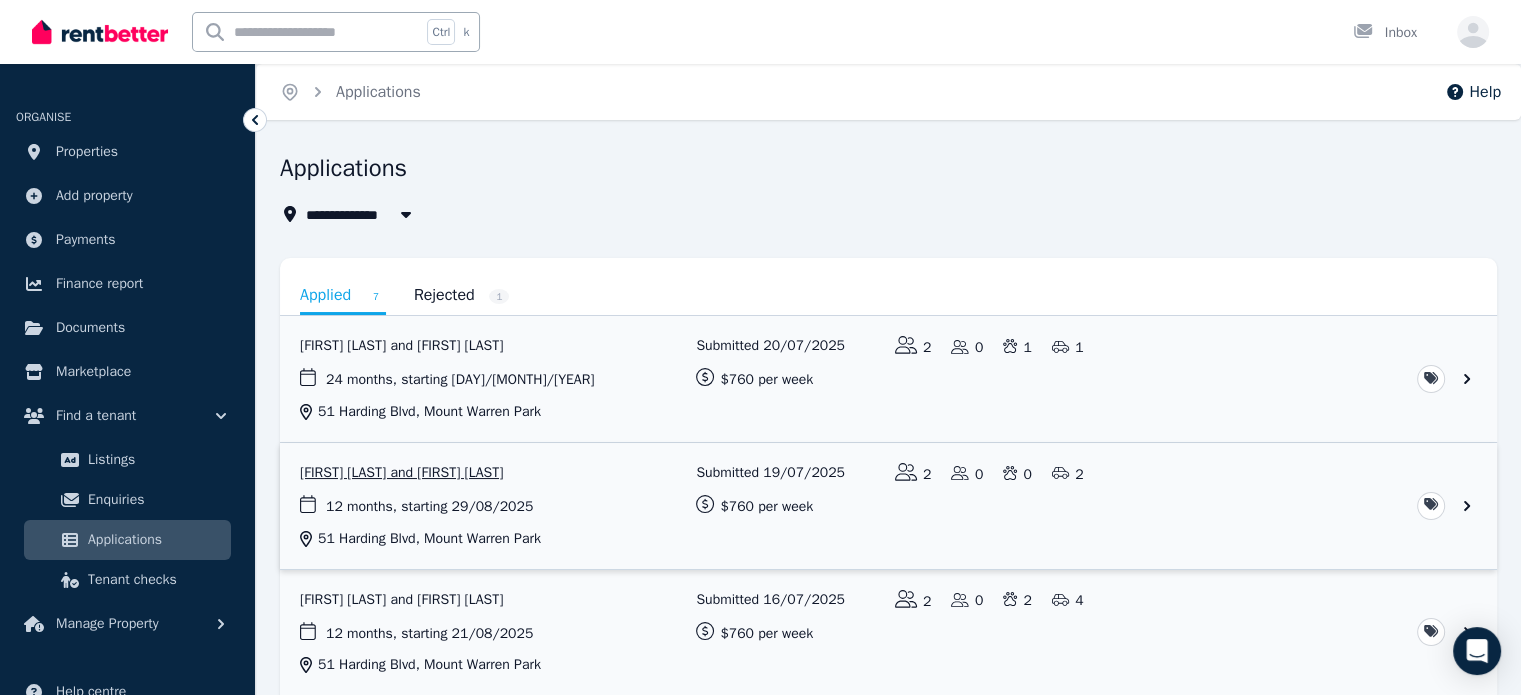 click at bounding box center [888, 506] 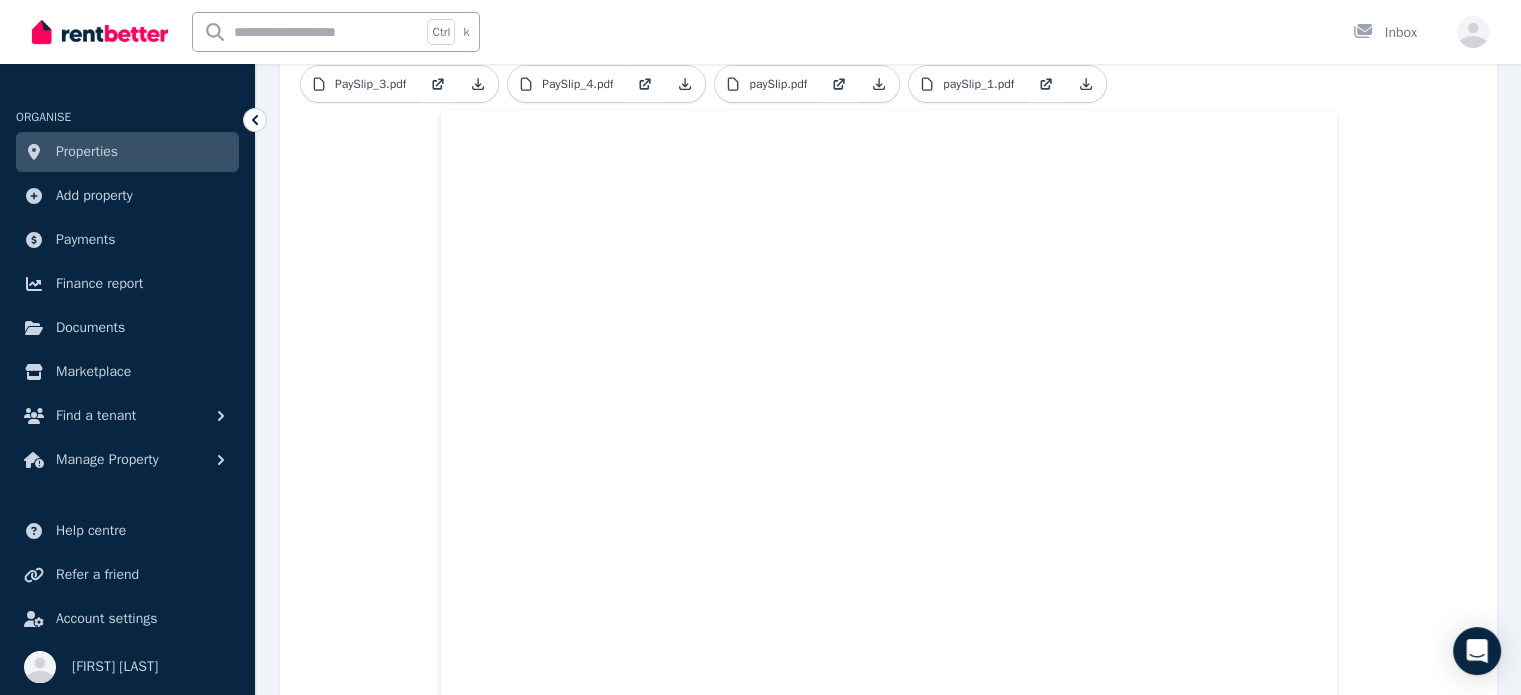 scroll, scrollTop: 718, scrollLeft: 0, axis: vertical 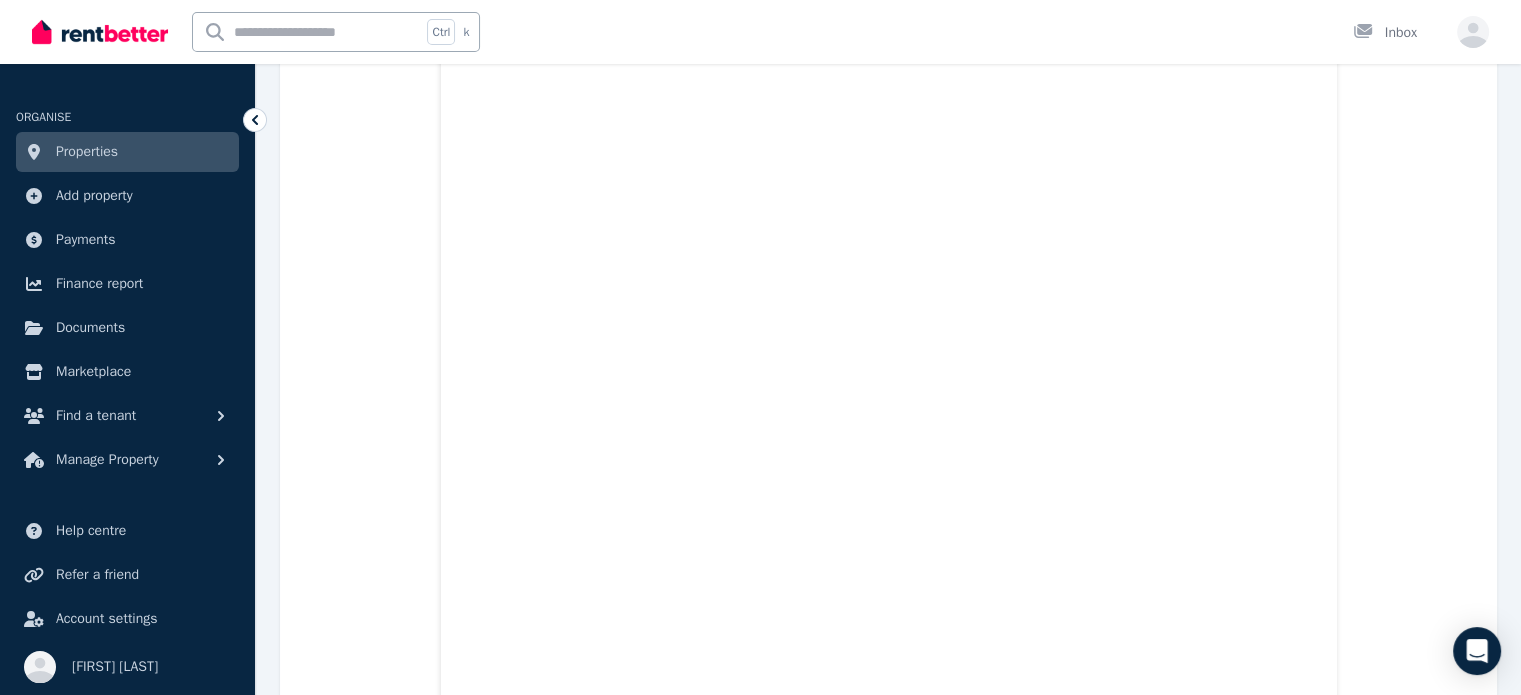 click on "Application.pdf Back_ID_LAURA.PDF DRIVER_LIC.png IMG_8758.jpeg IMG_8759.jpg Lease_U8.pdf LettersignedDM.pdf Passport.jpg Passport_Laura_Caroli_na_NEW..PDF PaySlip_3.pdf PaySlip_4.pdf paySlip.pdf paySlip_1.pdf" at bounding box center (888, 9583) 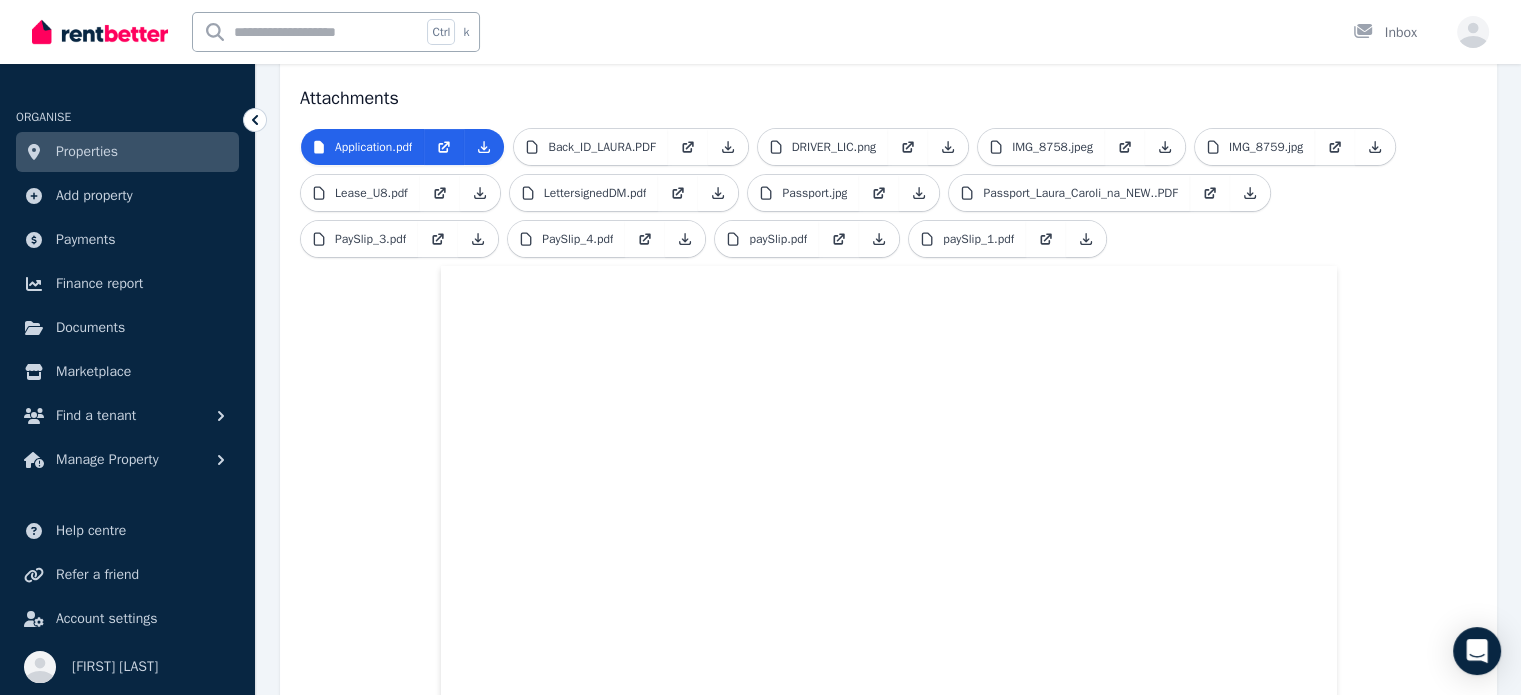 scroll, scrollTop: 278, scrollLeft: 0, axis: vertical 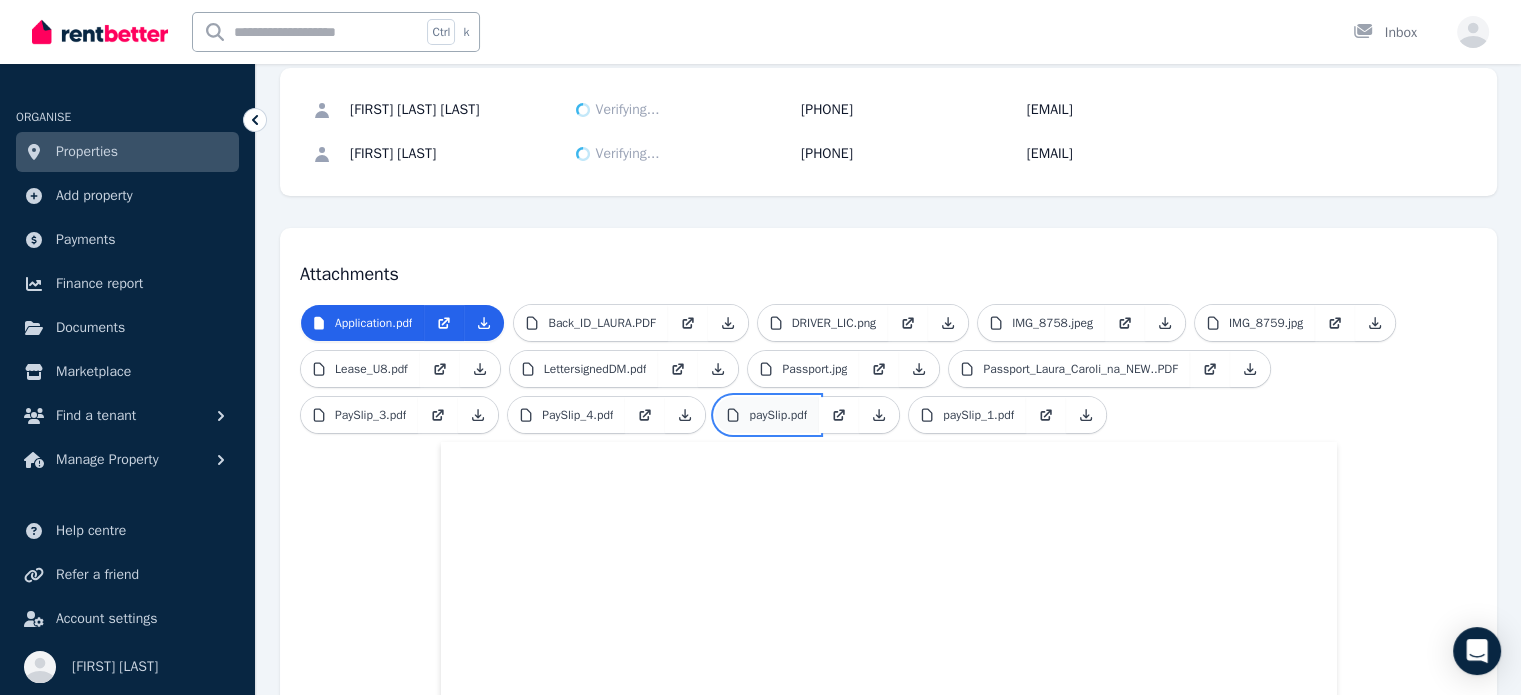 click on "paySlip.pdf" at bounding box center (767, 415) 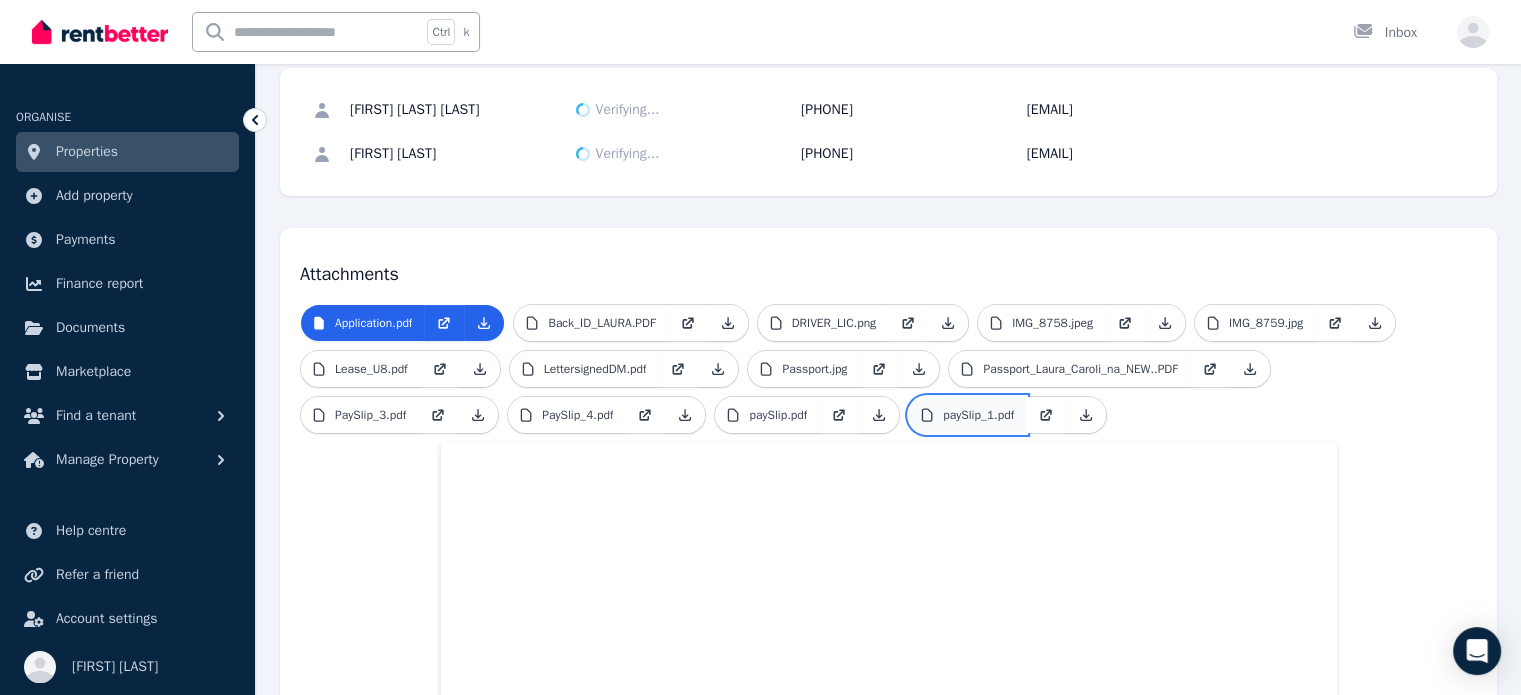 click on "paySlip_1.pdf" at bounding box center [978, 415] 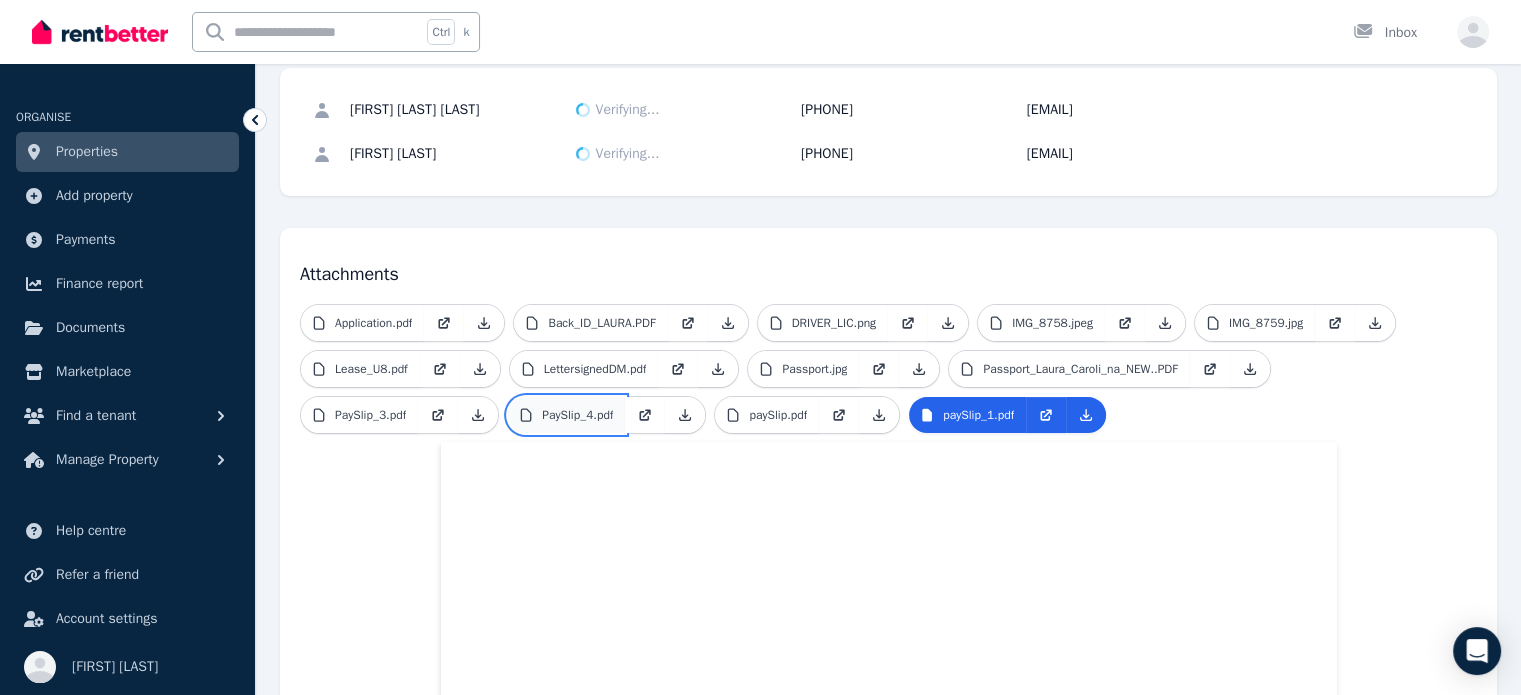 click on "PaySlip_4.pdf" at bounding box center [577, 415] 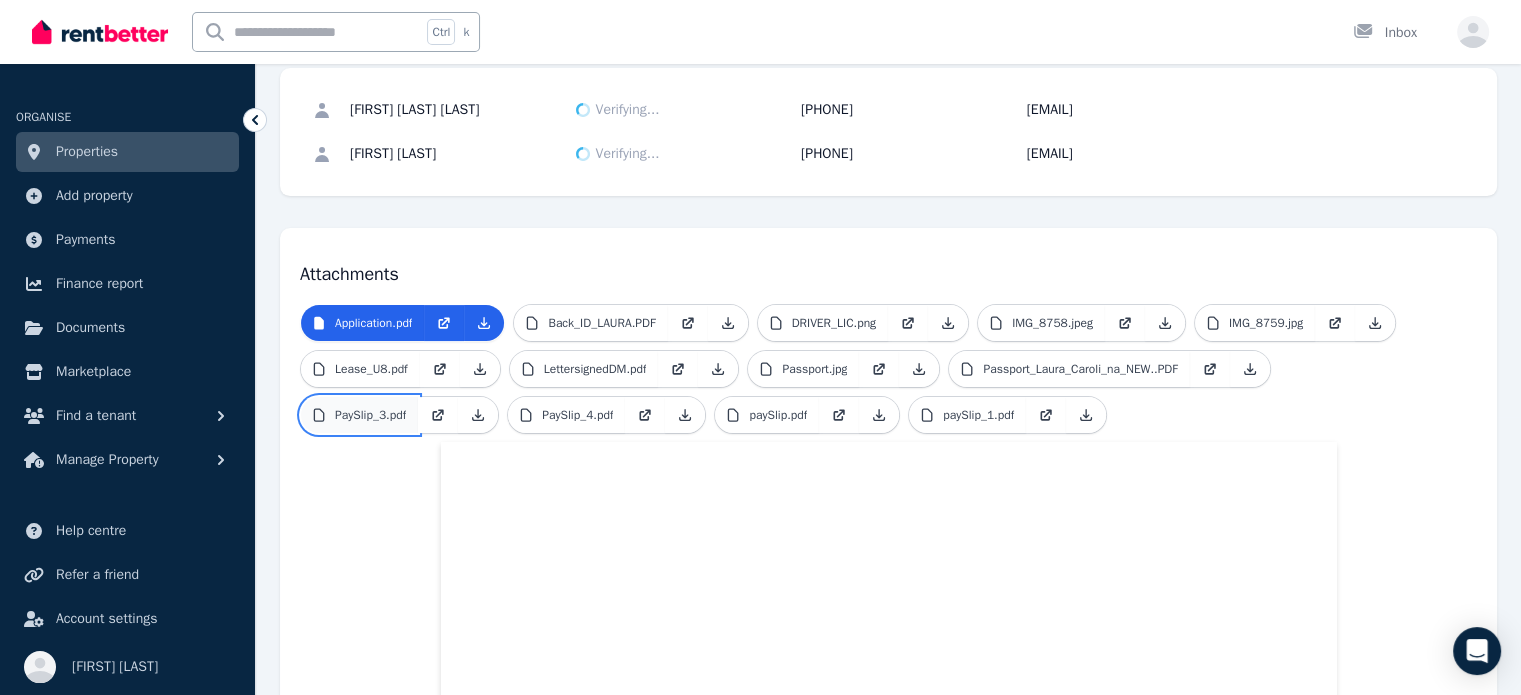 click on "PaySlip_3.pdf" at bounding box center [370, 415] 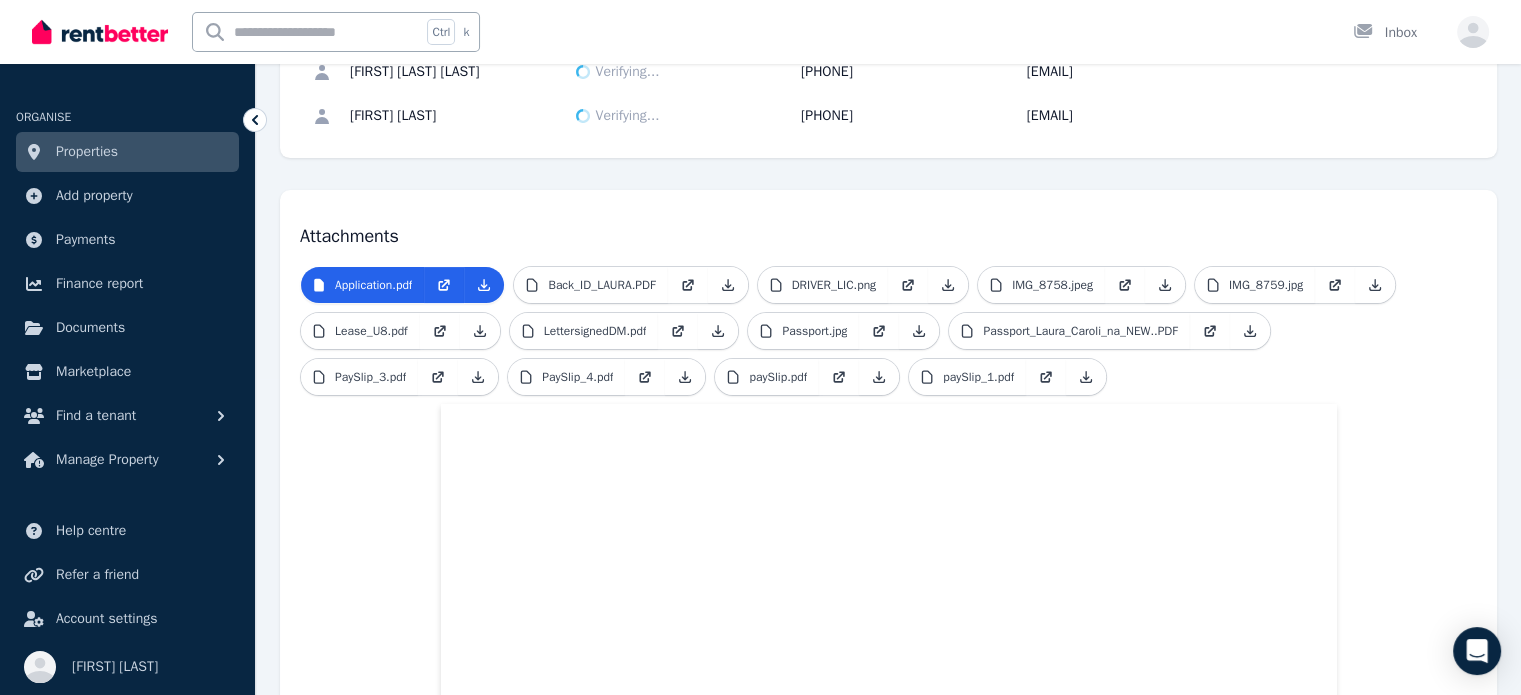 click on "Application.pdf Back_ID_LAURA.PDF DRIVER_LIC.png IMG_8758.jpeg IMG_8759.jpg Lease_U8.pdf LettersignedDM.pdf Passport.jpg Passport_Laura_Caroli_na_NEW..PDF PaySlip_3.pdf PaySlip_4.pdf paySlip.pdf paySlip_1.pdf" at bounding box center [888, 9985] 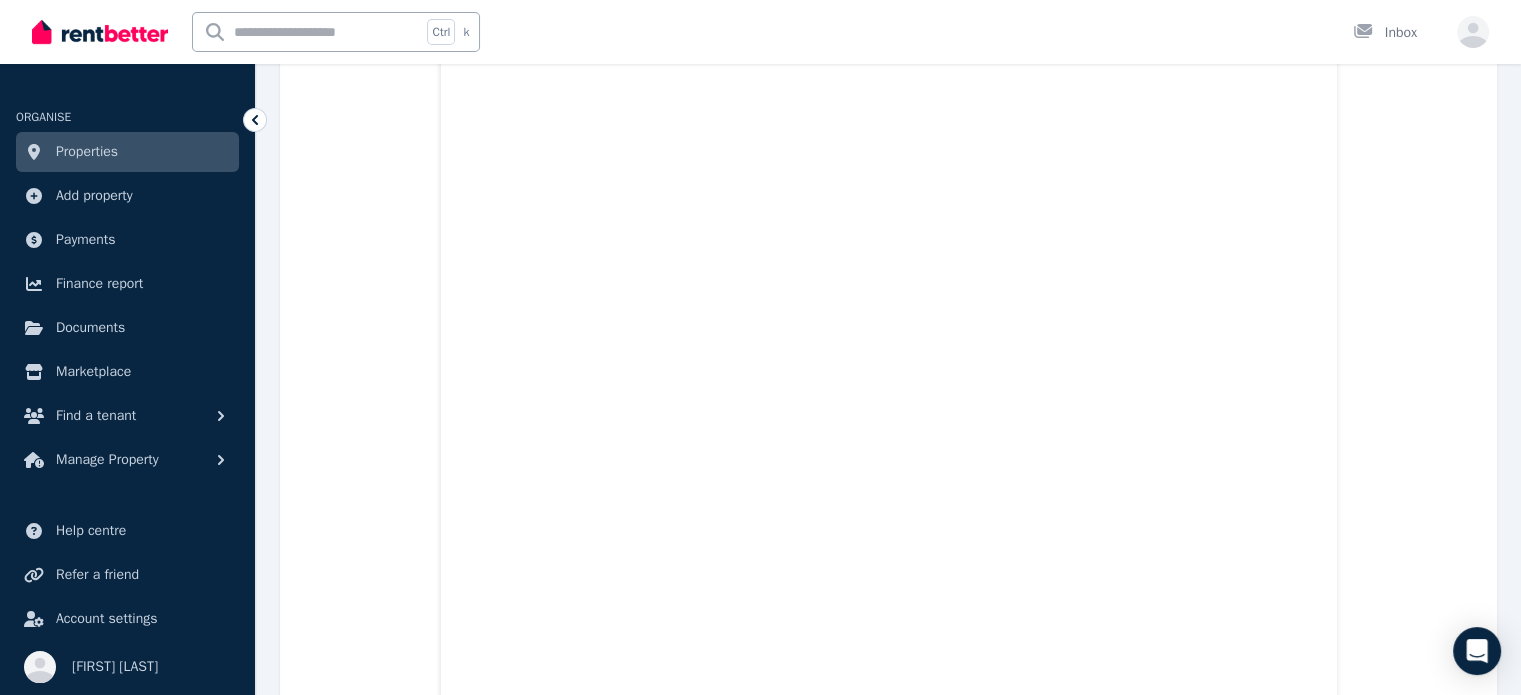 scroll, scrollTop: 14878, scrollLeft: 0, axis: vertical 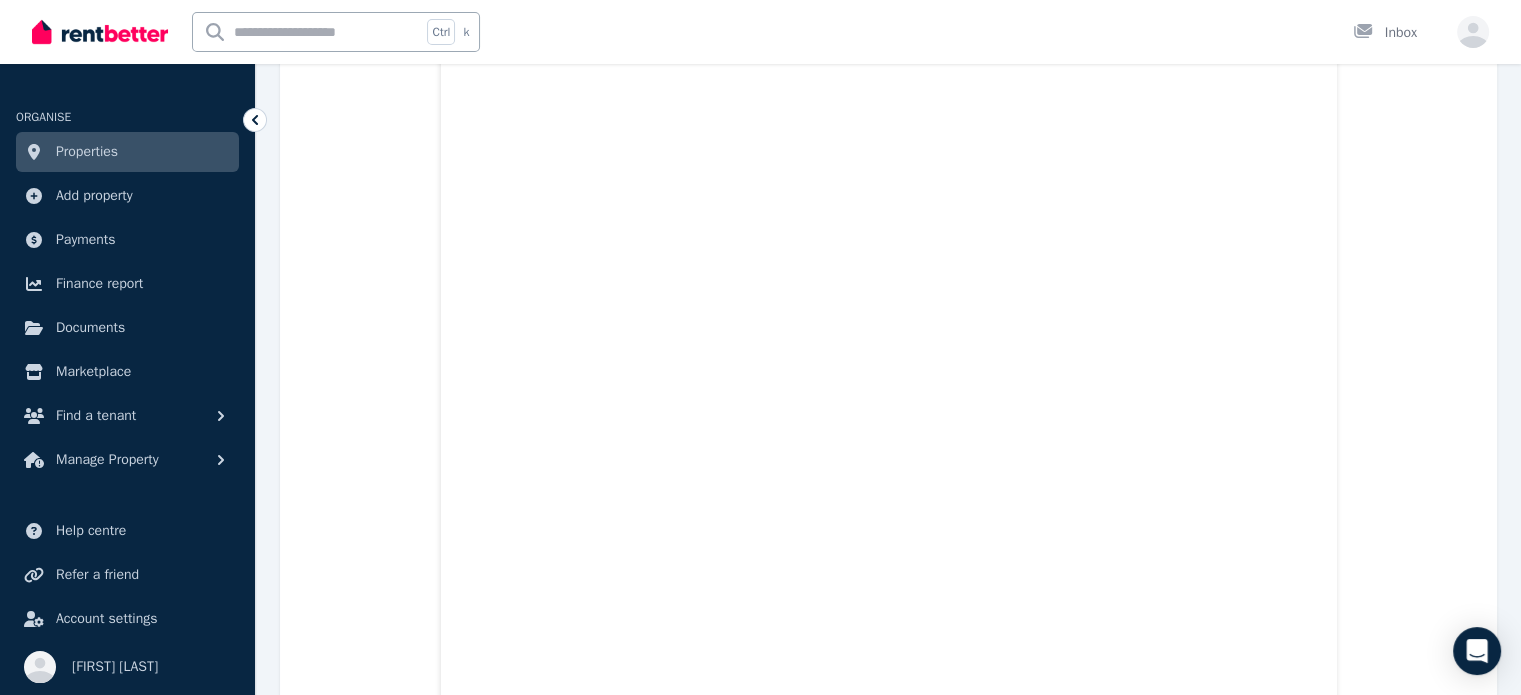 click on "Application.pdf Back_ID_LAURA.PDF DRIVER_LIC.png IMG_8758.jpeg IMG_8759.jpg Lease_U8.pdf LettersignedDM.pdf Passport.jpg Passport_Laura_Caroli_na_NEW..PDF PaySlip_3.pdf PaySlip_4.pdf paySlip.pdf paySlip_1.pdf" at bounding box center [888, -4577] 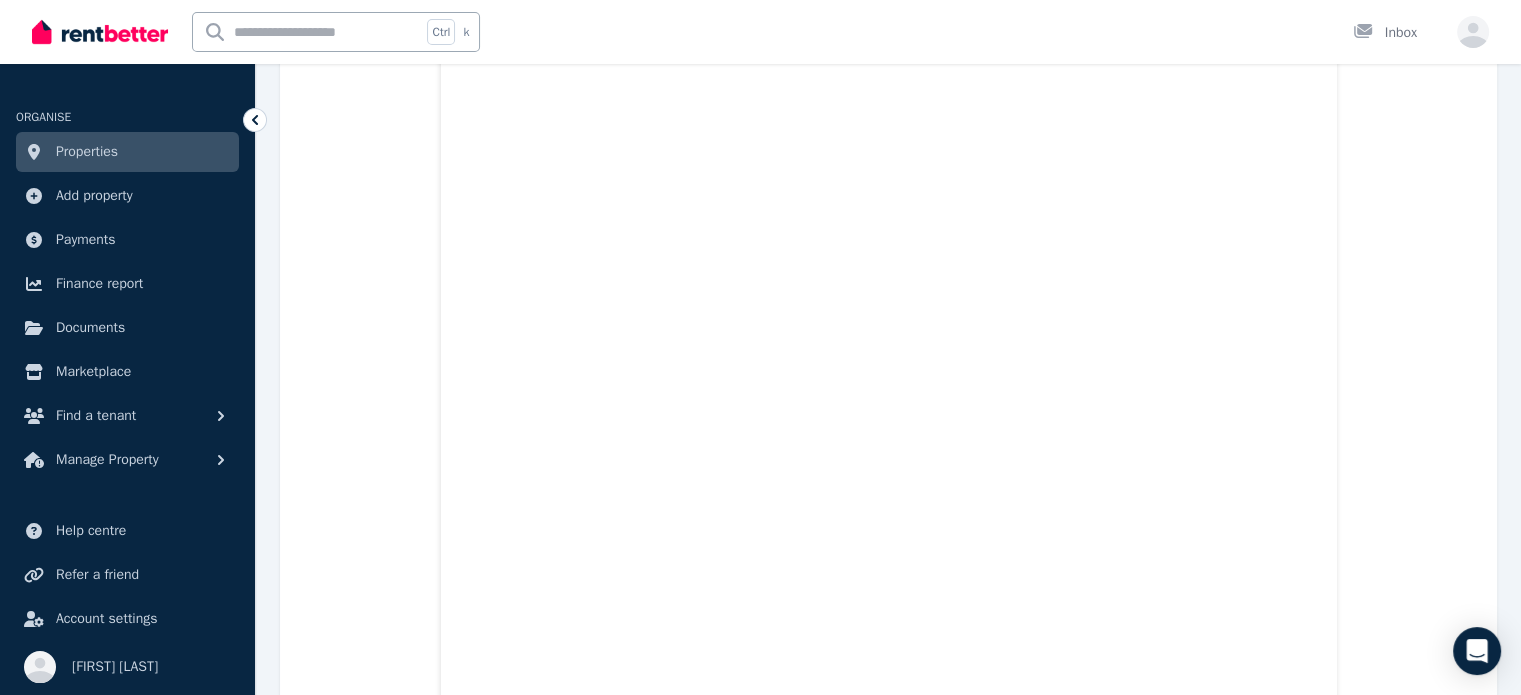 scroll, scrollTop: 17078, scrollLeft: 0, axis: vertical 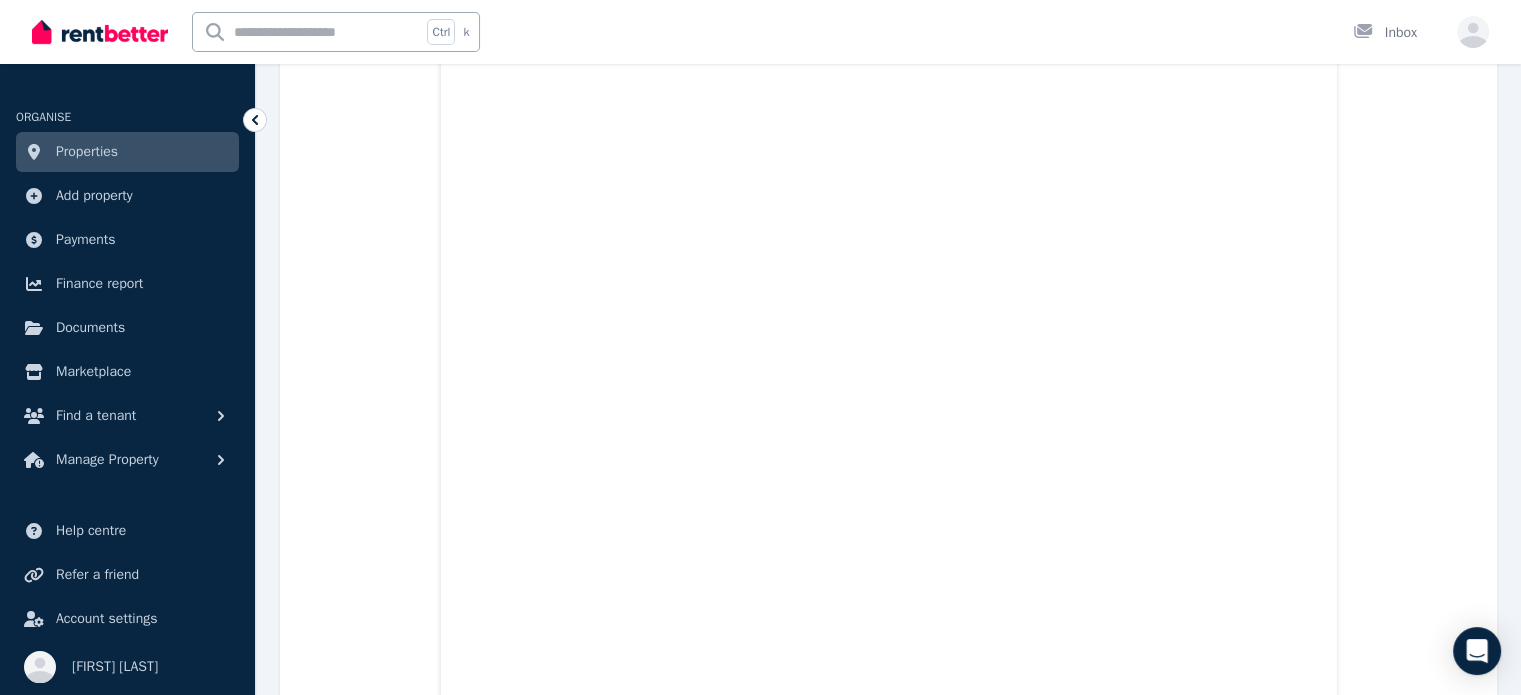 click on "Application.pdf Back_ID_LAURA.PDF DRIVER_LIC.png IMG_8758.jpeg IMG_8759.jpg Lease_U8.pdf LettersignedDM.pdf Passport.jpg Passport_Laura_Caroli_na_NEW..PDF PaySlip_3.pdf PaySlip_4.pdf paySlip.pdf paySlip_1.pdf" at bounding box center [888, -6777] 